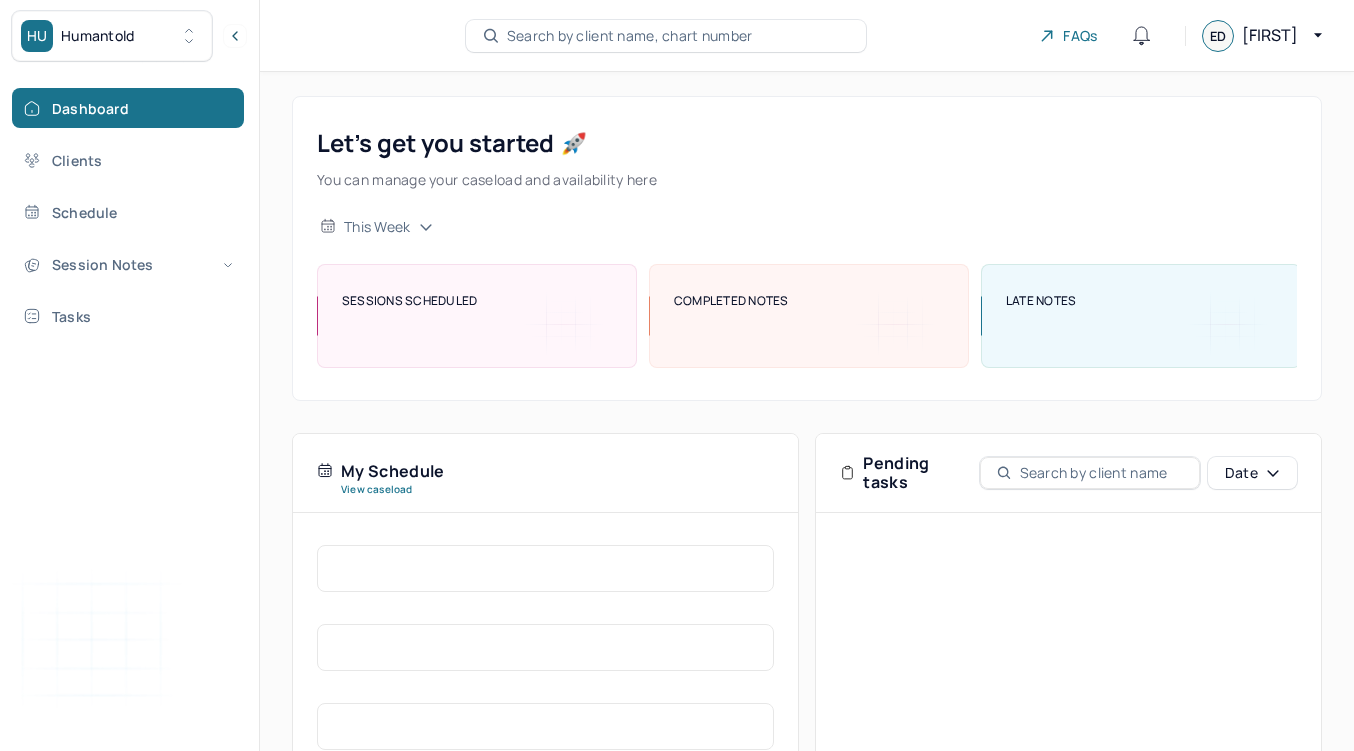 scroll, scrollTop: 0, scrollLeft: 0, axis: both 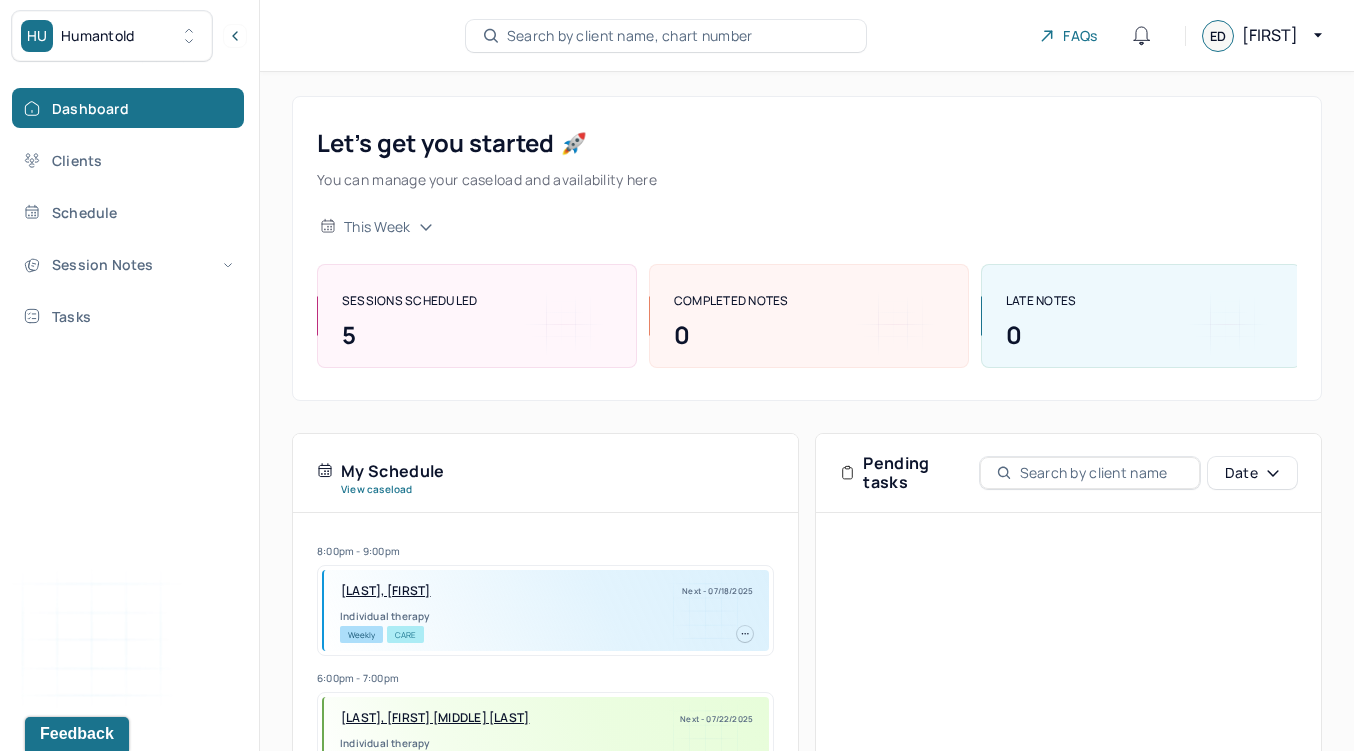 click on "Humantold" at bounding box center [98, 36] 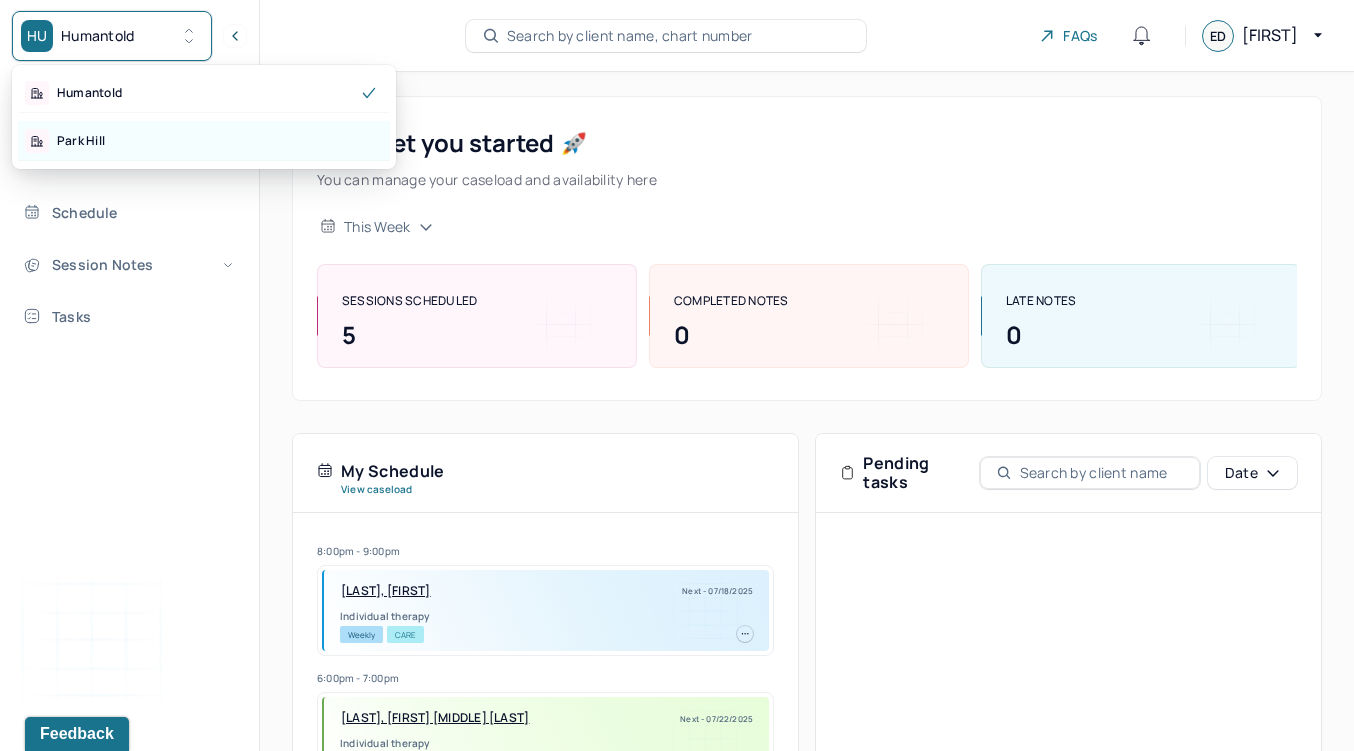 click on "Park Hill" at bounding box center (204, 141) 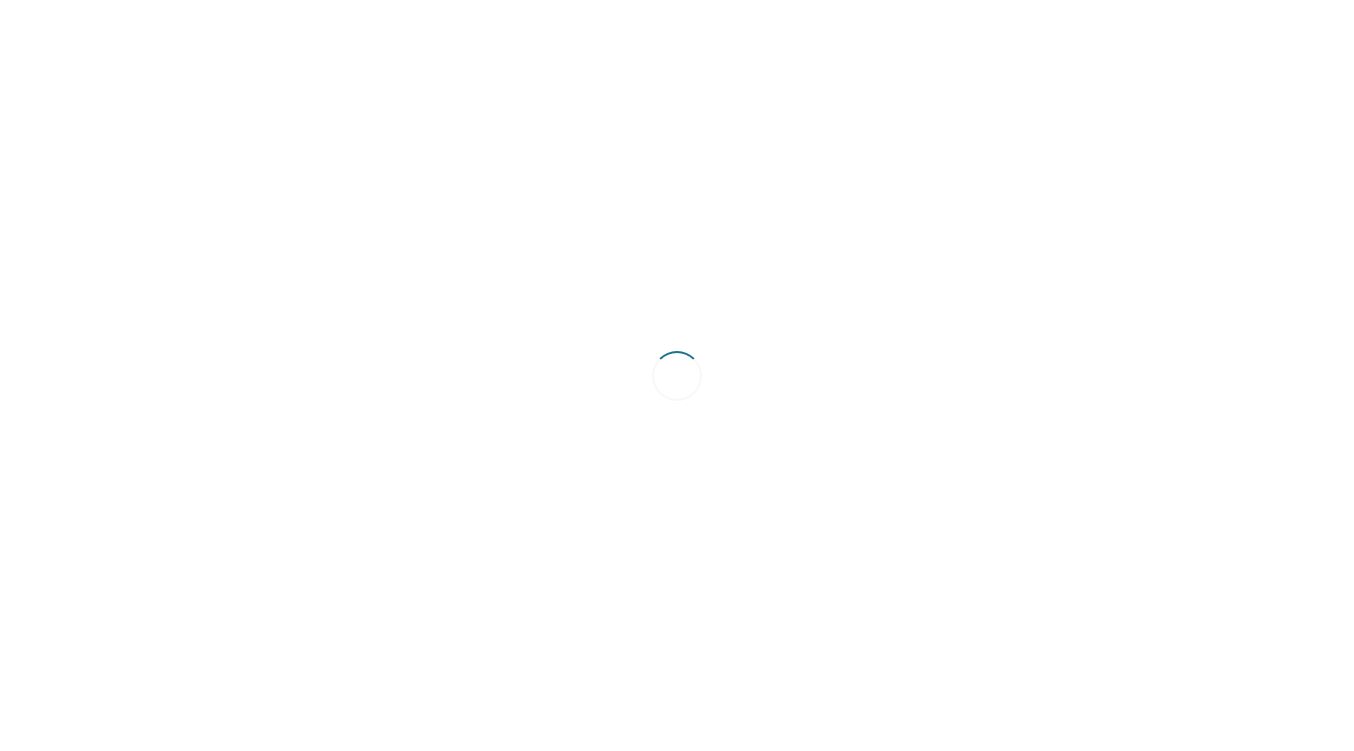 scroll, scrollTop: 0, scrollLeft: 0, axis: both 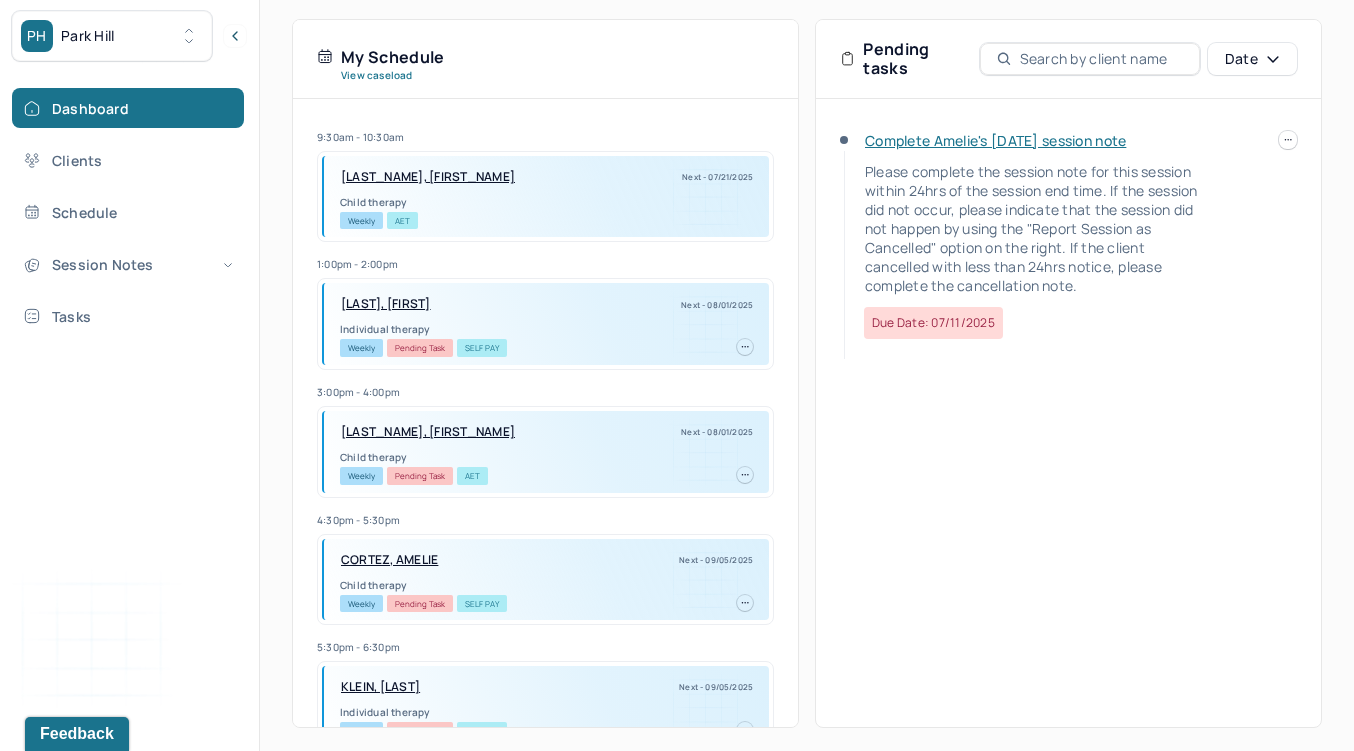 click on "Complete Amelie's [DATE] session note" at bounding box center (995, 140) 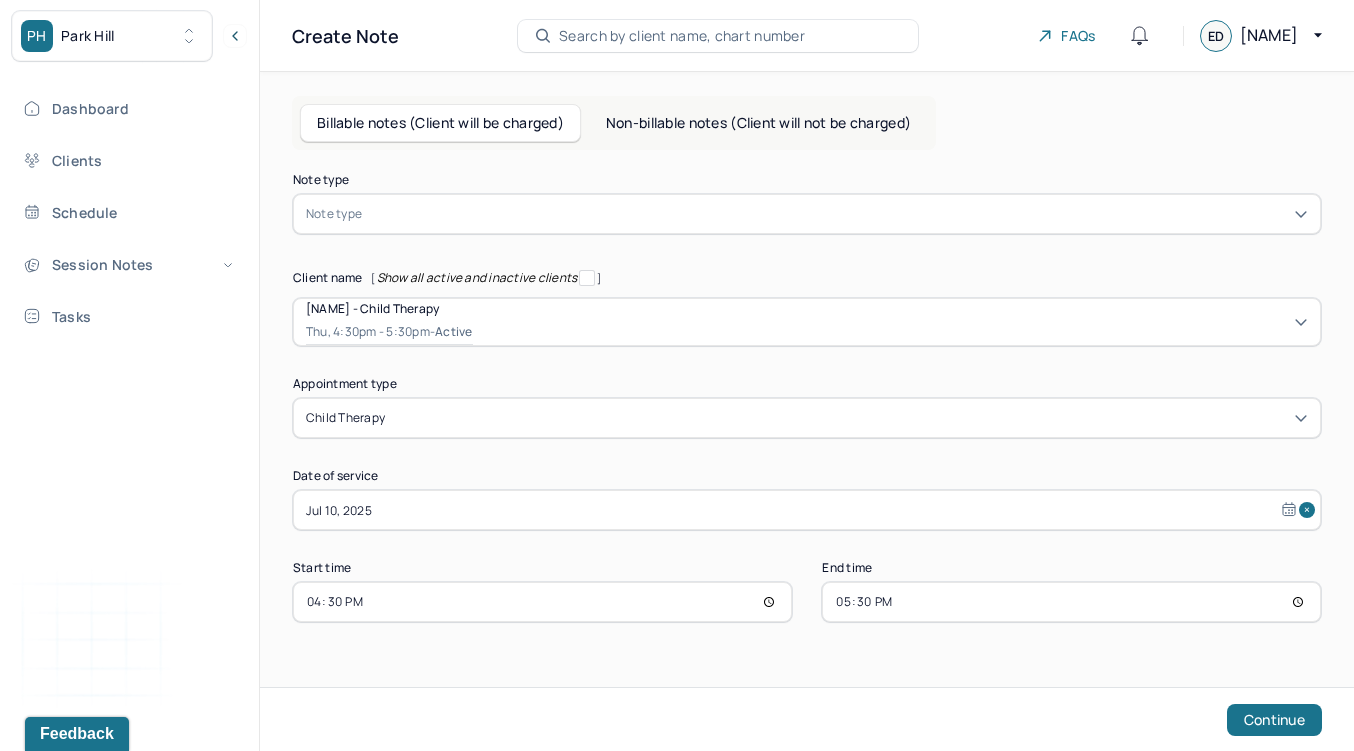 click on "Note type" at bounding box center (807, 214) 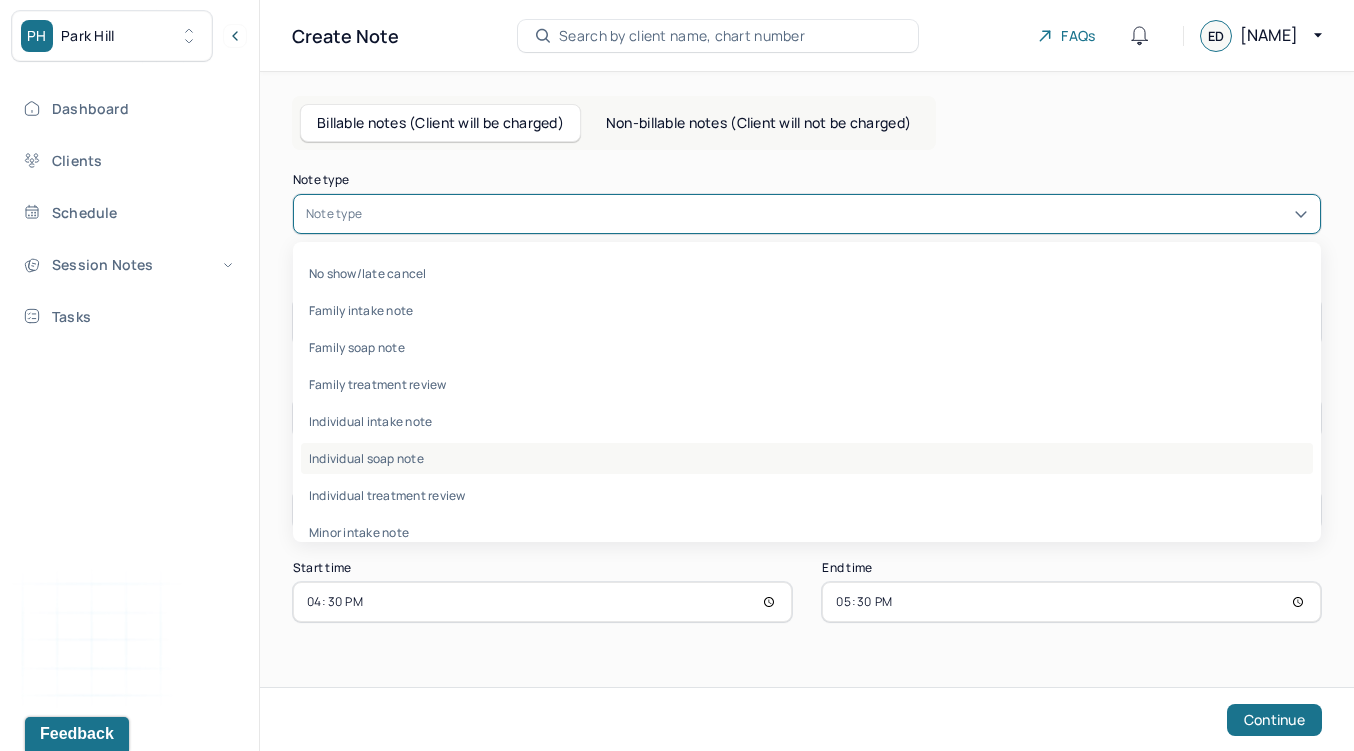 click on "Individual soap note" at bounding box center [807, 458] 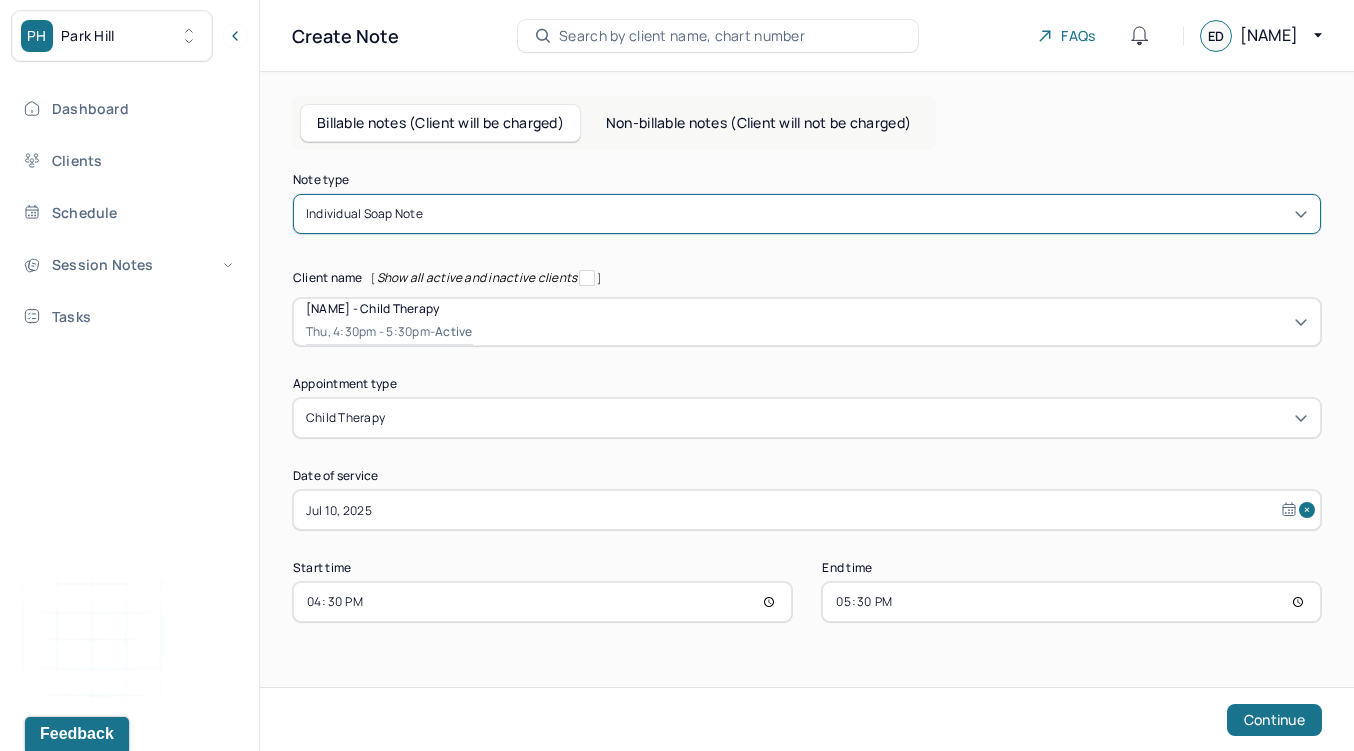 click on "17:30" at bounding box center (1071, 602) 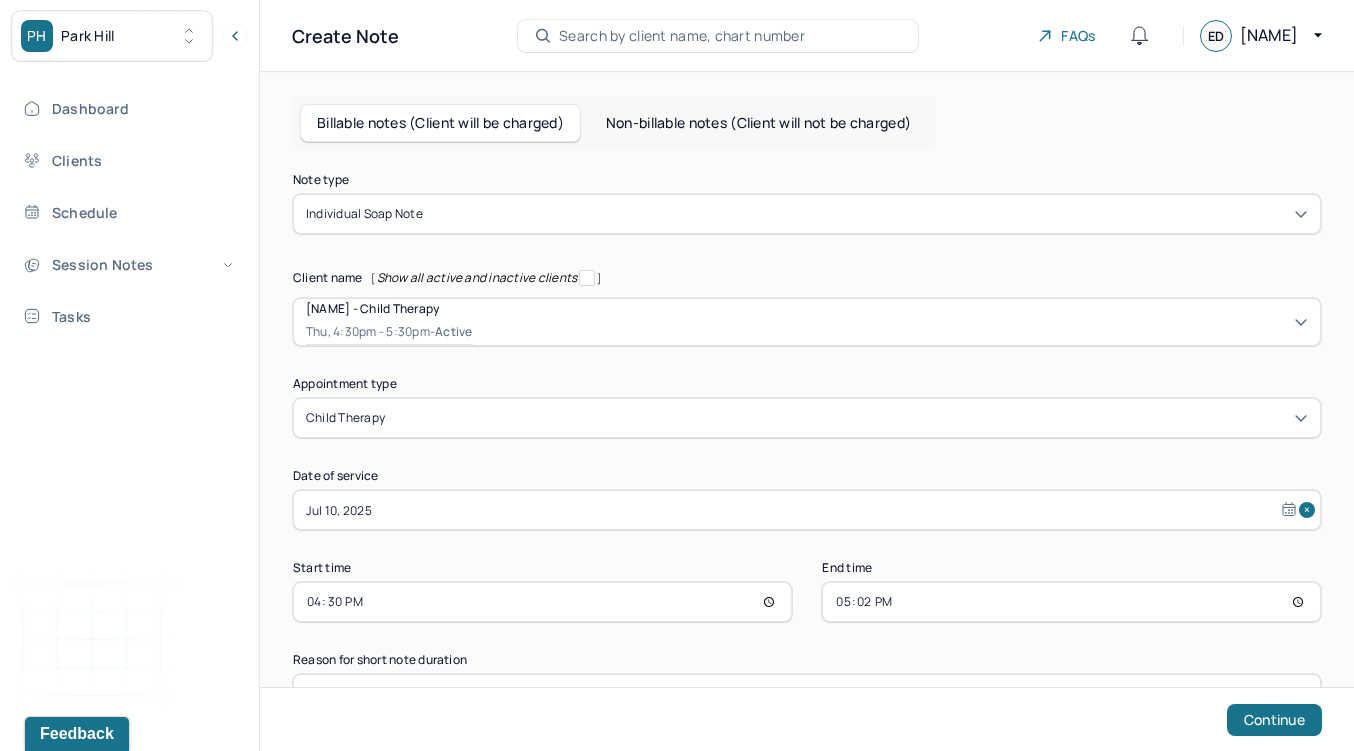 type on "17:25" 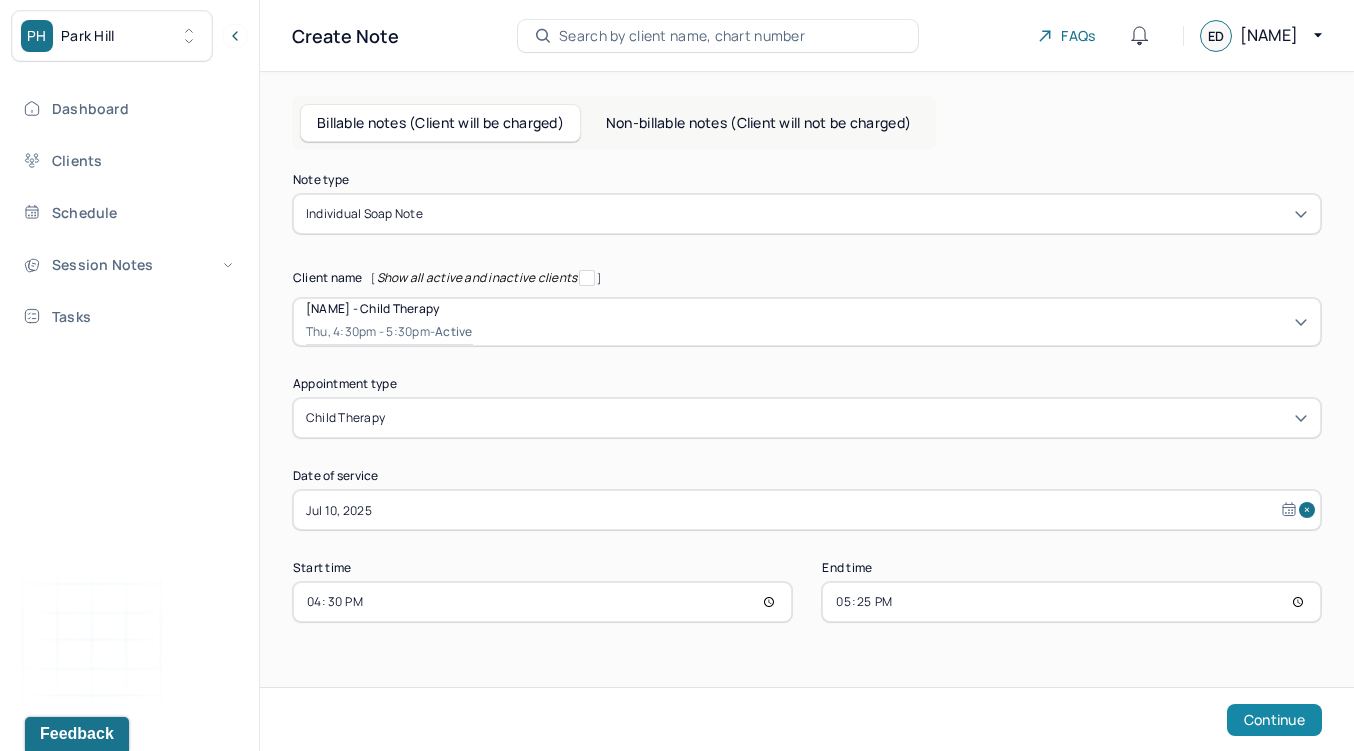 click on "Continue" at bounding box center (1274, 720) 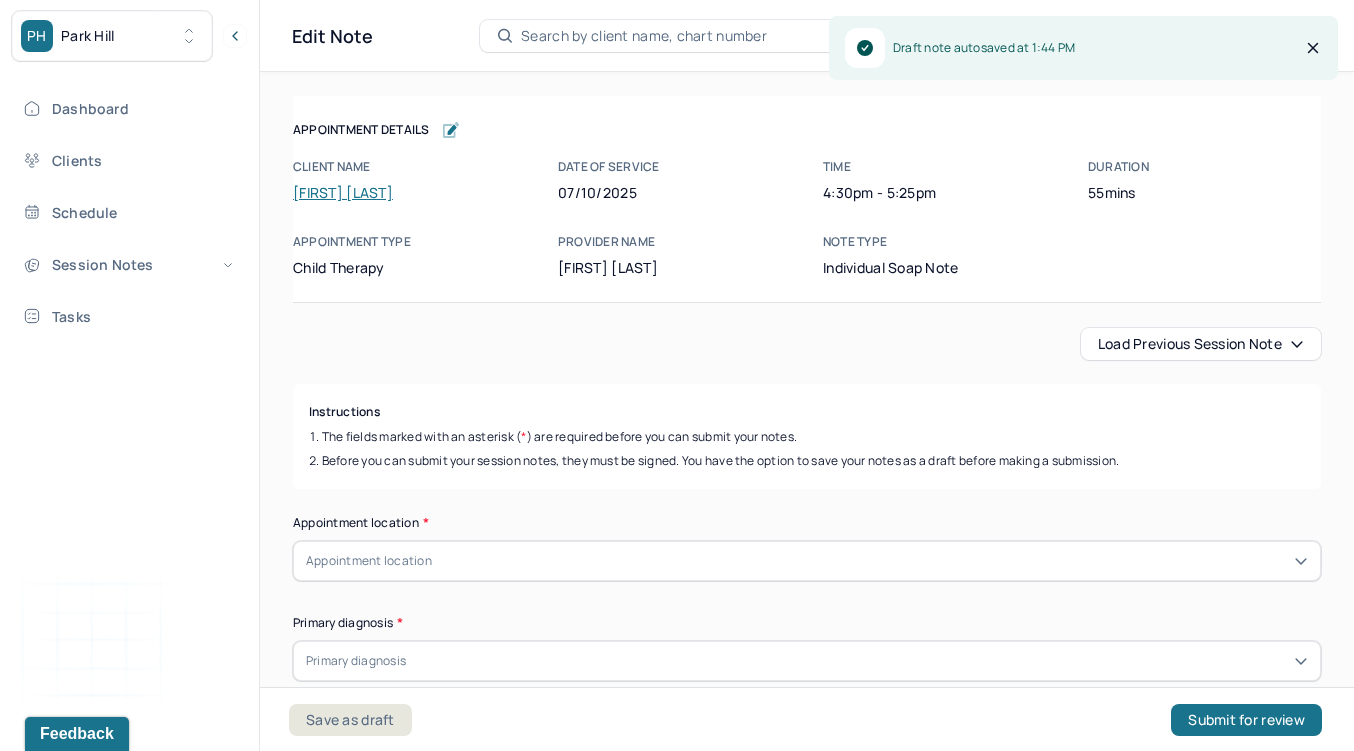 click on "Load previous session note" at bounding box center [1201, 344] 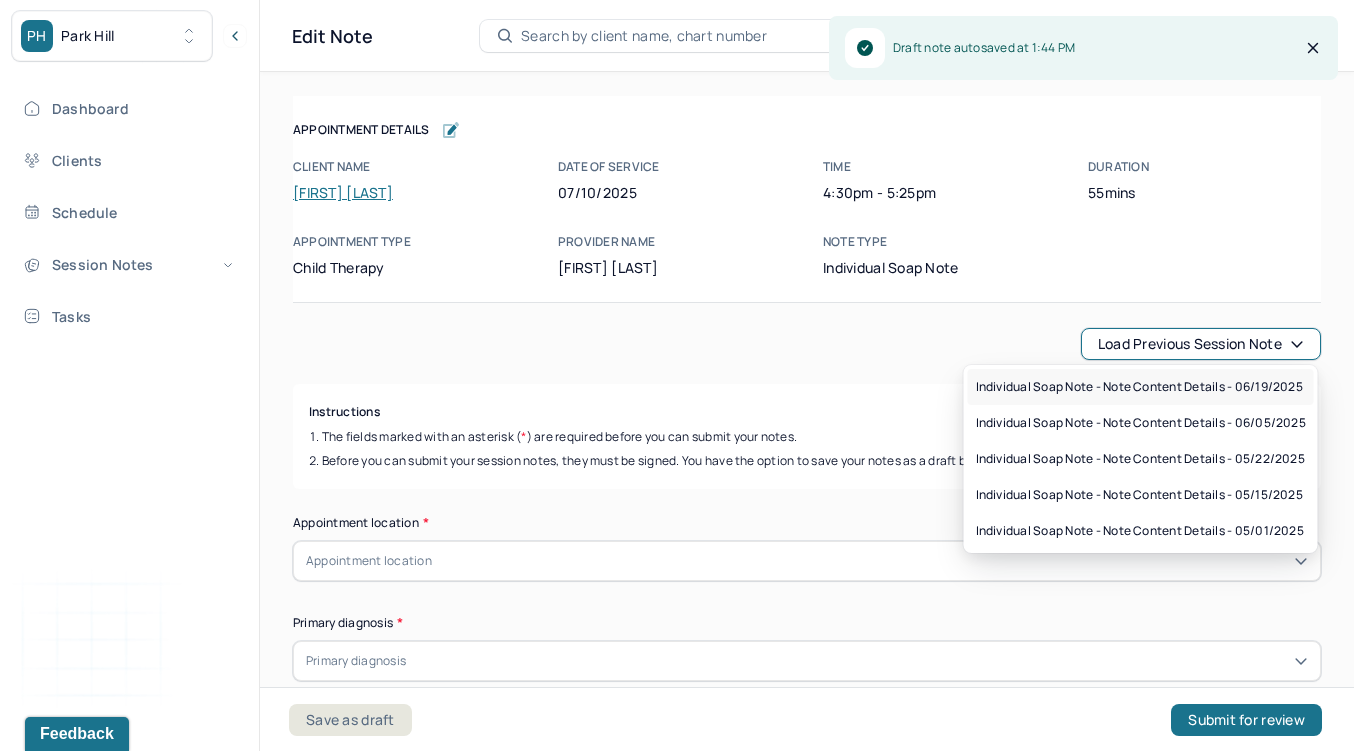 click on "Individual soap note   - Note content Details -   06/19/2025" at bounding box center (1139, 387) 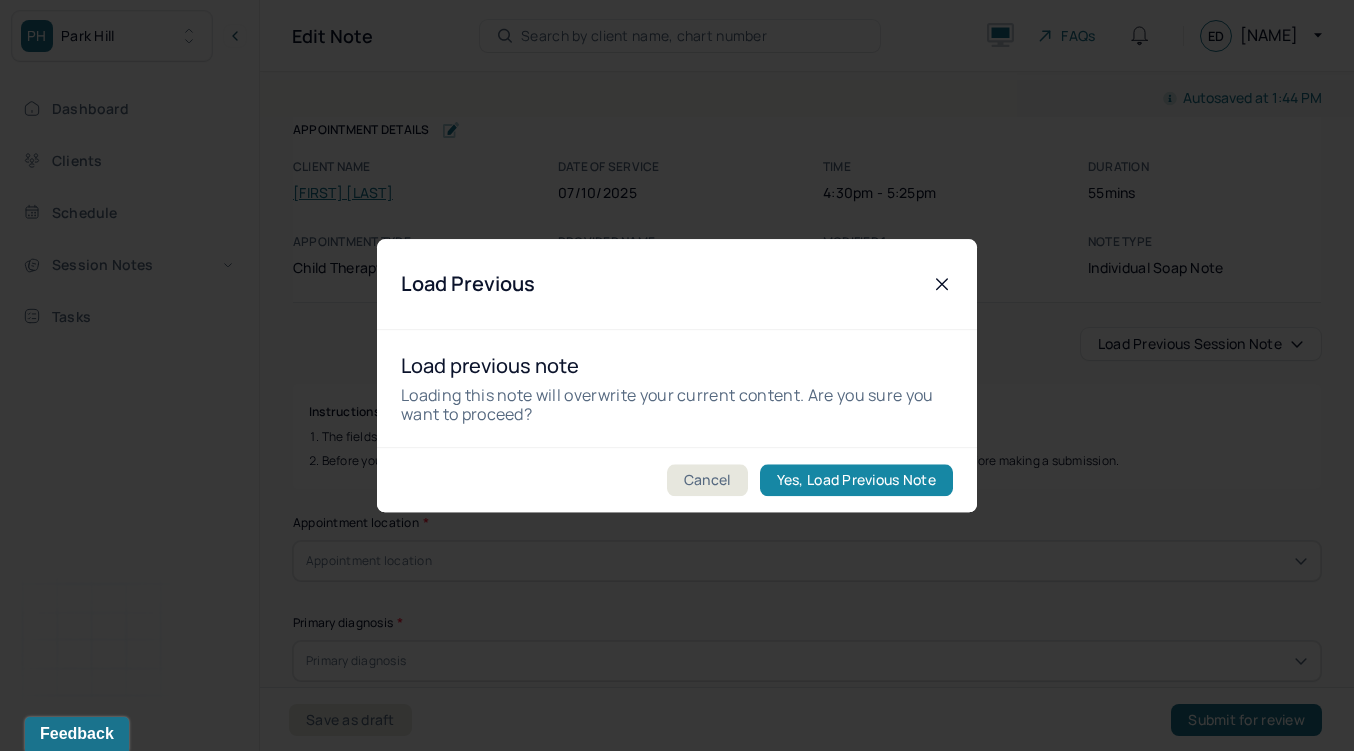 click on "Yes, Load Previous Note" at bounding box center (856, 480) 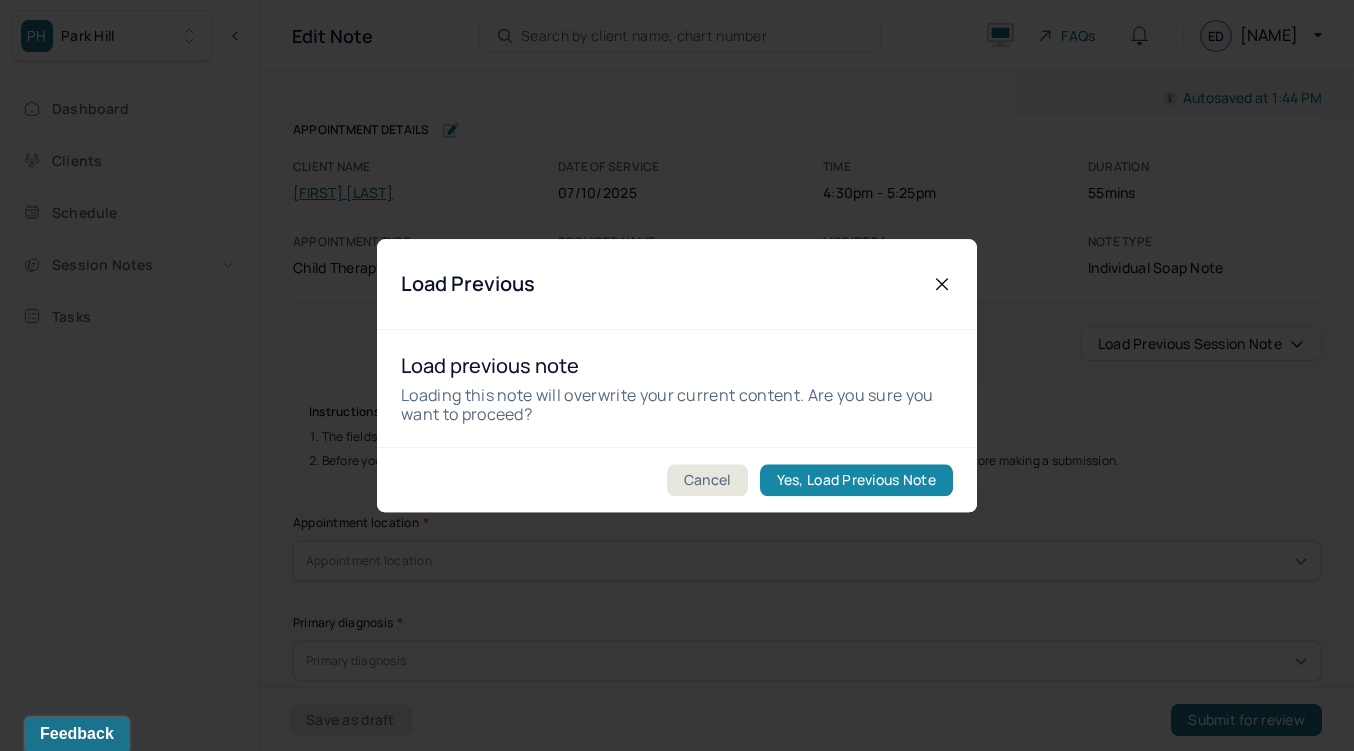 checkbox on "true" 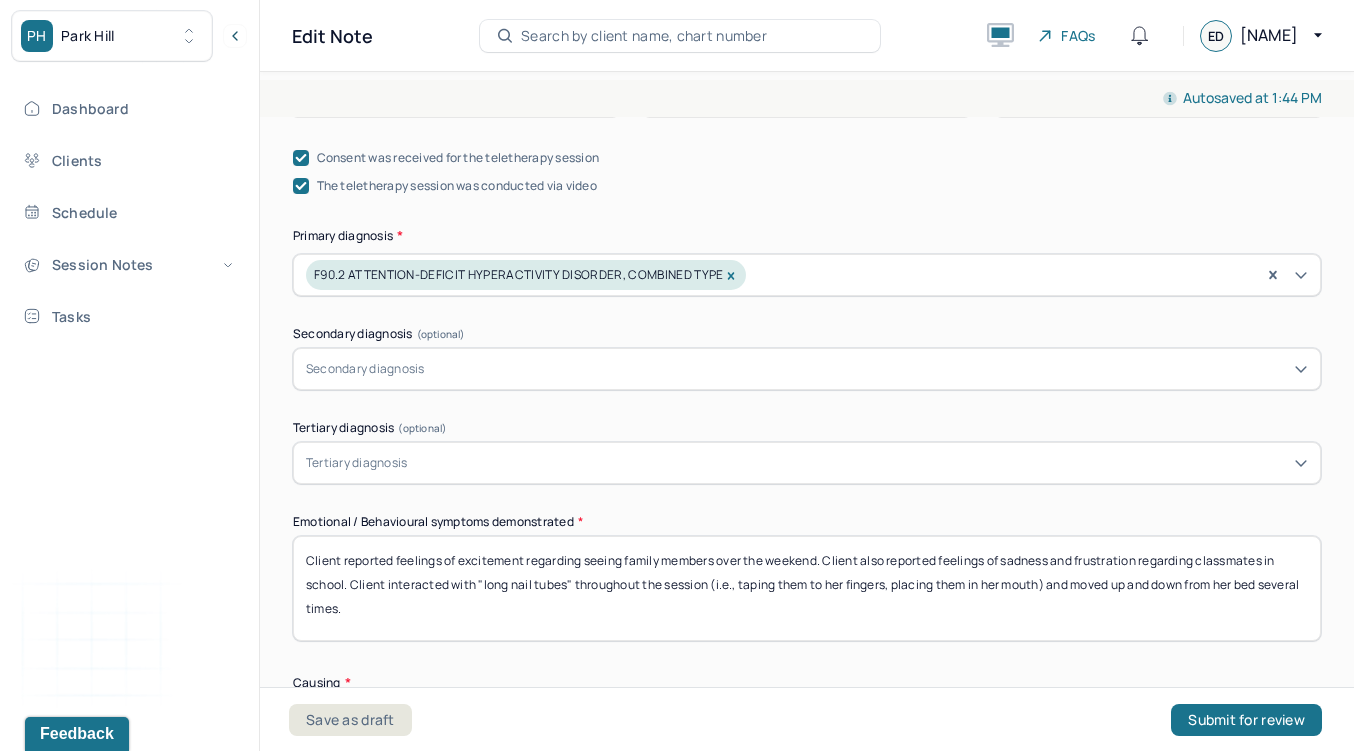 scroll, scrollTop: 651, scrollLeft: 0, axis: vertical 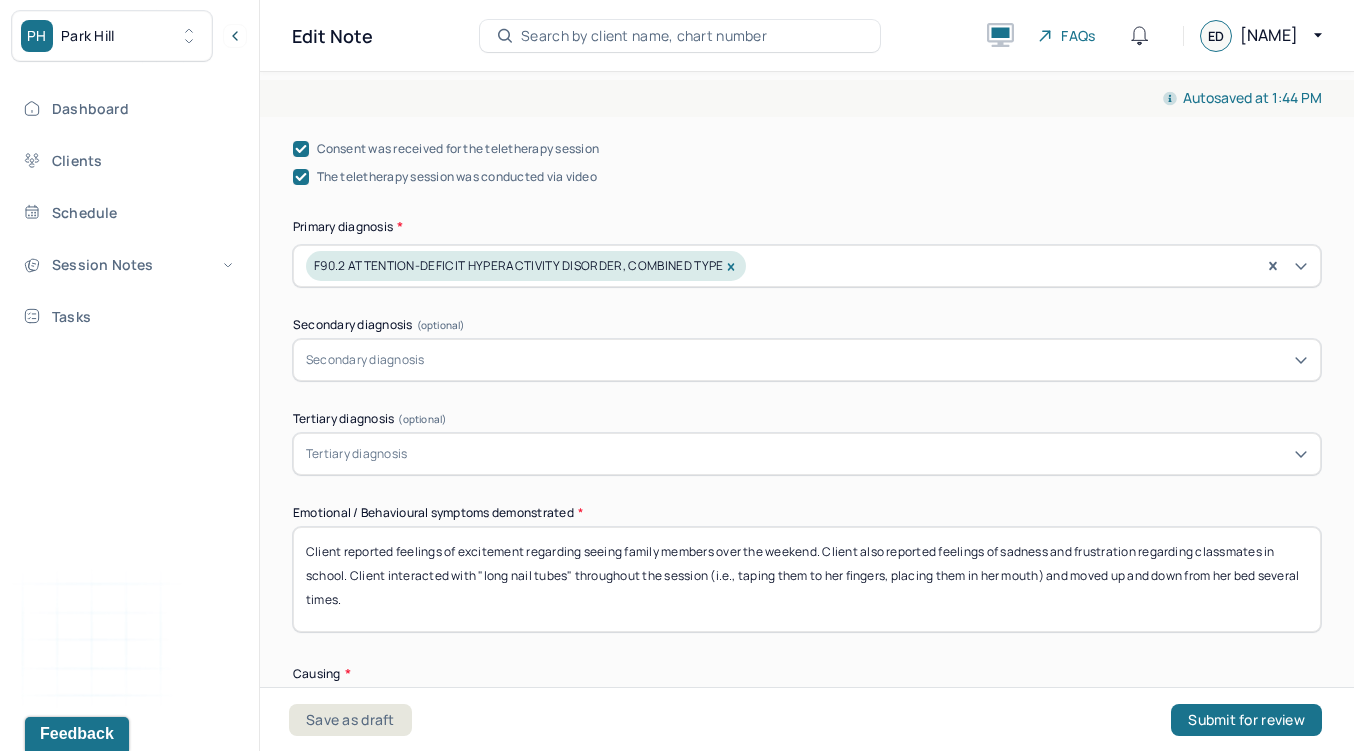 drag, startPoint x: 442, startPoint y: 586, endPoint x: 461, endPoint y: 553, distance: 38.078865 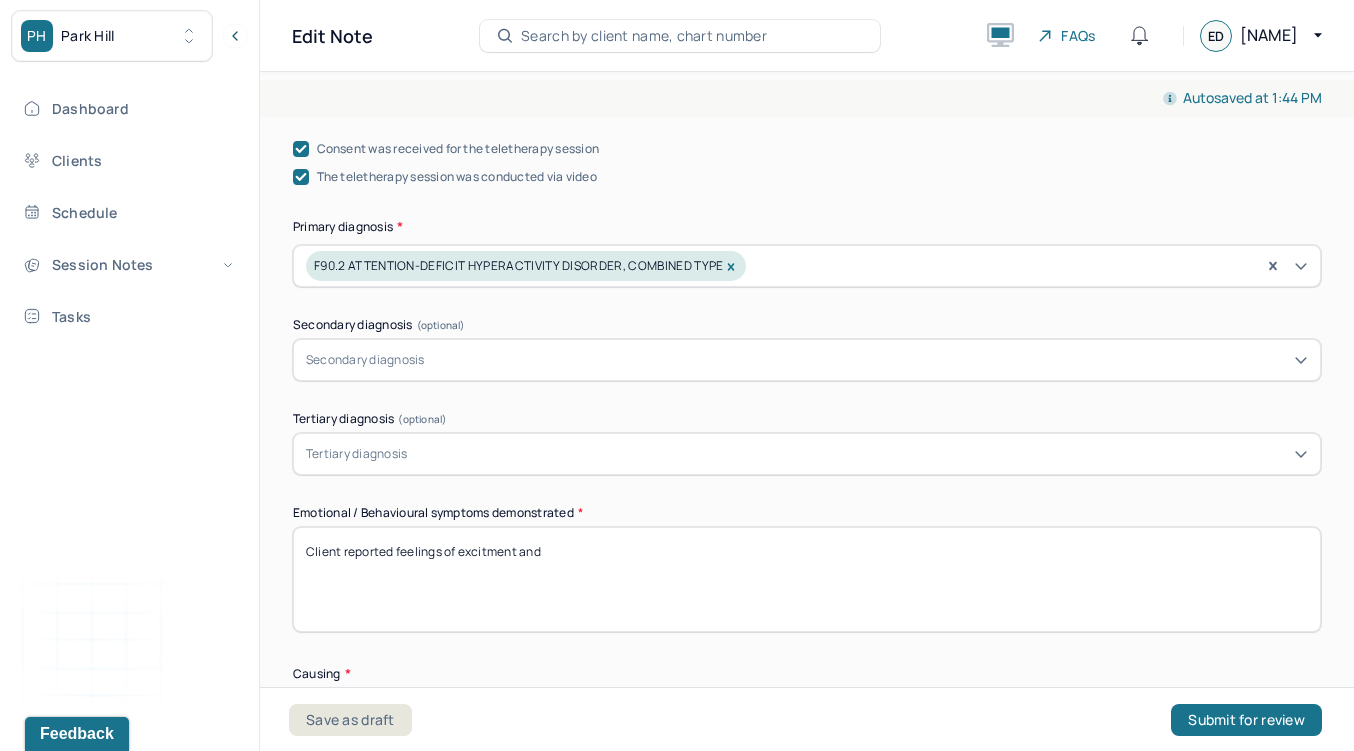 click on "Client reported feelings of" at bounding box center [807, 579] 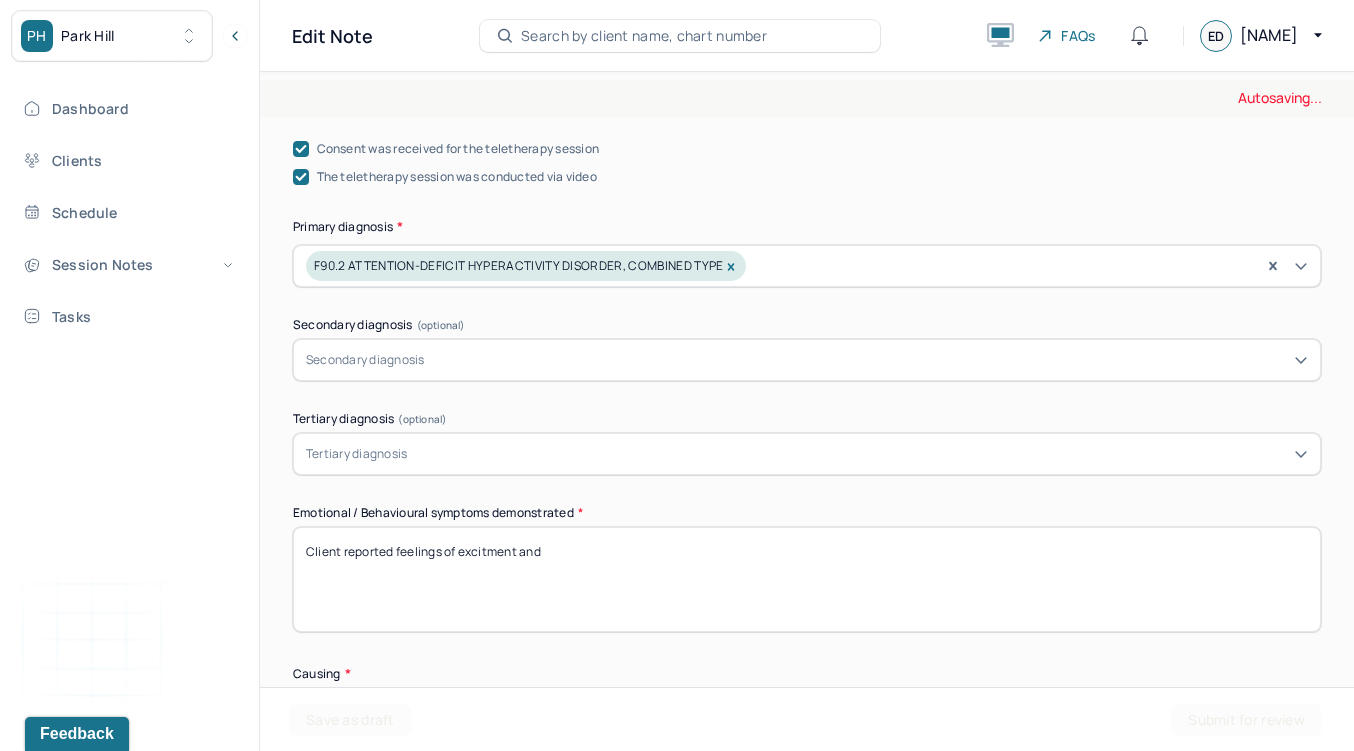 click on "Client reported feelings of" at bounding box center (807, 579) 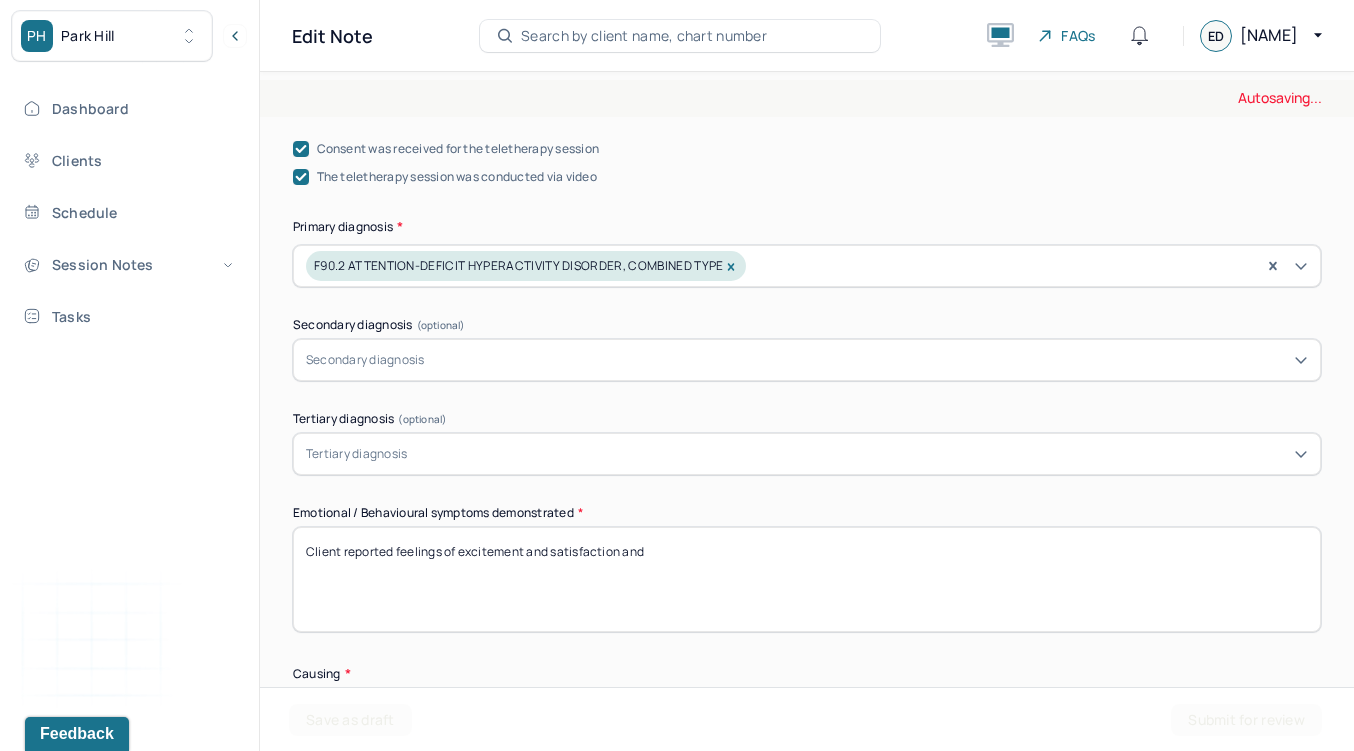 click on "Client reported feelings of excitement and  and" at bounding box center (807, 579) 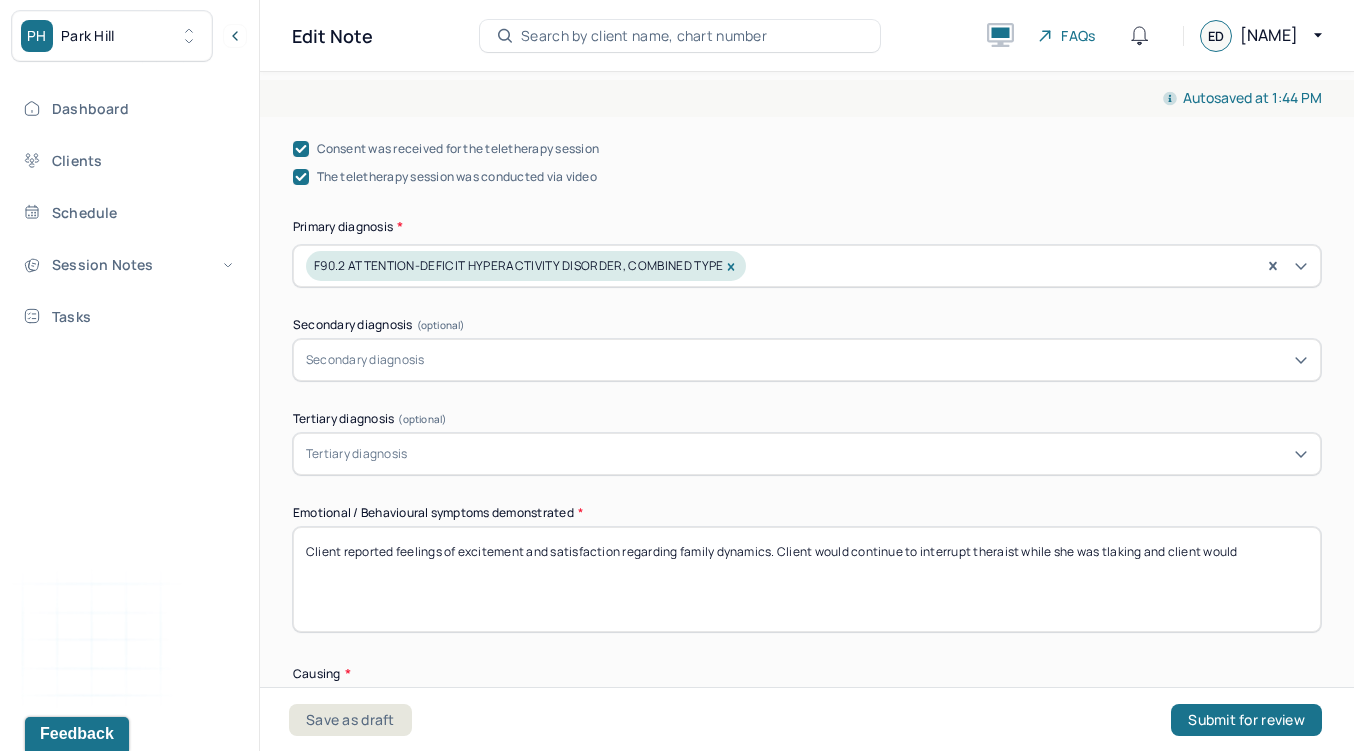 click on "Client reported feelings of excitement and satisfaction regarding family dynamics. Client was" at bounding box center [807, 579] 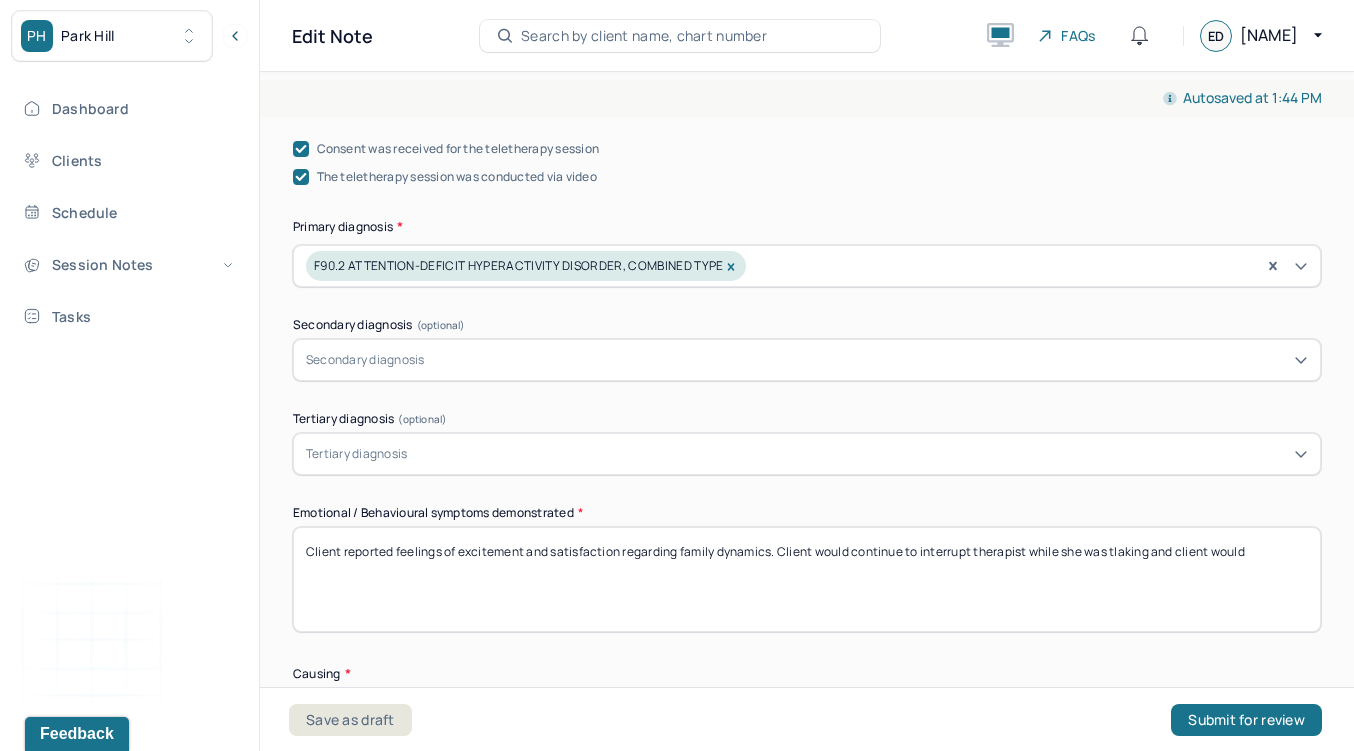 click on "Client reported feelings of excitement and satisfaction regarding family dynamics. Client would continue to interrupt theraist while she was tlaking and client would" at bounding box center (807, 579) 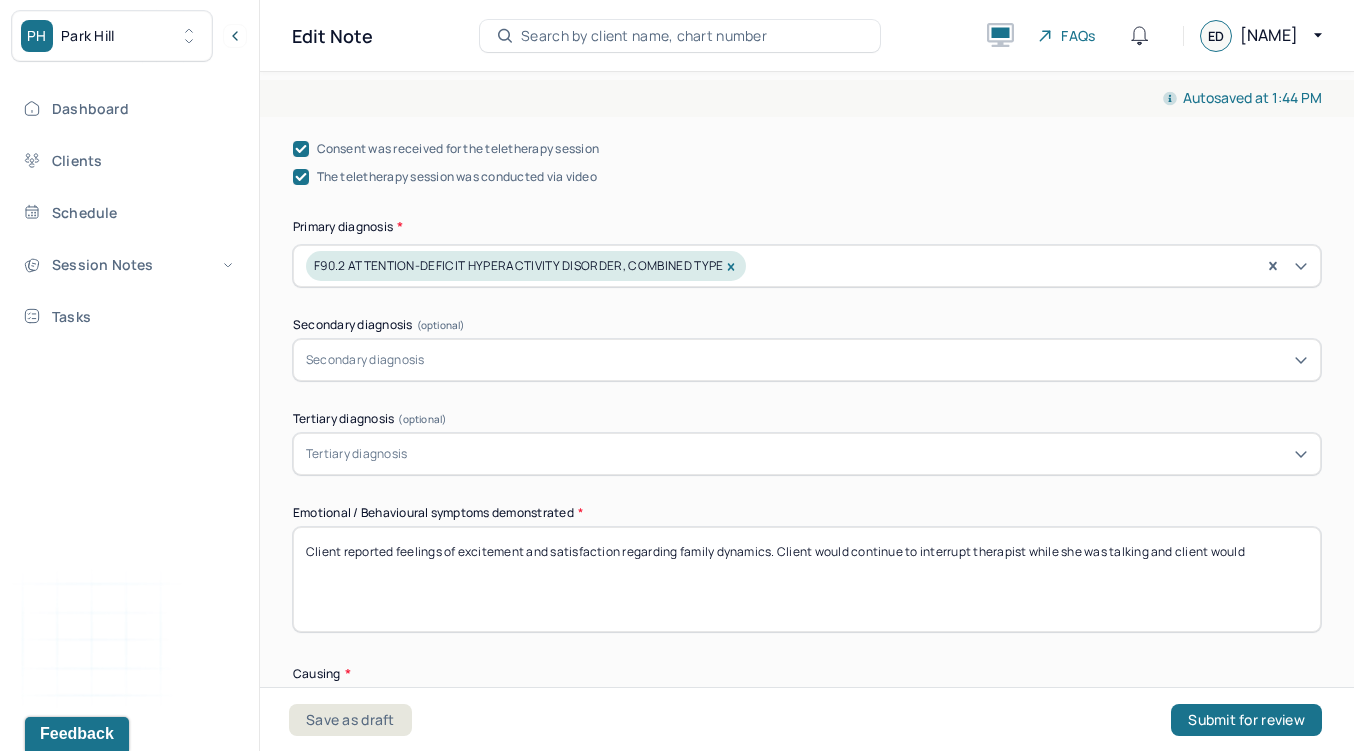 click on "Client reported feelings of excitement and satisfaction regarding family dynamics. Client would continue to interrupt theraist while she was tlaking and client would" at bounding box center [807, 579] 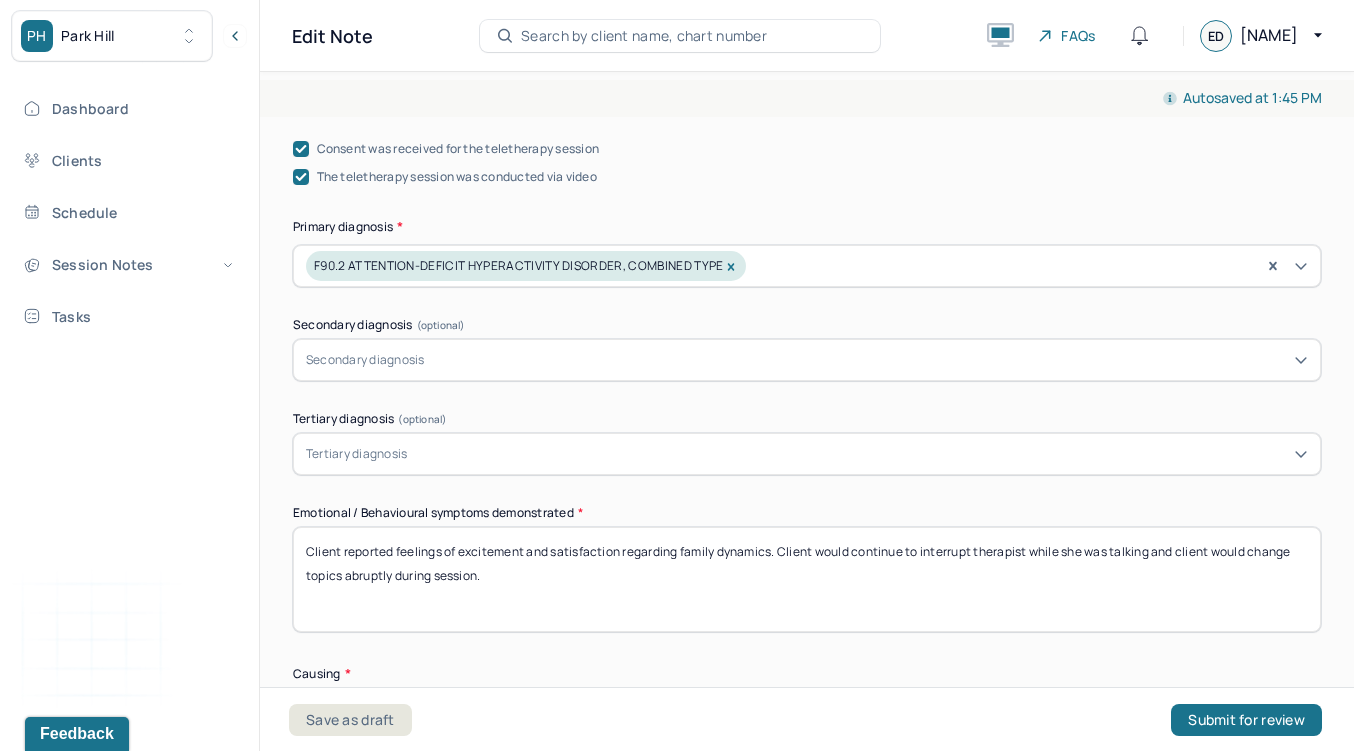 type on "Client reported feelings of excitement and satisfaction regarding family dynamics. Client would continue to interrupt therapist while she was talking and client would change topics abruptly during session." 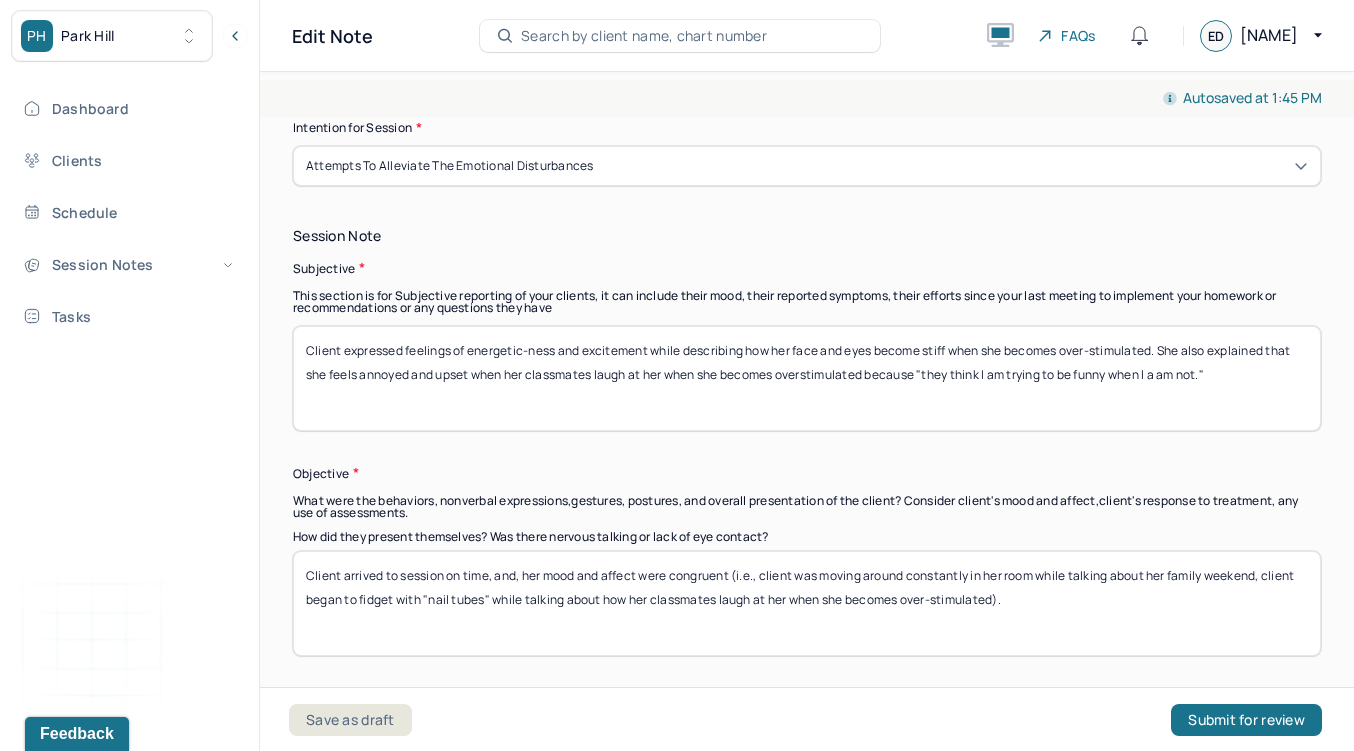 scroll, scrollTop: 1284, scrollLeft: 0, axis: vertical 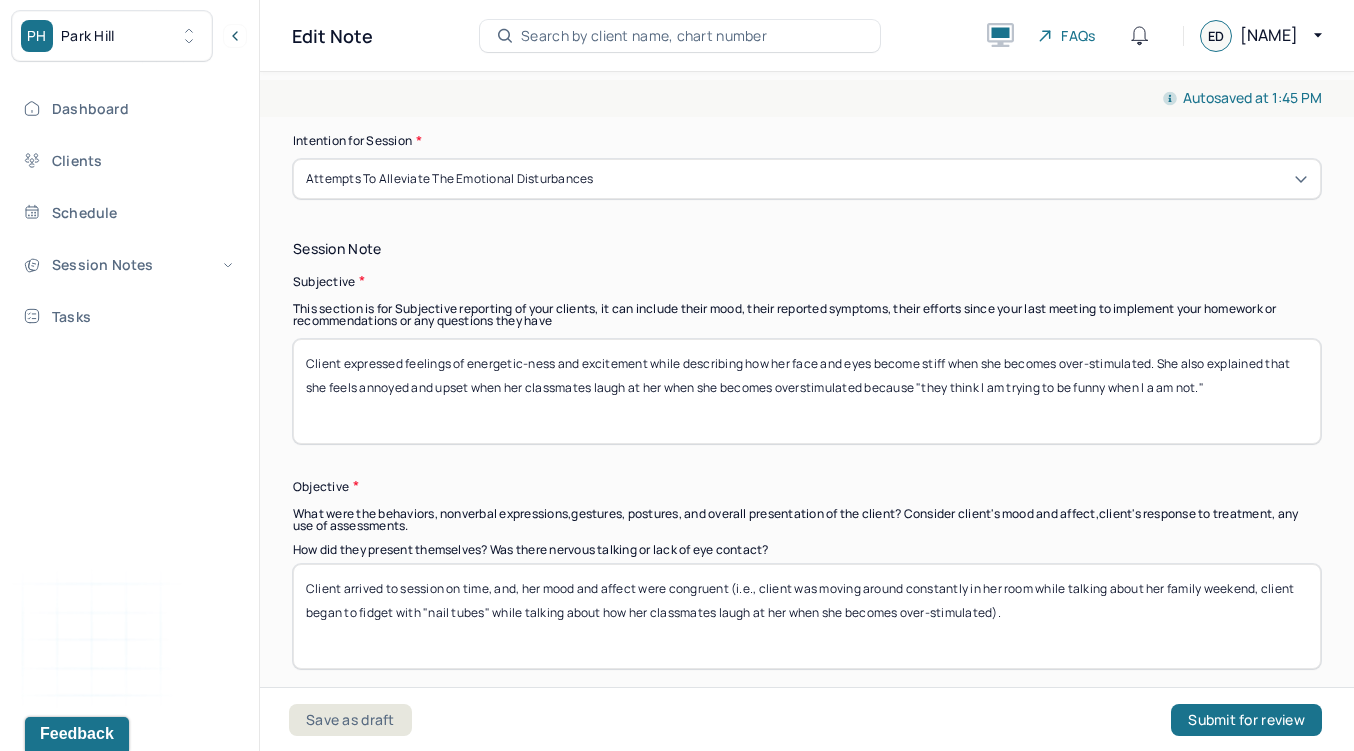click on "Attempts to alleviate the emotional disturbances" at bounding box center [807, 179] 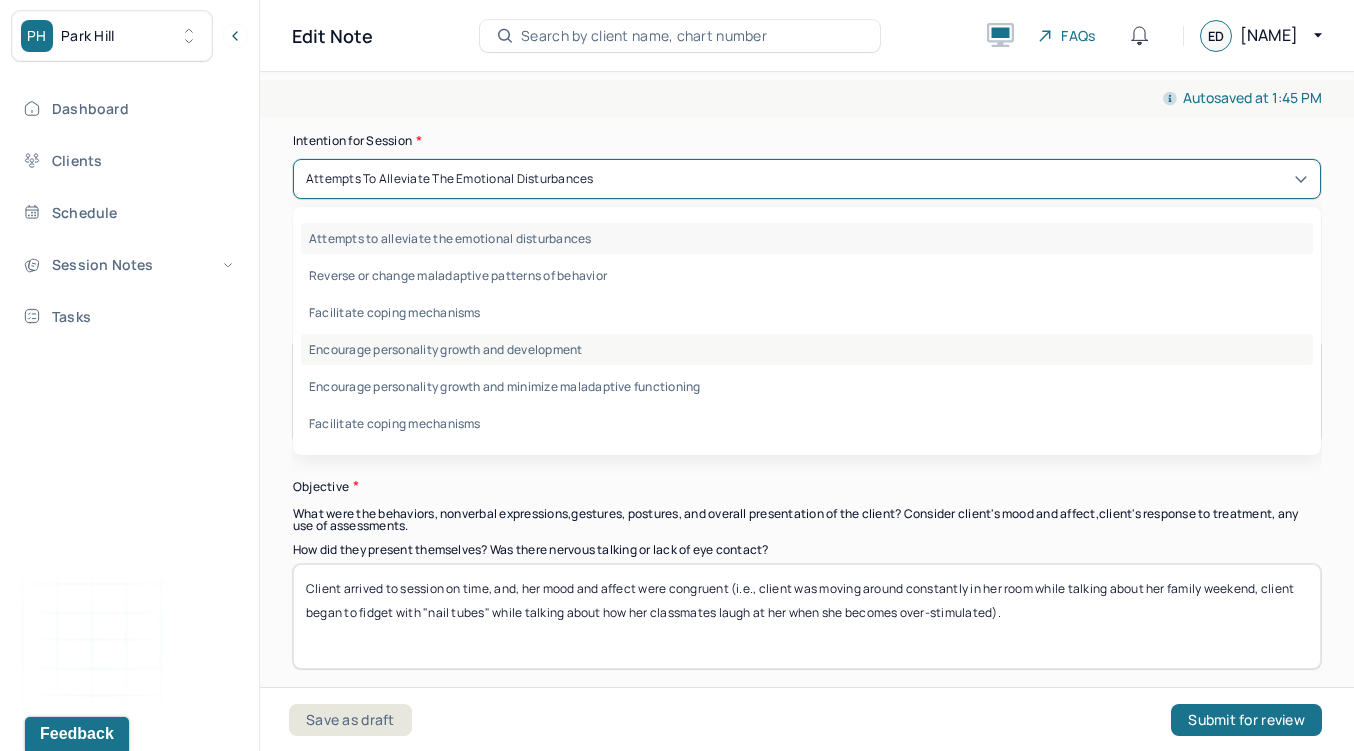 click on "Encourage personality growth and development" at bounding box center (807, 349) 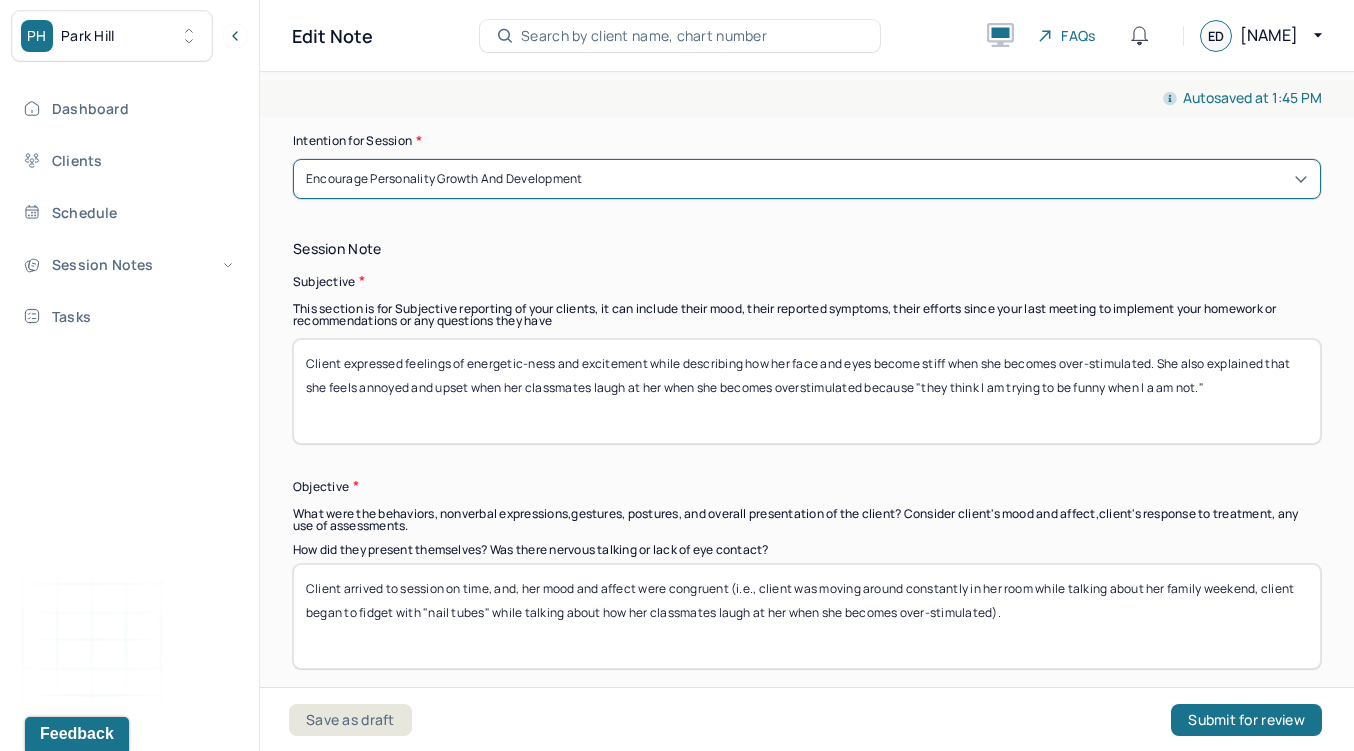 scroll, scrollTop: 1317, scrollLeft: 0, axis: vertical 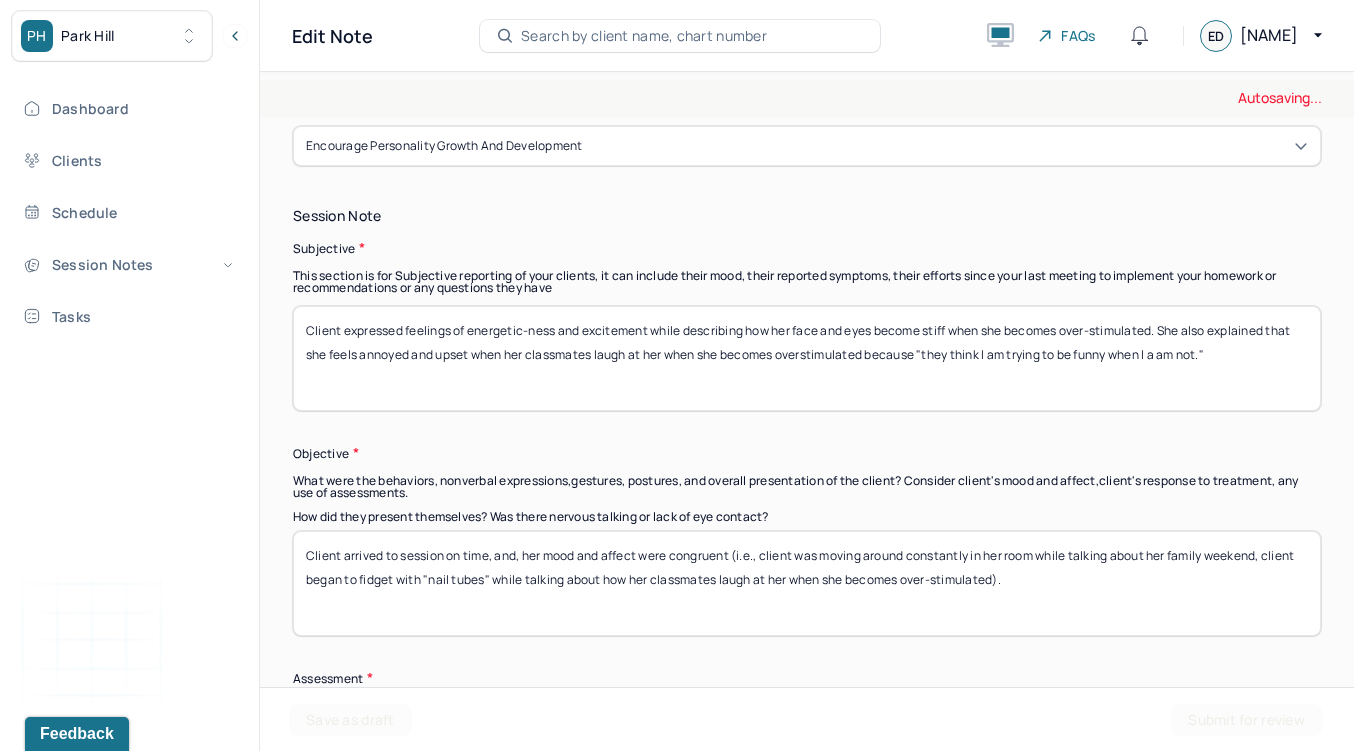 click on "Client expressed feelings of energetic-ness and excitement while describing how her face and eyes become stiff when she becomes over-stimulated. She also explained that she feels annoyed and upset when her classmates laugh at her when she becomes overstimulated because "they think I am trying to be funny when I a am not."" at bounding box center [807, 358] 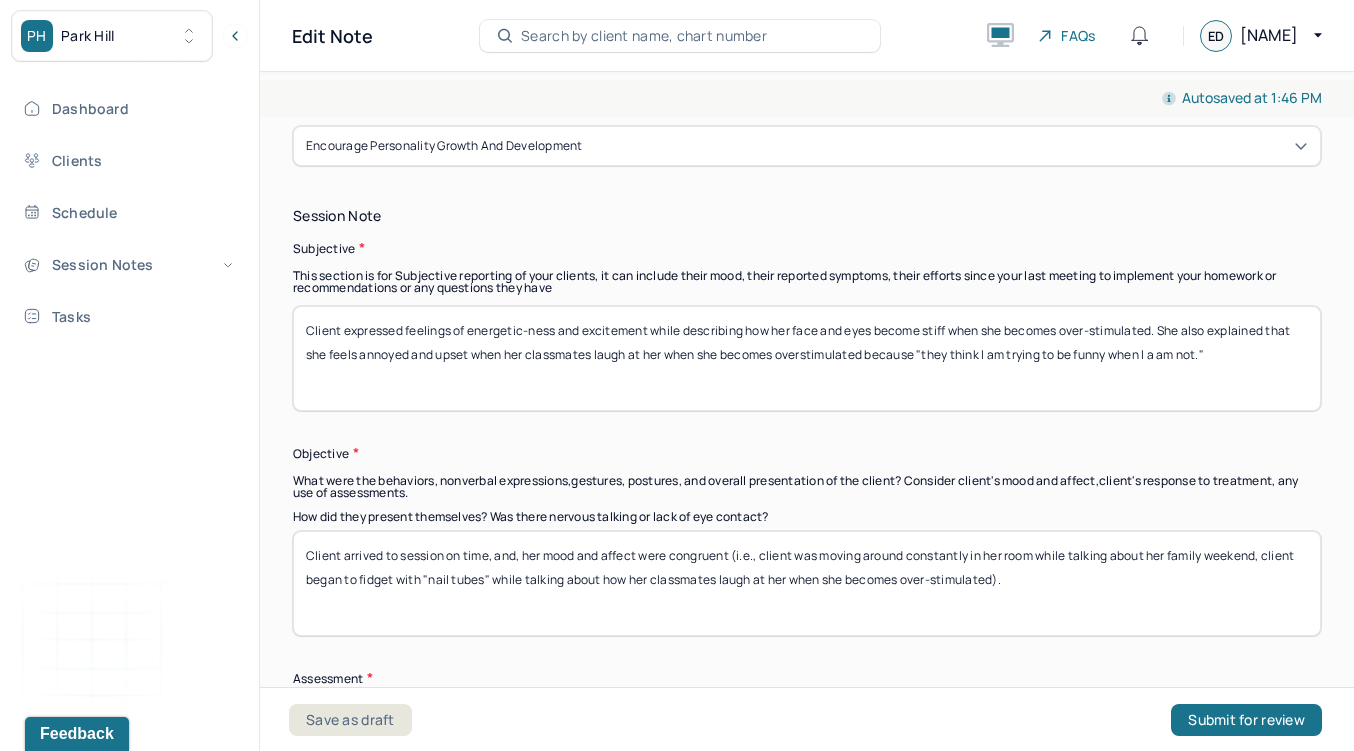 drag, startPoint x: 1235, startPoint y: 355, endPoint x: 342, endPoint y: 328, distance: 893.4081 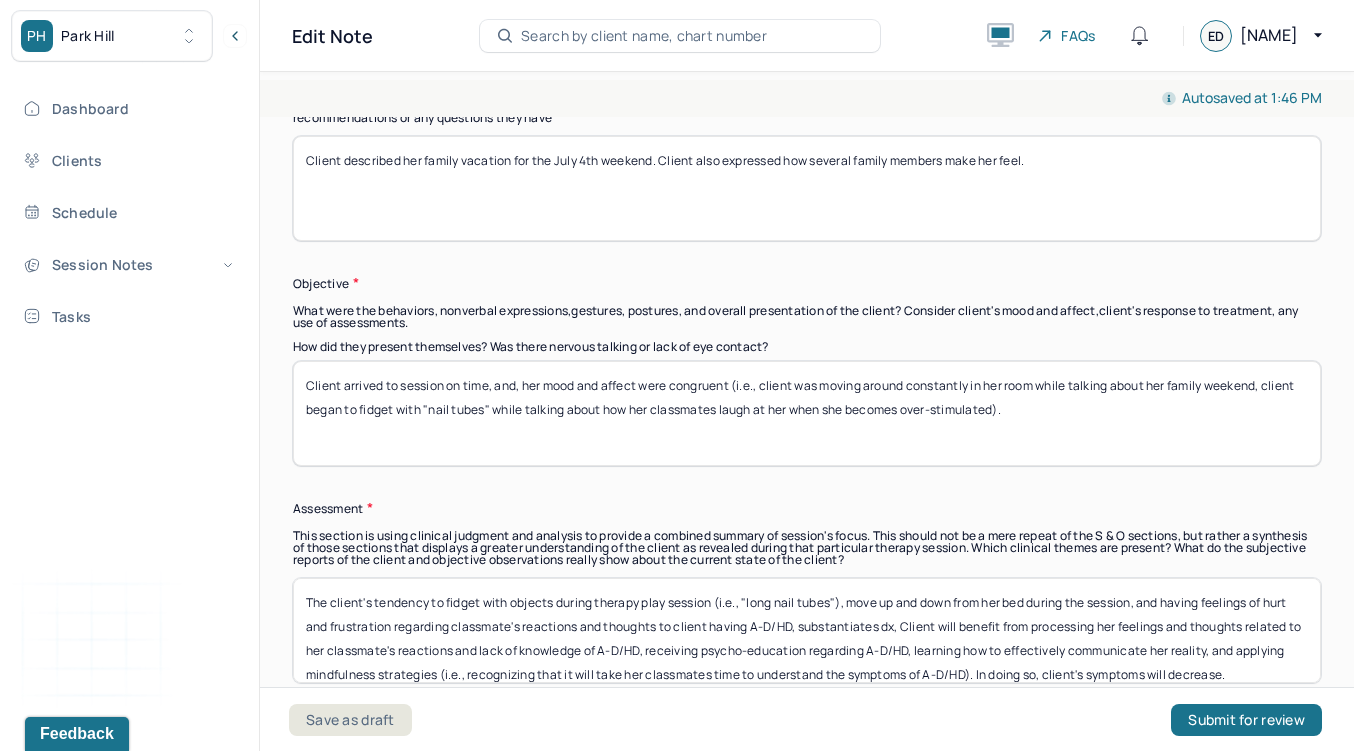 scroll, scrollTop: 1500, scrollLeft: 0, axis: vertical 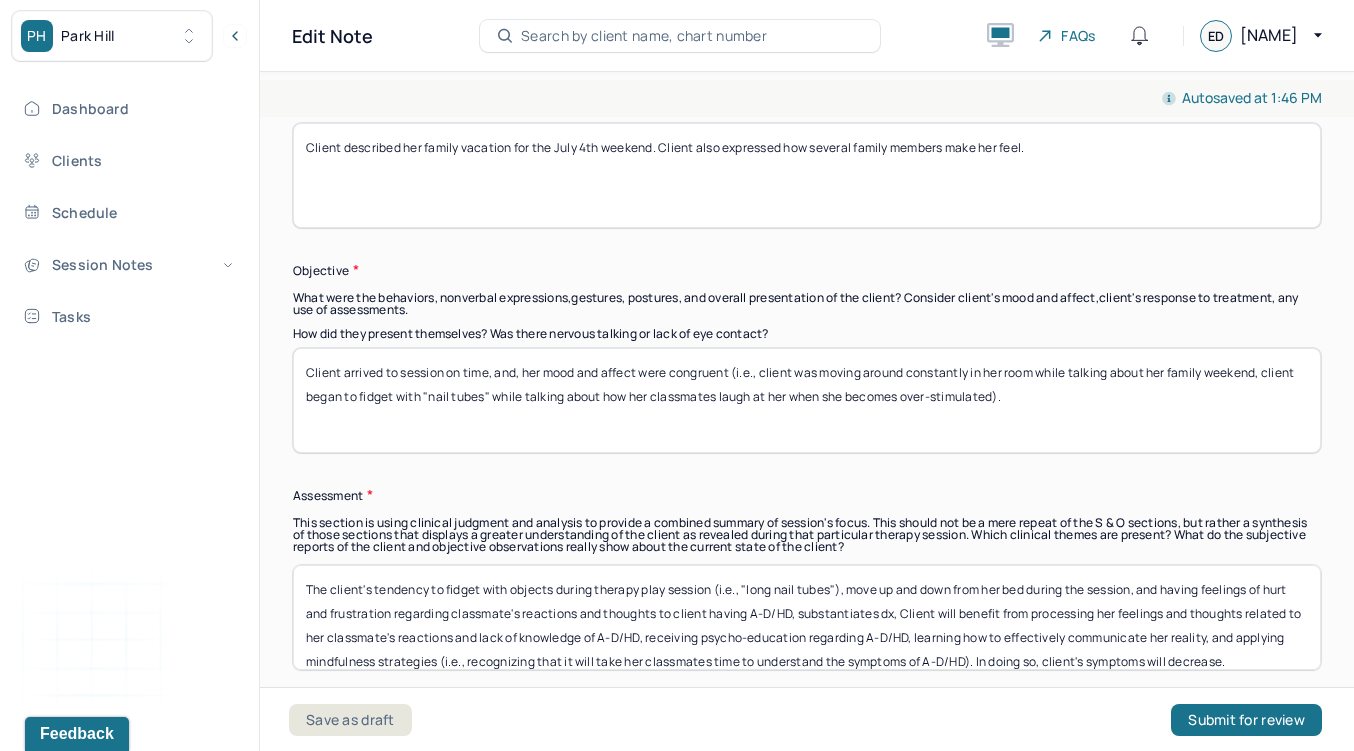 type on "Client described her family vacation for the July 4th weekend. Client also expressed how several family members make her feel." 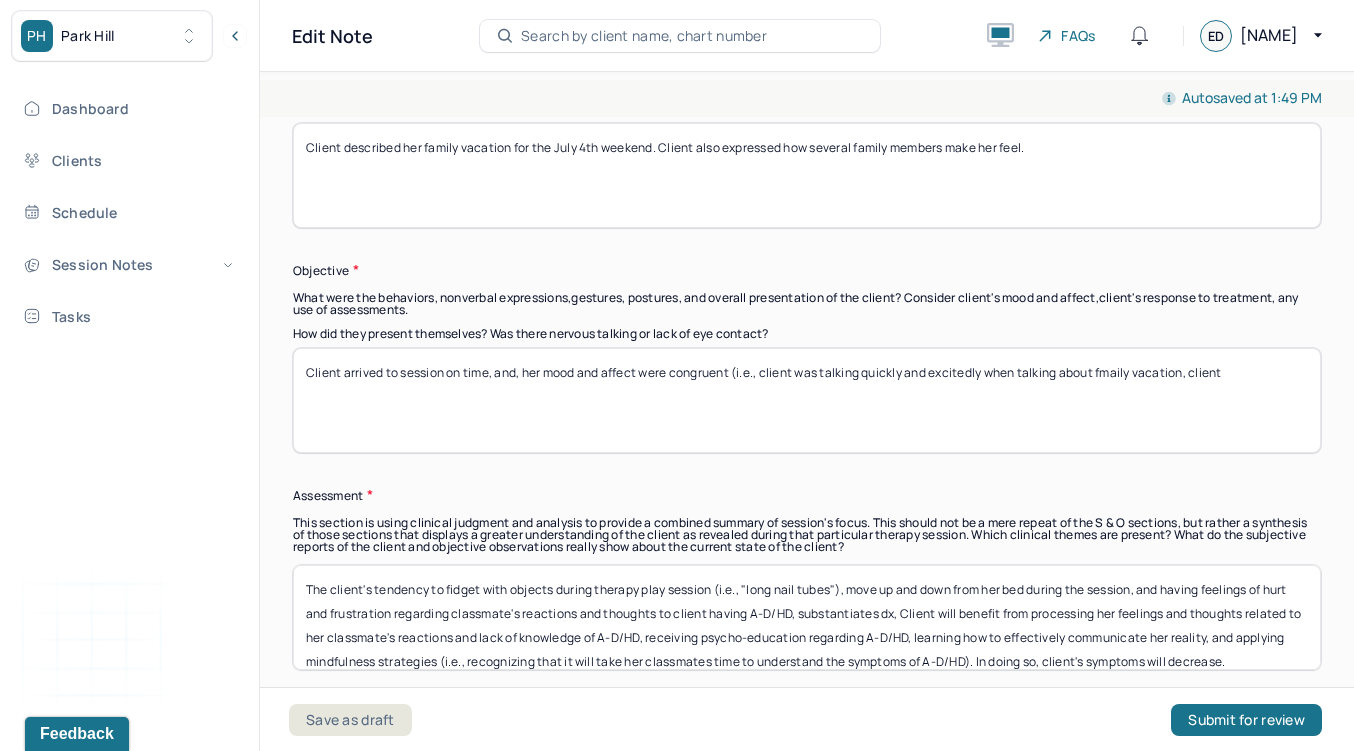 click on "Client arrived to session on time, and, her mood and affect were congruent (i.e., client was talking quickly and excitedly when talking about" at bounding box center [807, 400] 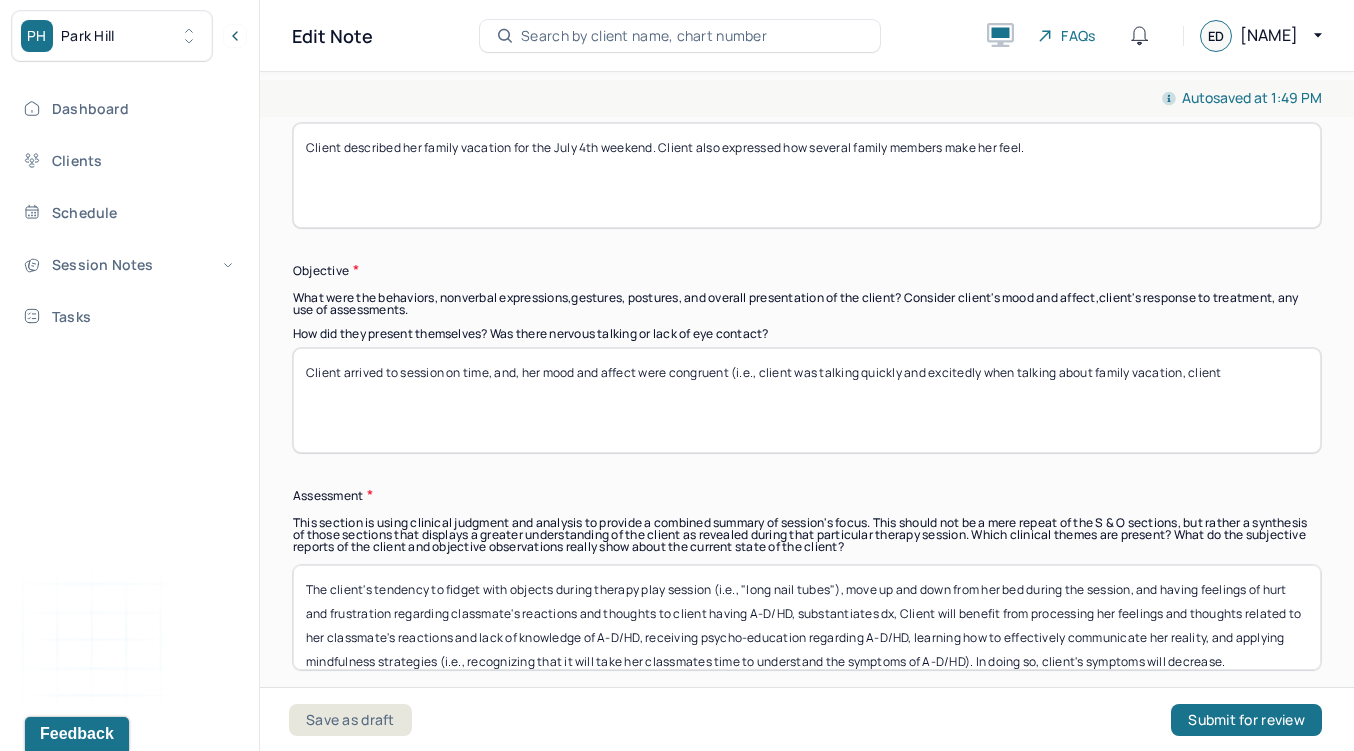 click on "Client arrived to session on time, and, her mood and affect were congruent (i.e., client was talking quickly and excitedly when talking about family vacation, client" at bounding box center [807, 400] 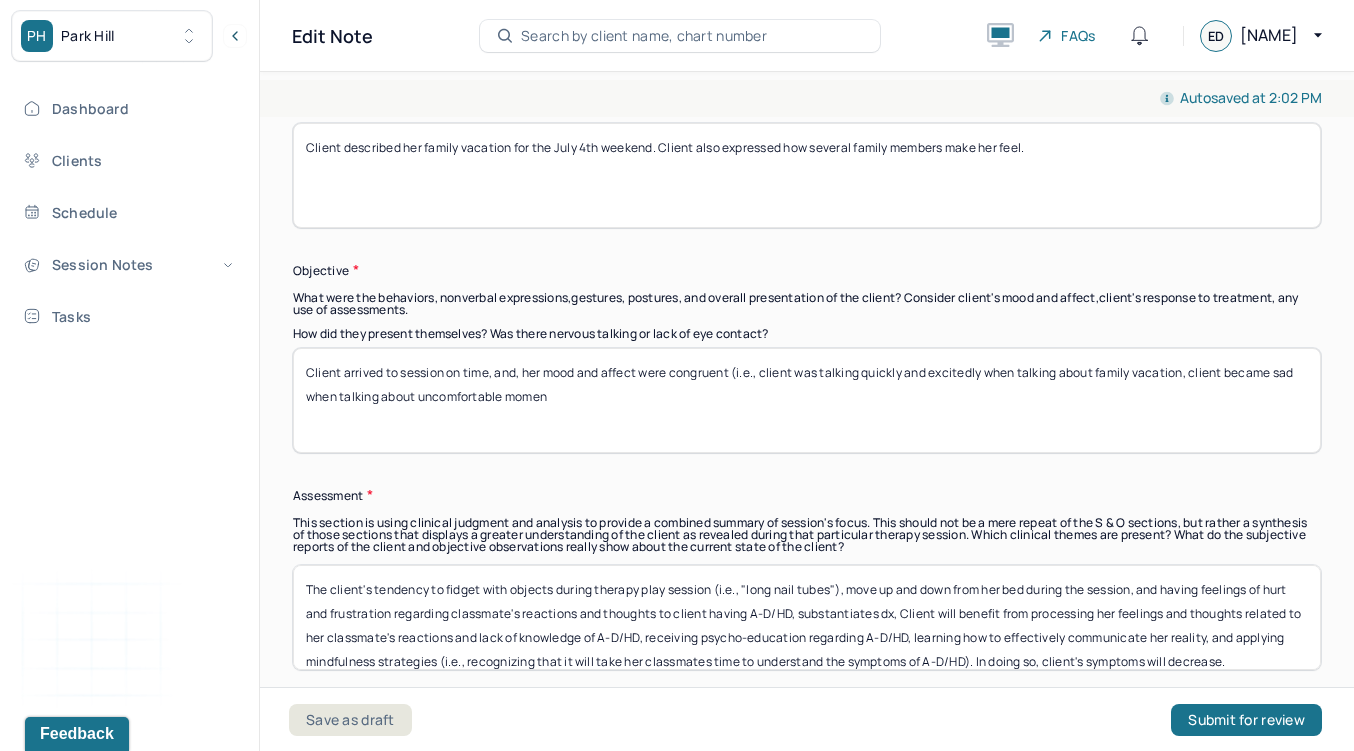 click on "Client arrived to session on time, and, her mood and affect were congruent (i.e., client was talking quickly and excitedly when talking about family vacation, client became sad when talking about uncomfortable momen" at bounding box center (807, 400) 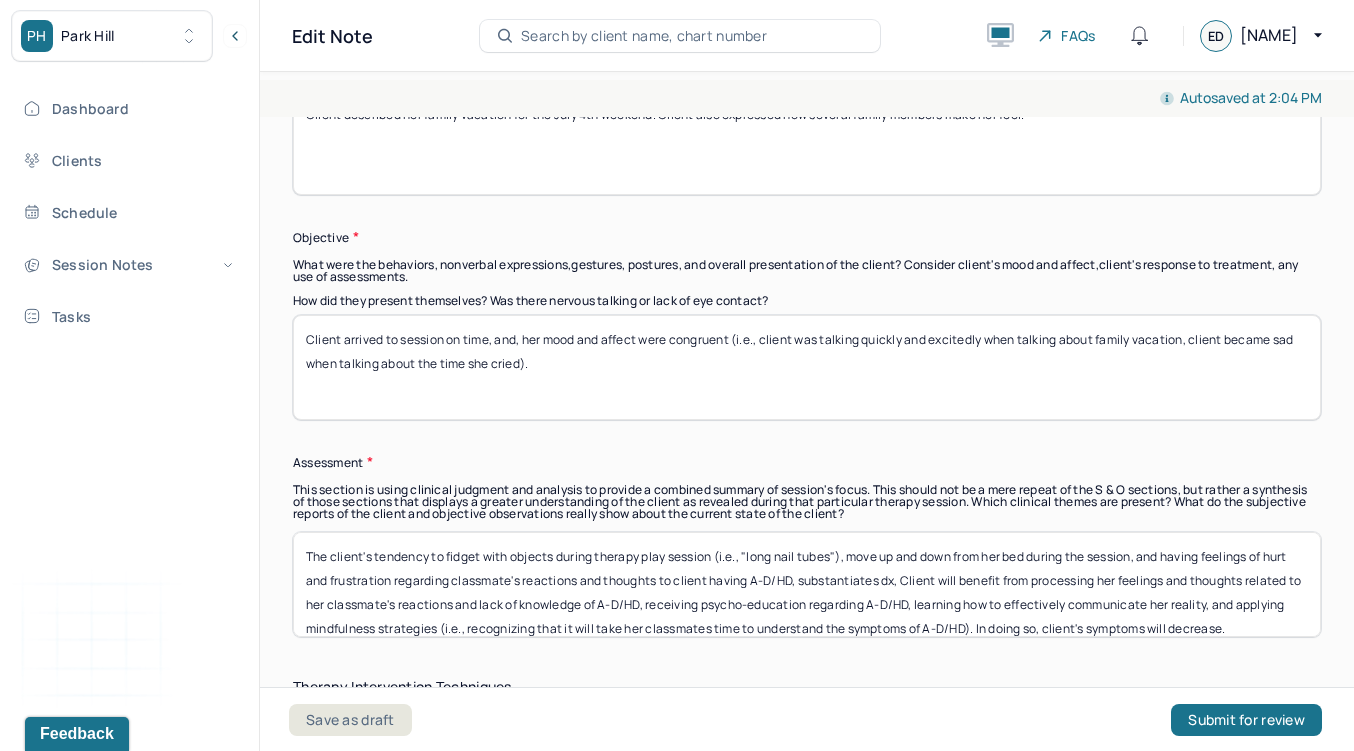 scroll, scrollTop: 1575, scrollLeft: 0, axis: vertical 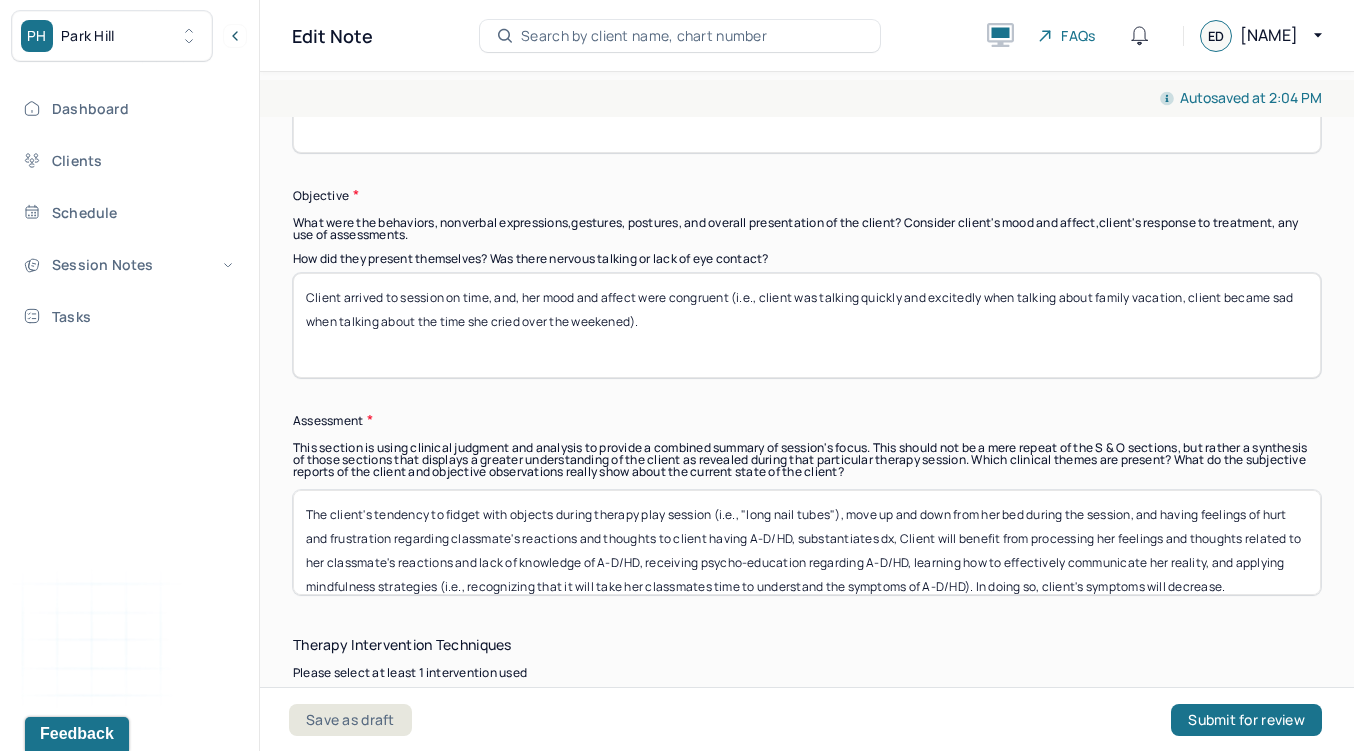 click on "Client arrived to session on time, and, her mood and affect were congruent (i.e., client was talking quickly and excitedly when talking about family vacation, client became sad when talking about the time she cried)." at bounding box center (807, 325) 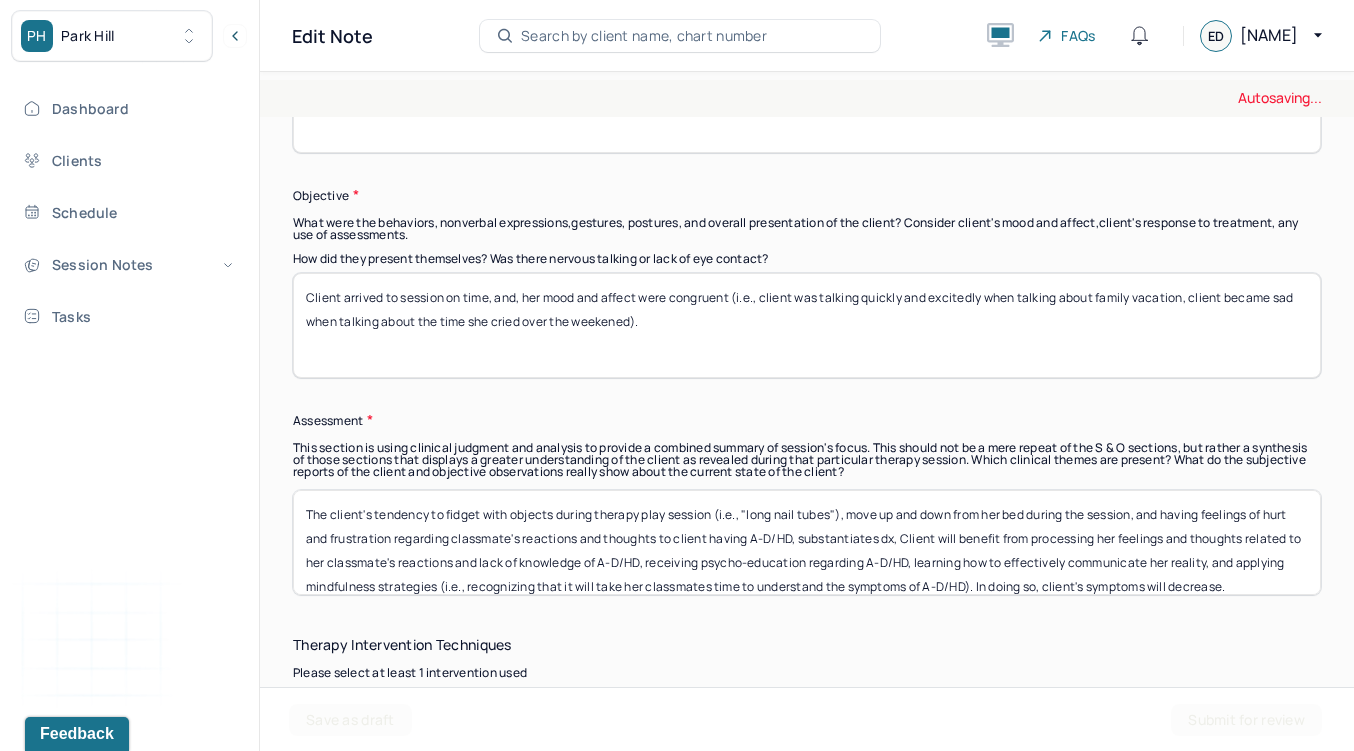 click on "Client arrived to session on time, and, her mood and affect were congruent (i.e., client was talking quickly and excitedly when talking about family vacation, client became sad when talking about the time she cried)." at bounding box center (807, 325) 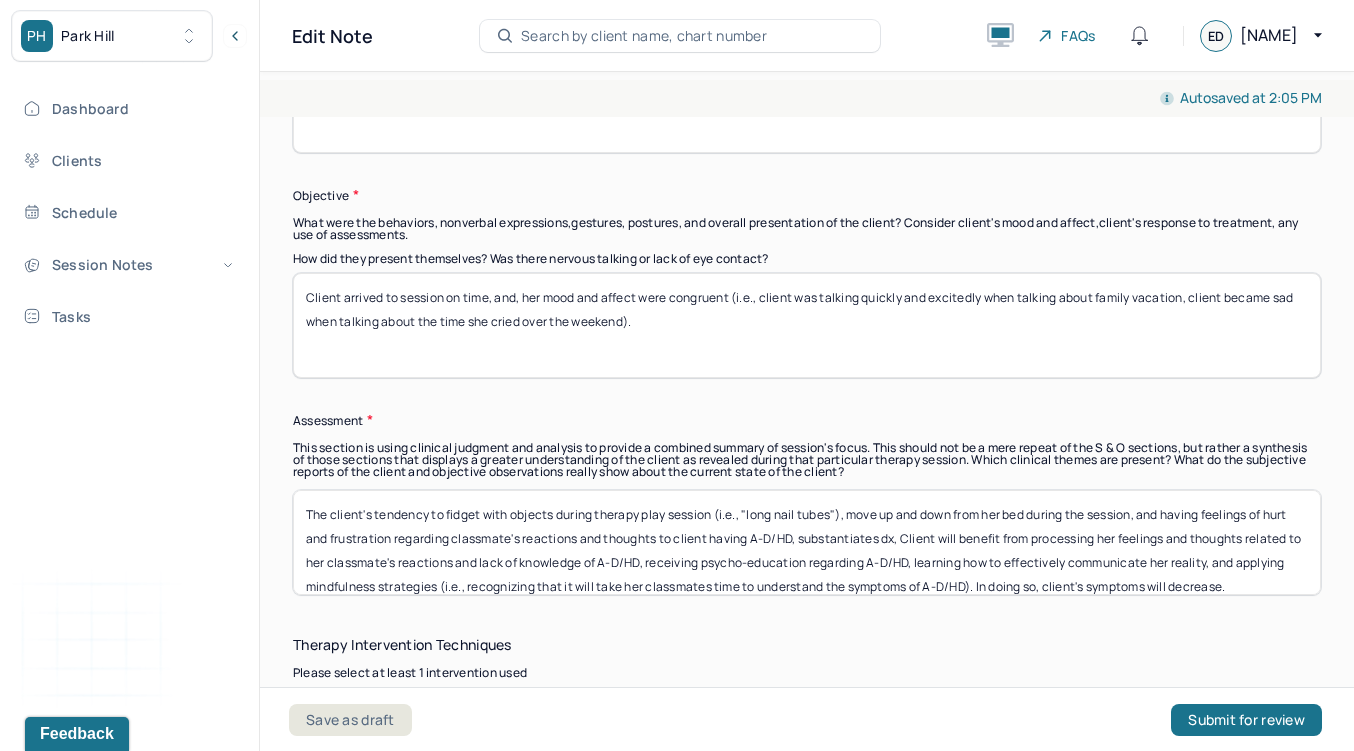 click on "Client arrived to session on time, and, her mood and affect were congruent (i.e., client was talking quickly and excitedly when talking about family vacation, client became sad when talking about the time she cried over the weekened)." at bounding box center (807, 325) 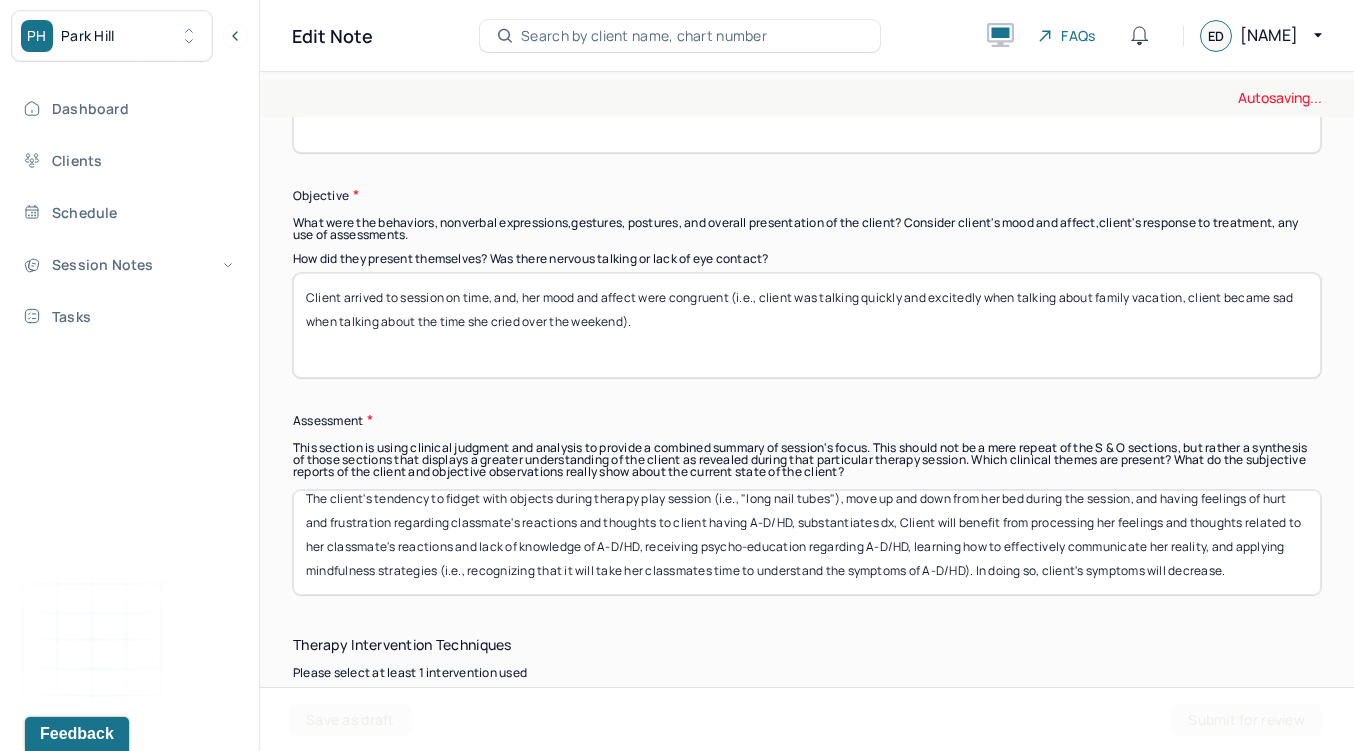 scroll, scrollTop: 1585, scrollLeft: 0, axis: vertical 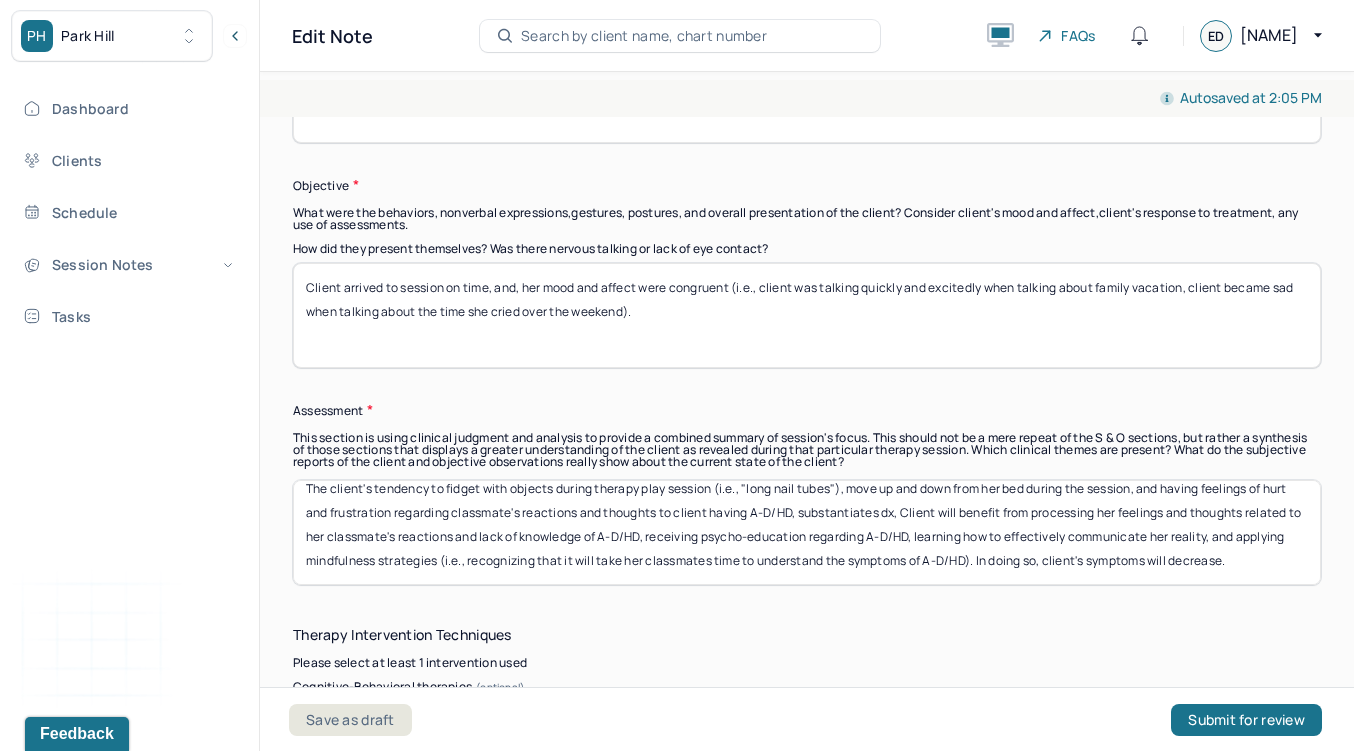type on "Client arrived to session on time, and, her mood and affect were congruent (i.e., client was talking quickly and excitedly when talking about family vacation, client became sad when talking about the time she cried over the weekend)." 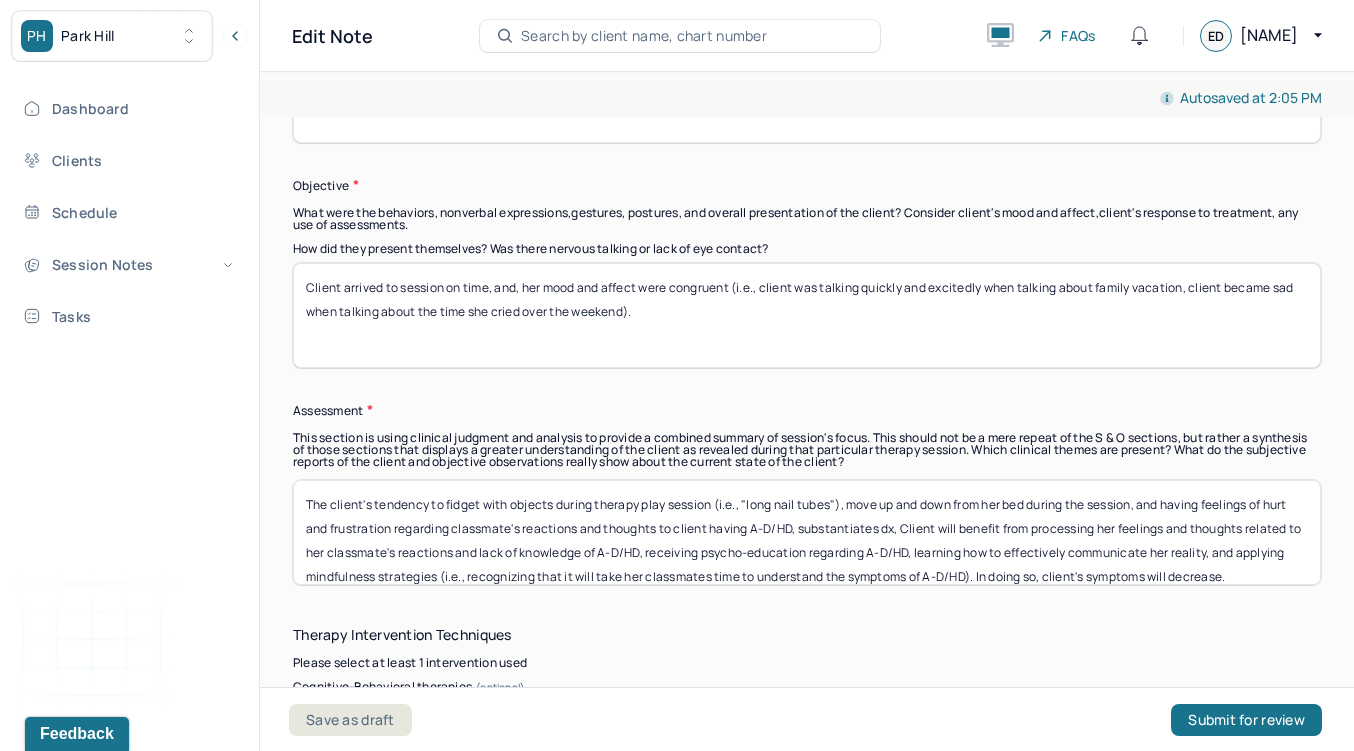 scroll, scrollTop: 16, scrollLeft: 0, axis: vertical 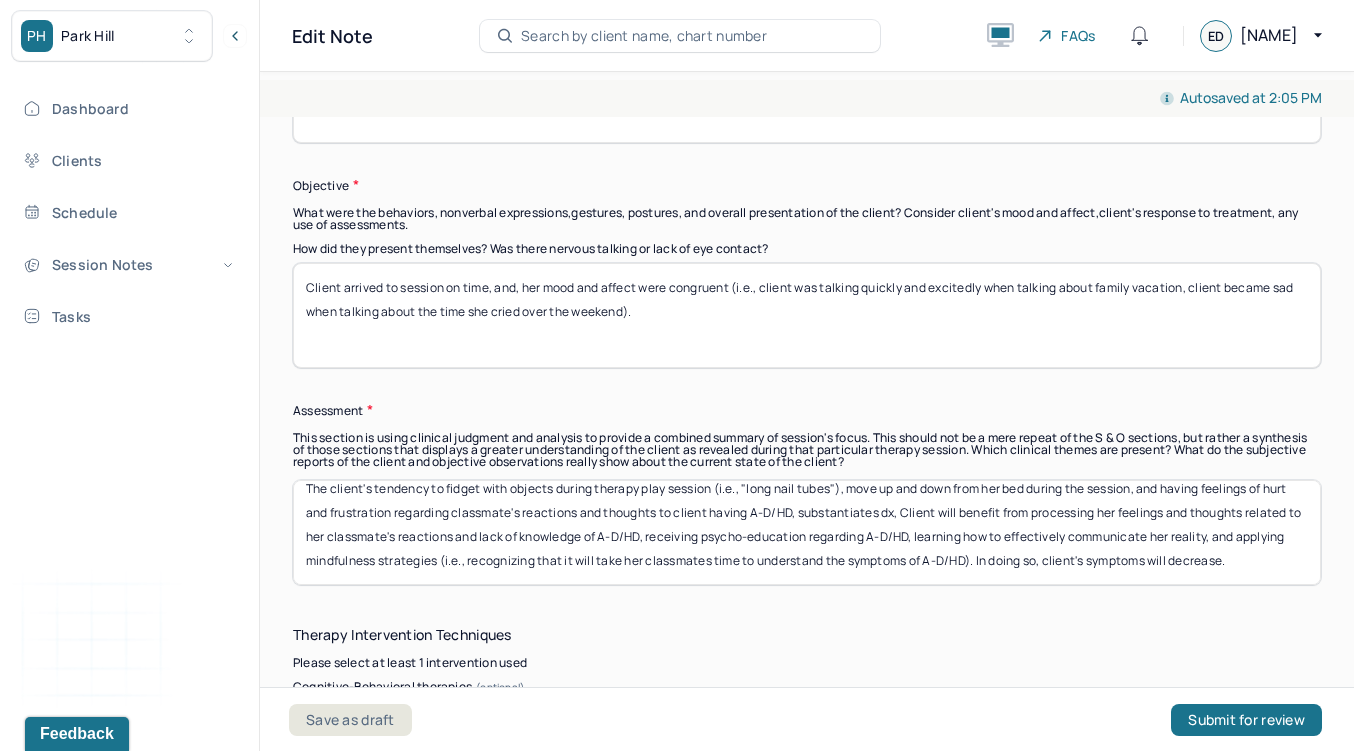 drag, startPoint x: 444, startPoint y: 500, endPoint x: 1031, endPoint y: 647, distance: 605.1264 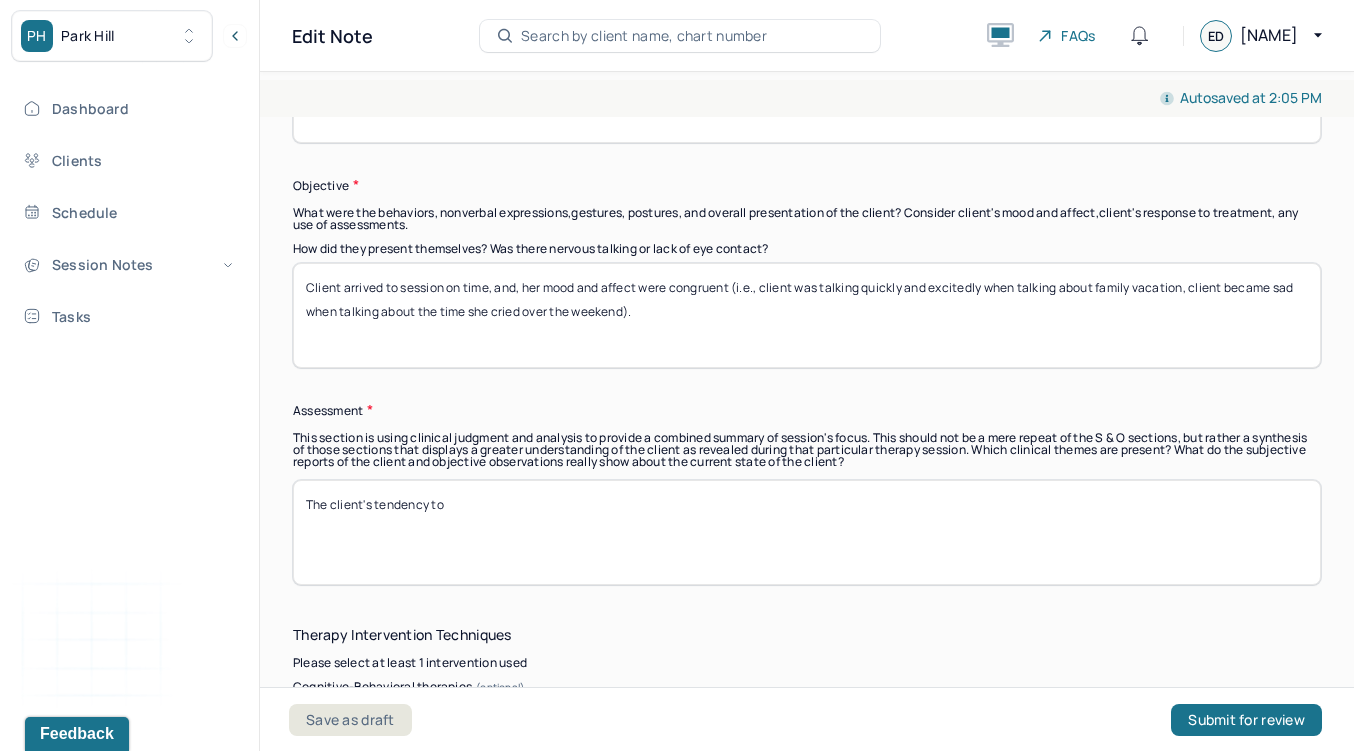 scroll, scrollTop: 0, scrollLeft: 0, axis: both 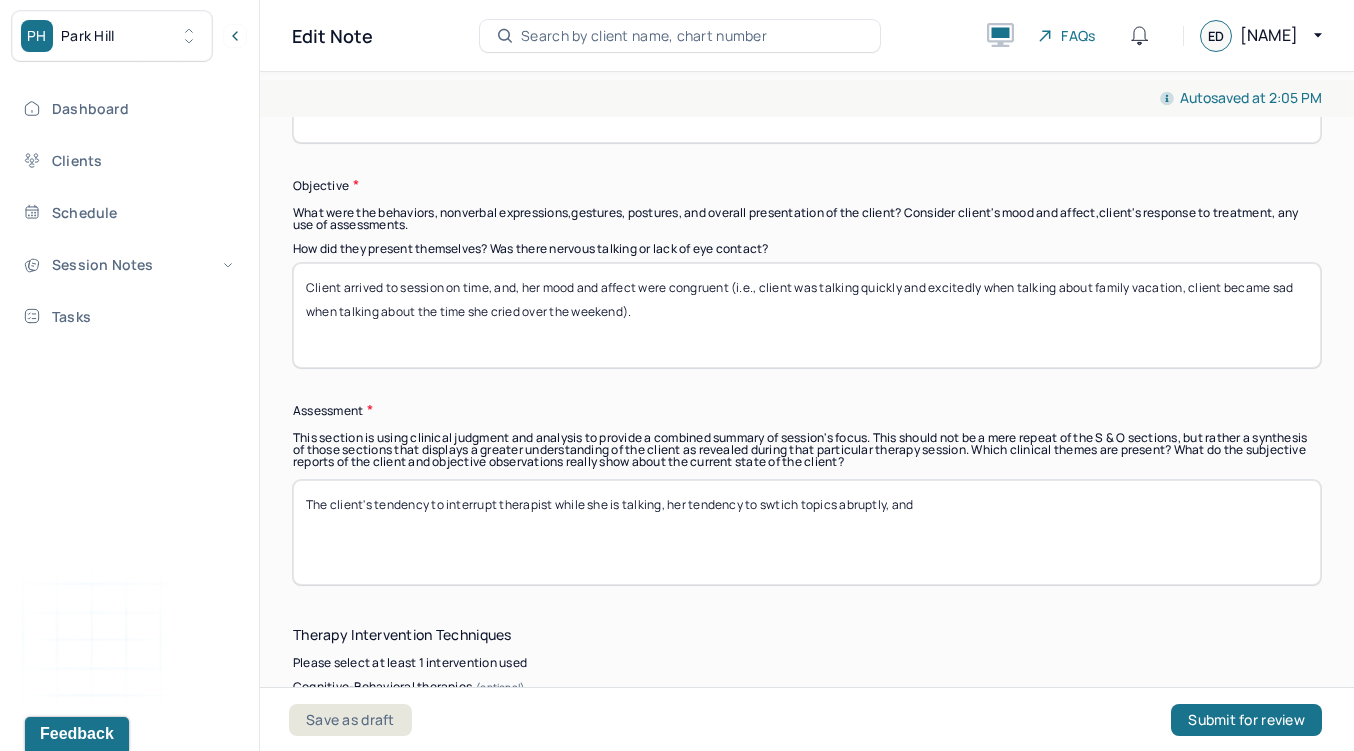 click on "The client's tendency to interrupt therapist while she is talking," at bounding box center [807, 532] 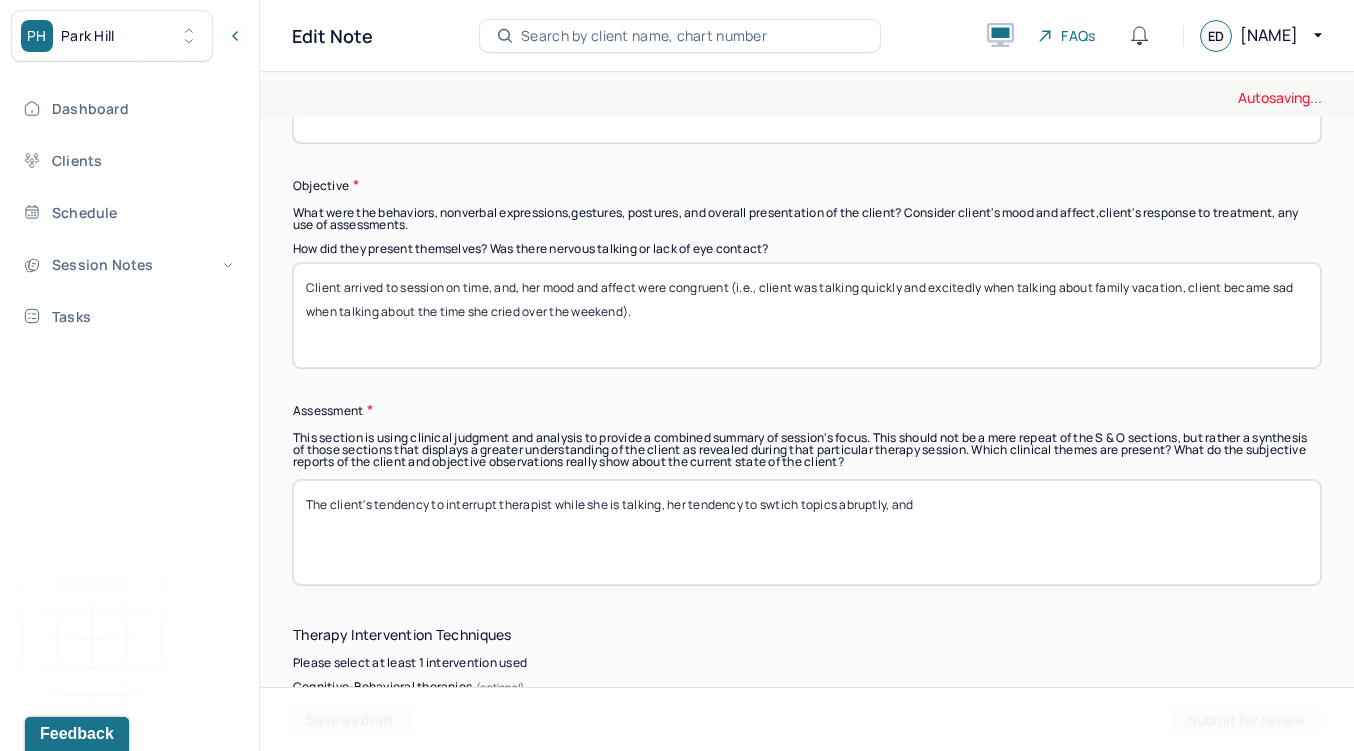 click on "The client's tendency to interrupt therapist while she is talking," at bounding box center (807, 532) 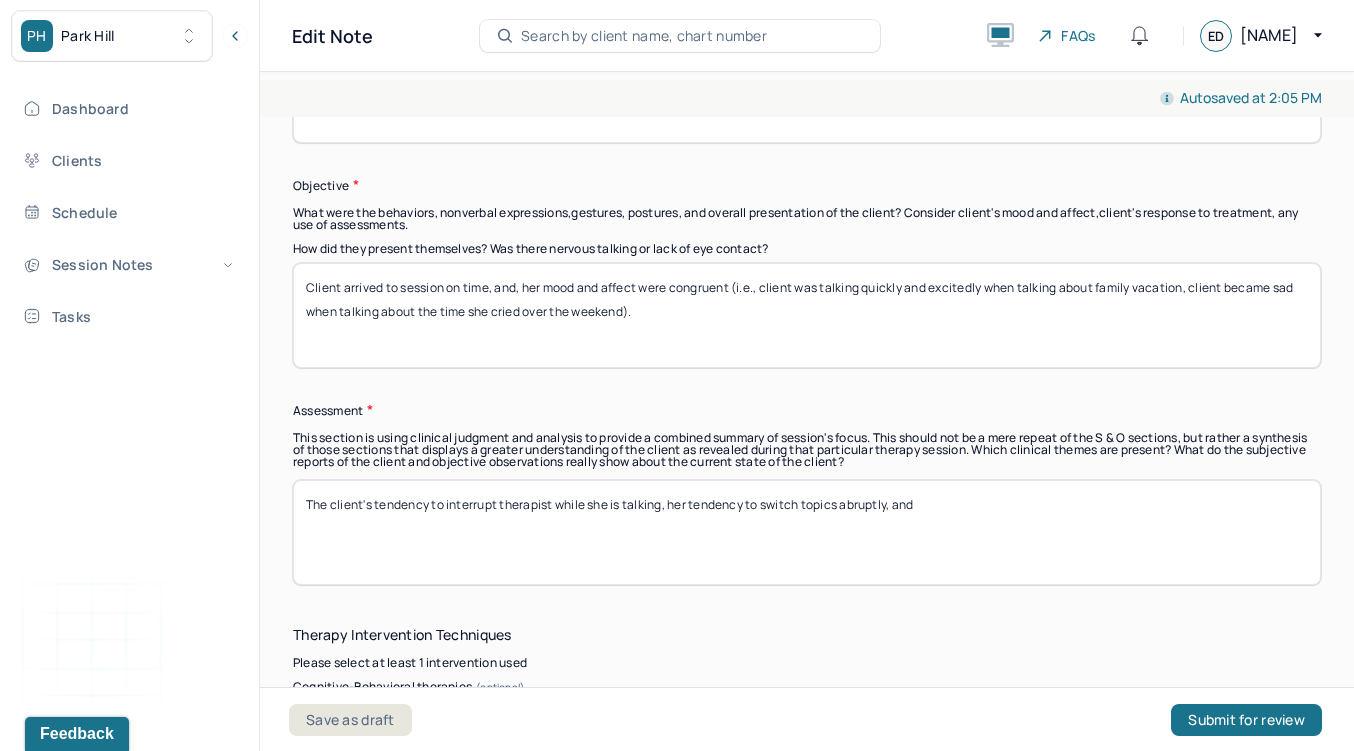 click on "The client's tendency to interrupt therapist while she is talking, her tendency to swtich topics abruptly, and" at bounding box center (807, 532) 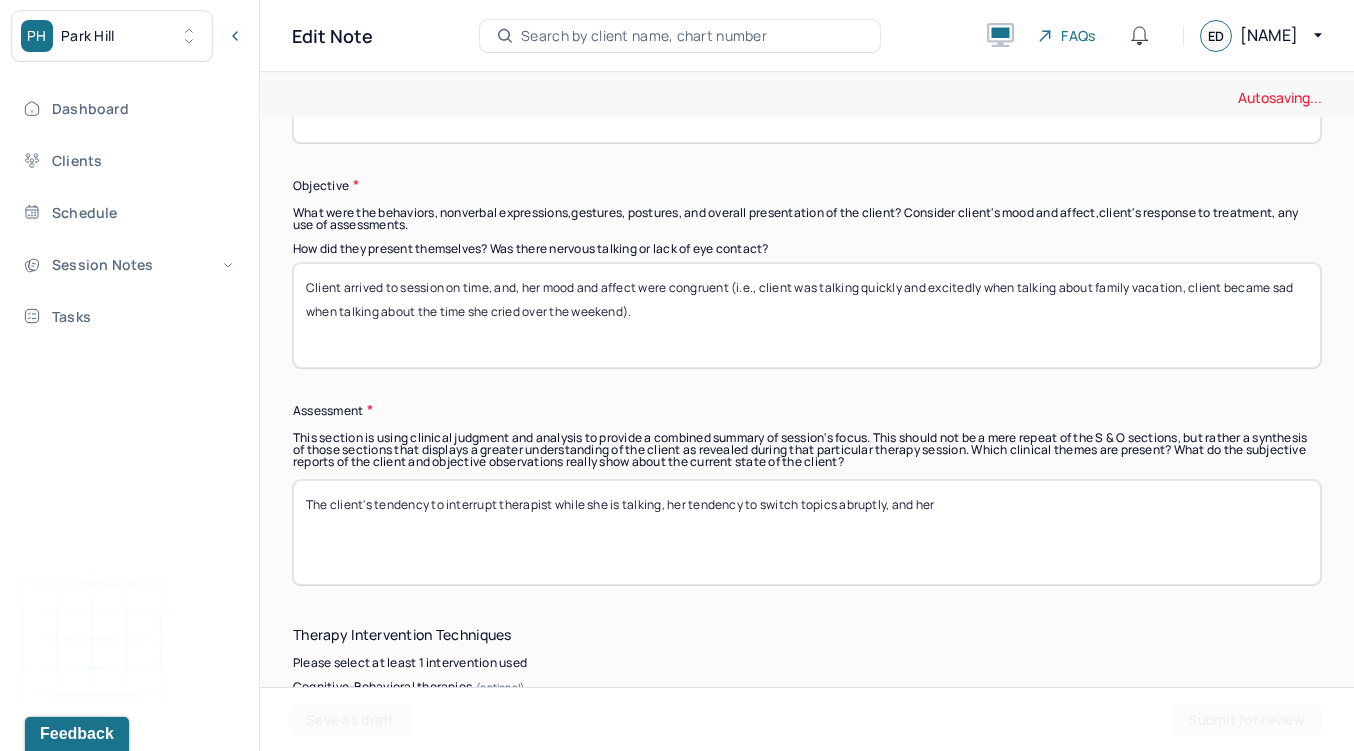 click on "The client's tendency to interrupt therapist while she is talking, her tendency to switch topics abruptly, and" at bounding box center (807, 532) 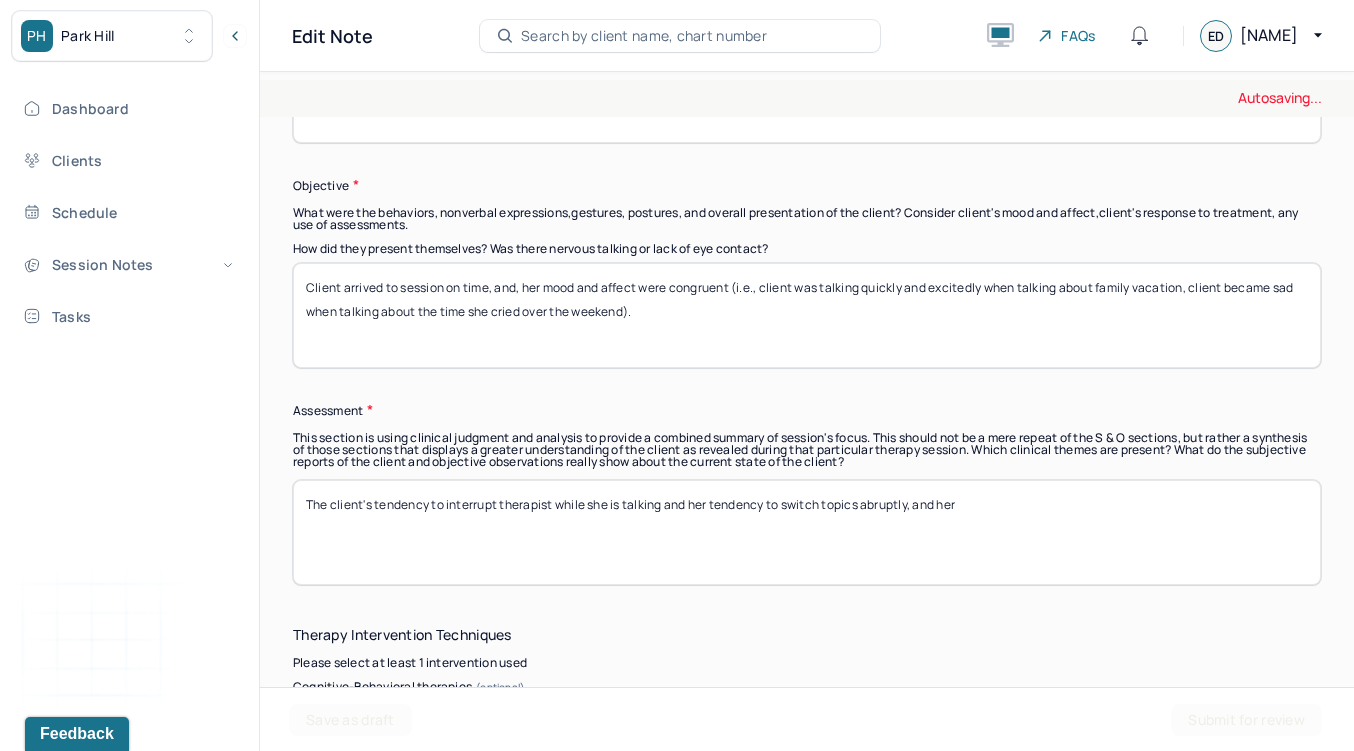 drag, startPoint x: 962, startPoint y: 496, endPoint x: 911, endPoint y: 496, distance: 51 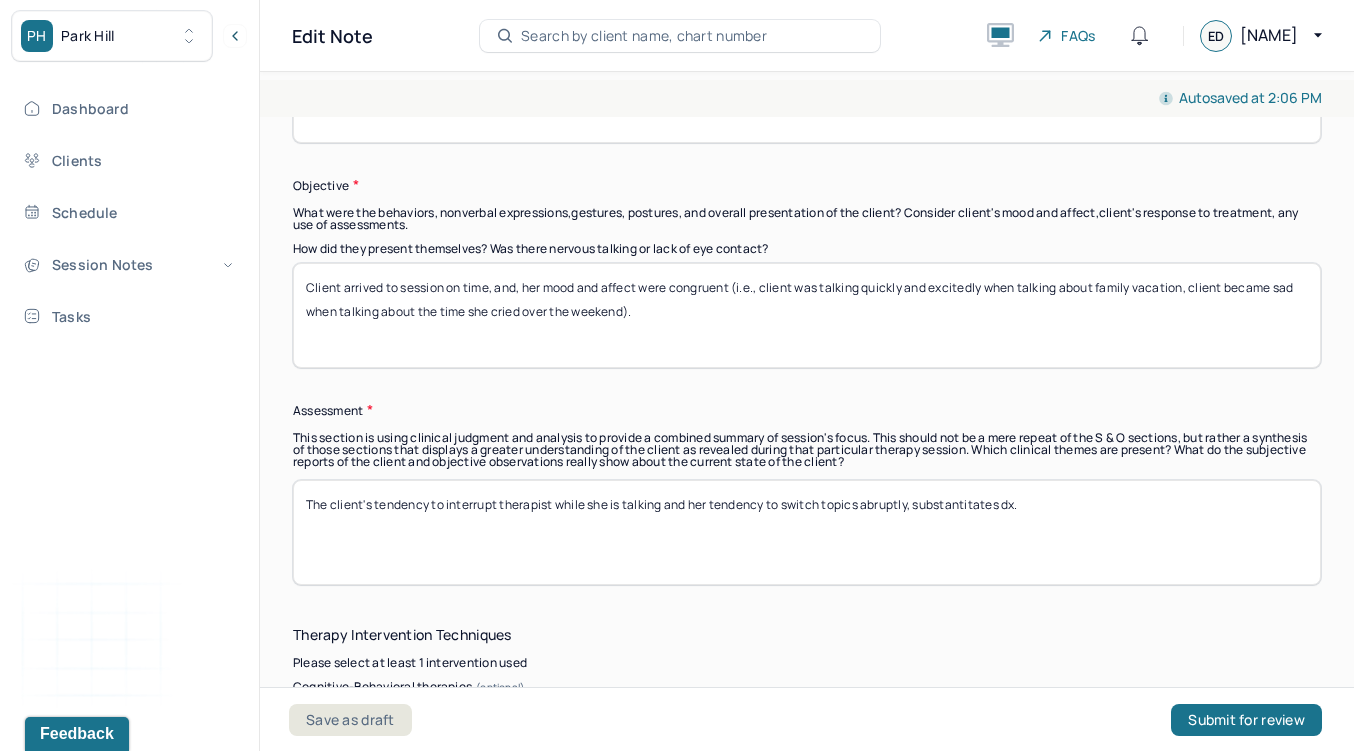 click on "The client's tendency to interrupt therapist while she is talking and her tendency to switch topics abruptly, and her" at bounding box center [807, 532] 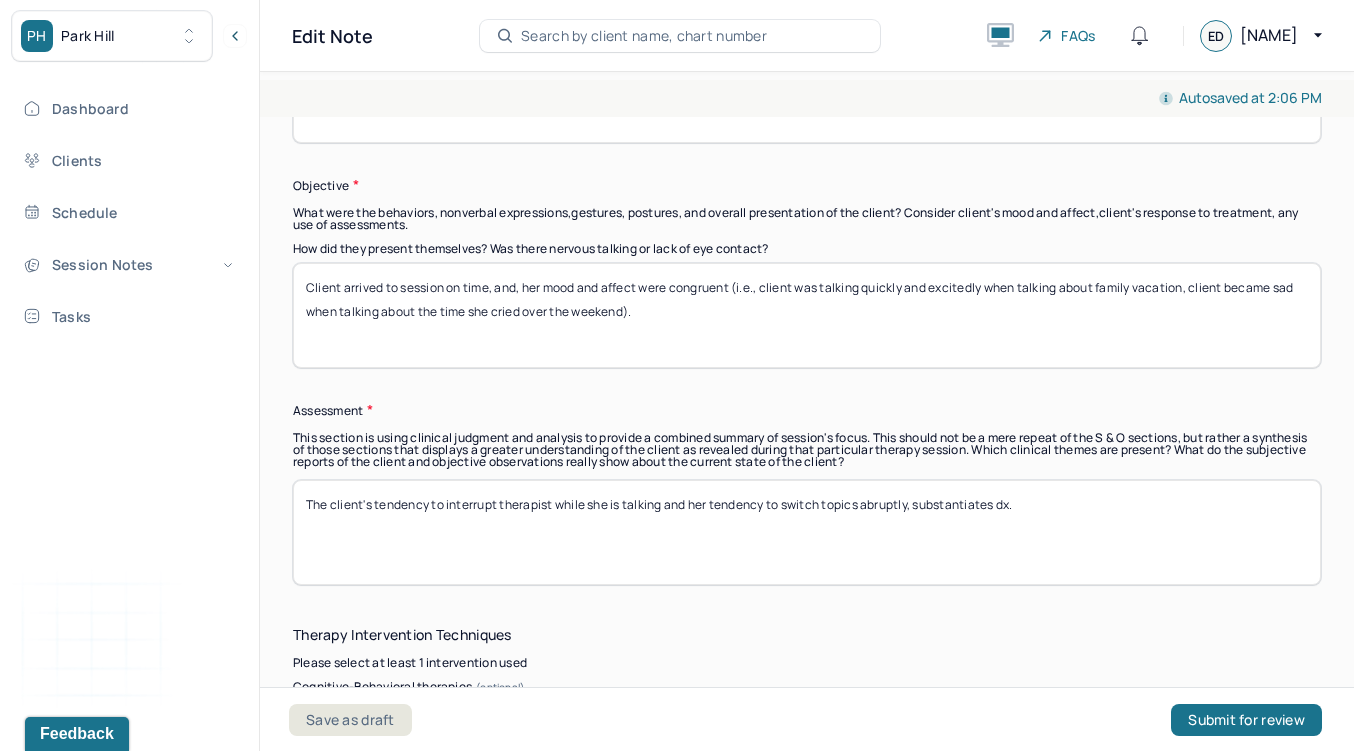 click on "The client's tendency to interrupt therapist while she is talking and her tendency to switch topics abruptly, substantitates dx." at bounding box center [807, 532] 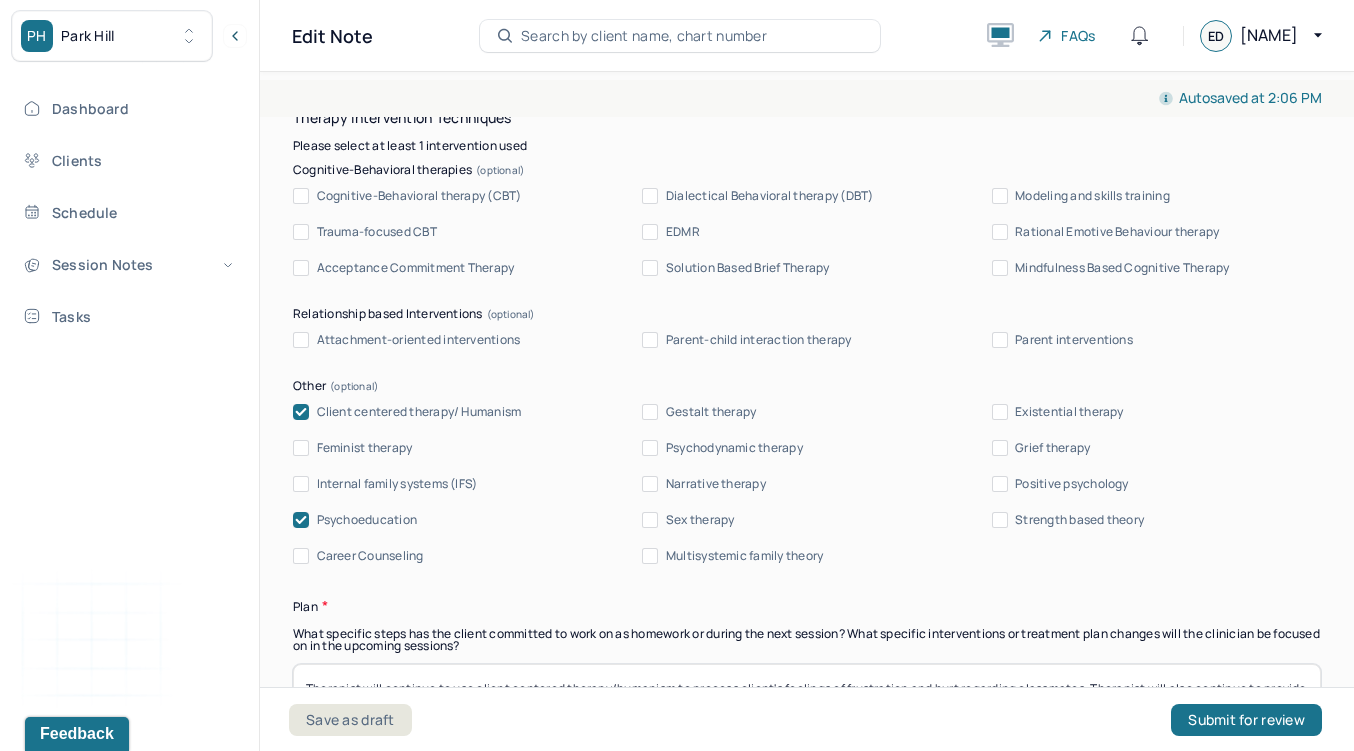 scroll, scrollTop: 1874, scrollLeft: 0, axis: vertical 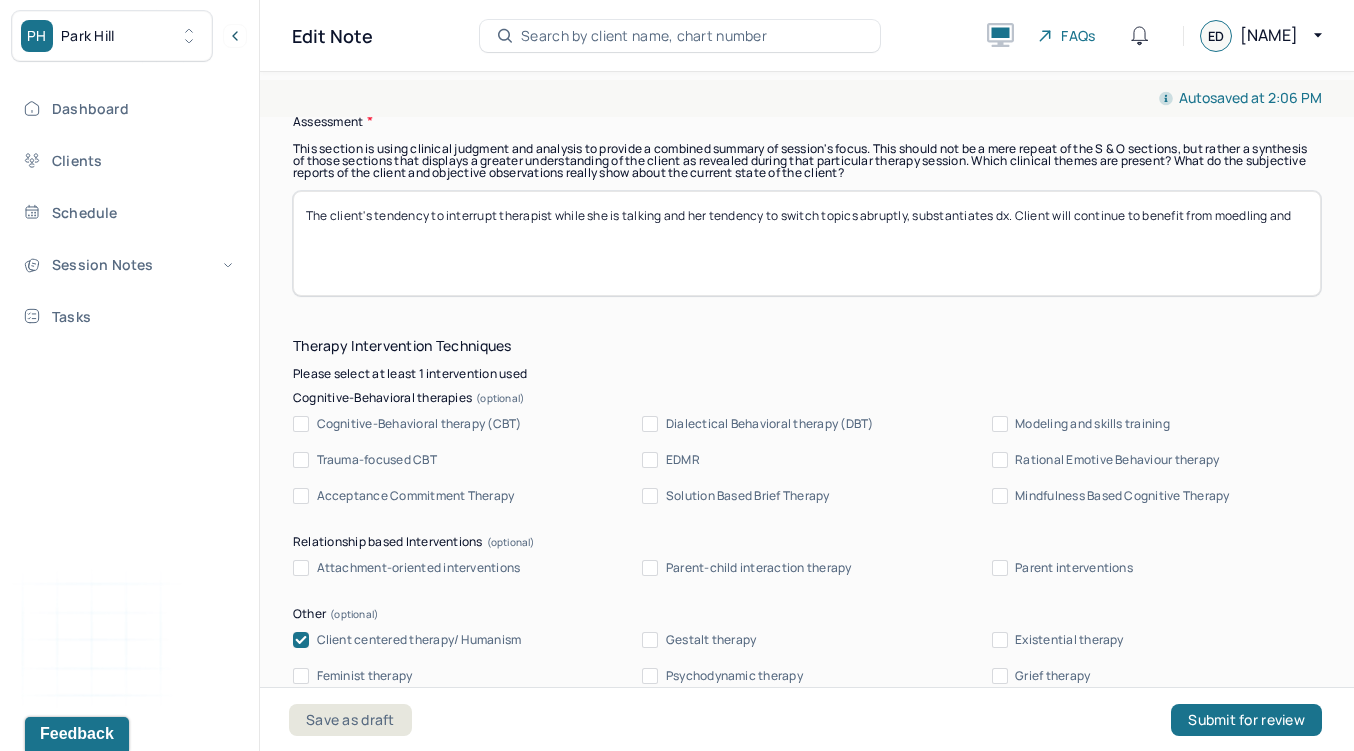 click on "The client's tendency to interrupt therapist while she is talking and her tendency to switch topics abruptly, substantiates dx. Client will continue to benefit from moedling and" at bounding box center [807, 243] 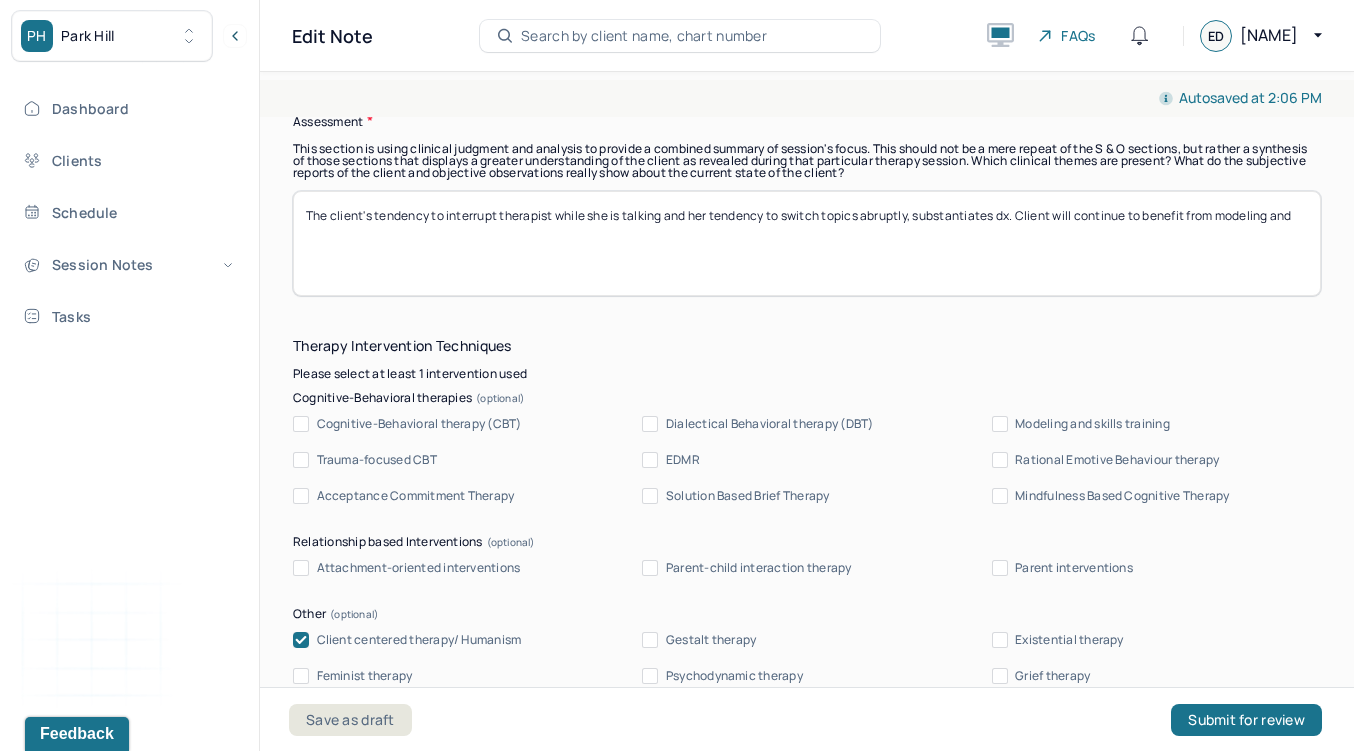 click on "The client's tendency to interrupt therapist while she is talking and her tendency to switch topics abruptly, substantiates dx. Client will continue to benefit from moedling and" at bounding box center [807, 243] 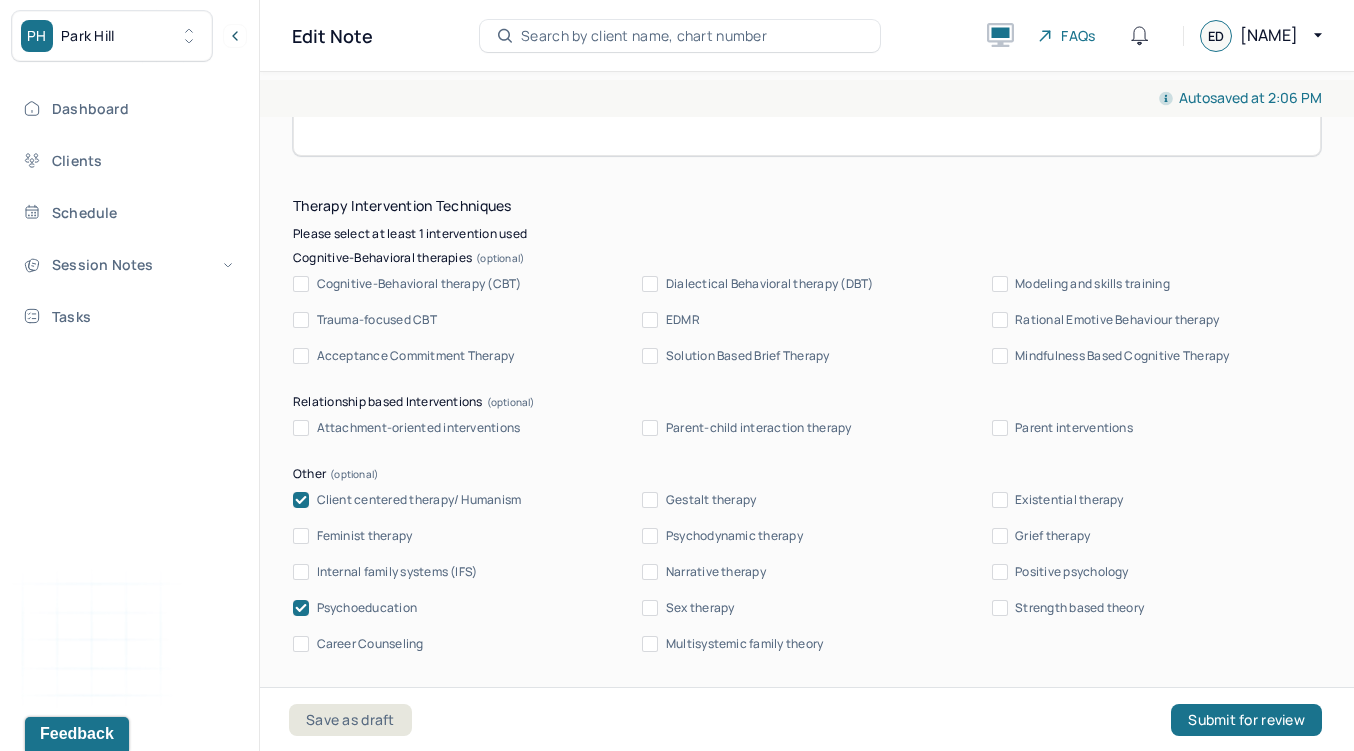 scroll, scrollTop: 1761, scrollLeft: 0, axis: vertical 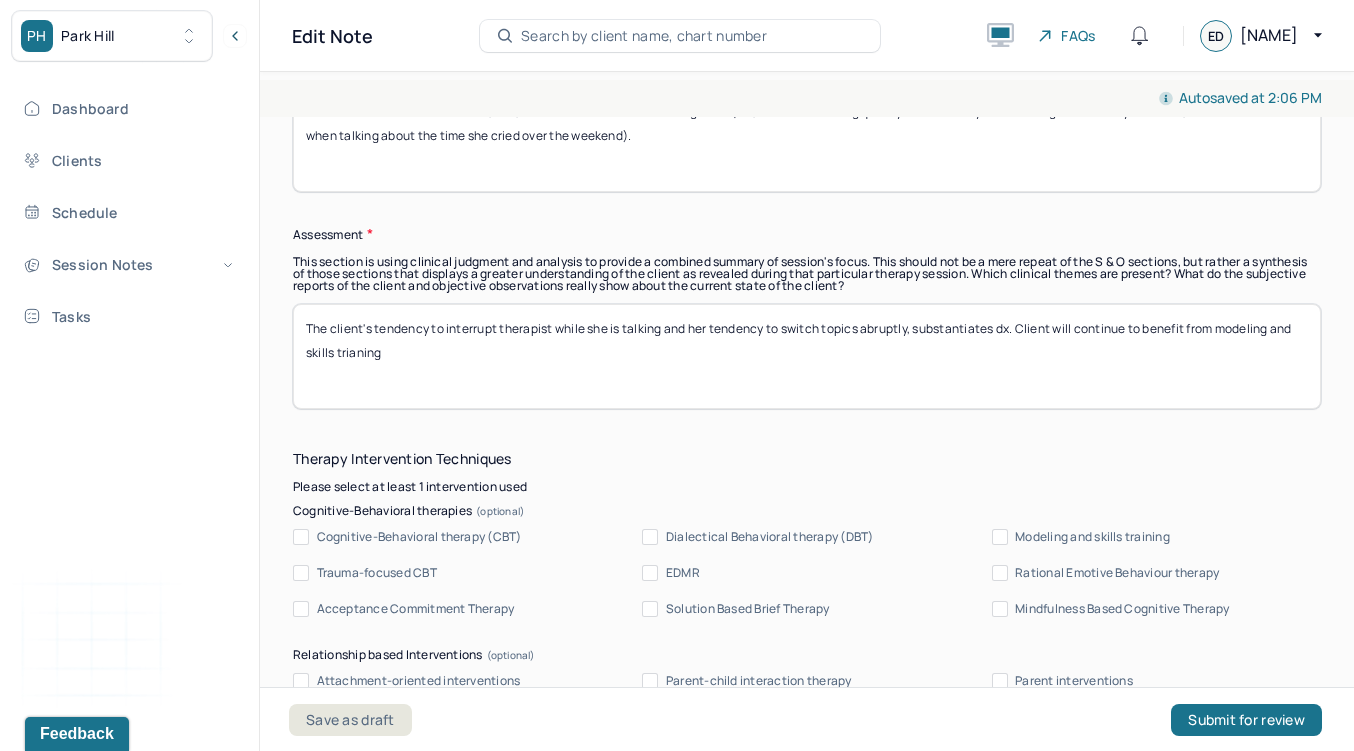 click on "The client's tendency to interrupt therapist while she is talking and her tendency to switch topics abruptly, substantiates dx. Client will continue to benefit from modeling and skills trianing" at bounding box center (807, 356) 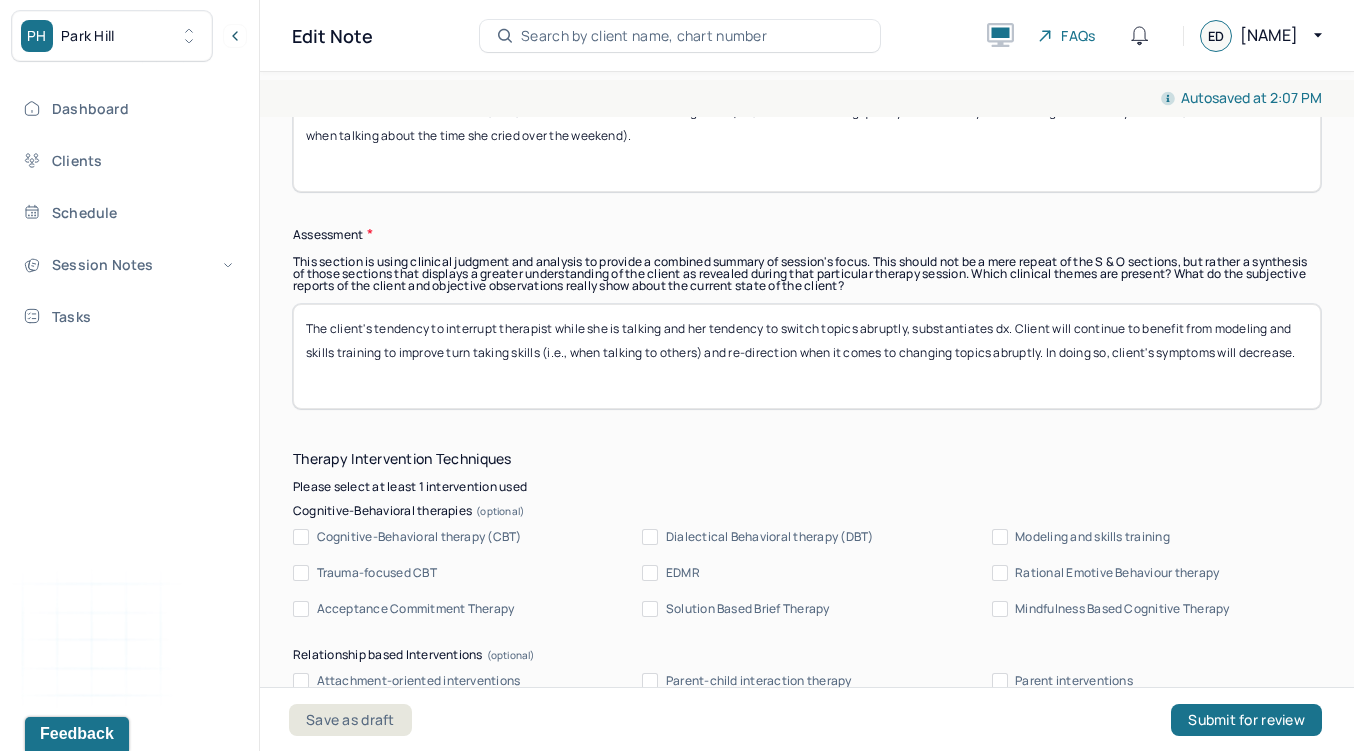 click on "The client's tendency to interrupt therapist while she is talking and her tendency to switch topics abruptly, substantiates dx. Client will continue to benefit from modeling and skills training to improve turn taking skills (i.e., when talking to others) and re-direction when it comes to changing topics abruptly. In doing so, client's symptoms will decrease." at bounding box center [807, 356] 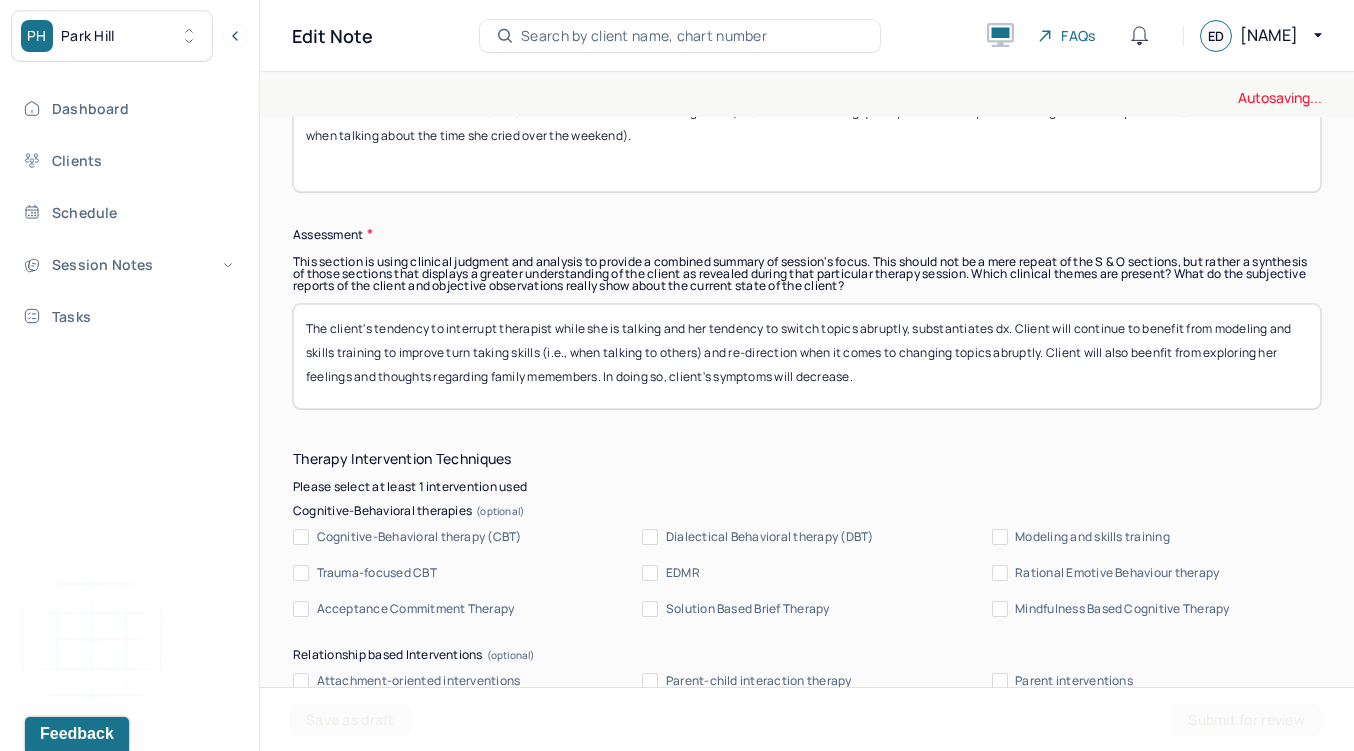 click on "The client's tendency to interrupt therapist while she is talking and her tendency to switch topics abruptly, substantiates dx. Client will continue to benefit from modeling and skills training to improve turn taking skills (i.e., when talking to others) and re-direction when it comes to changing topics abruptly. In doing so, client's symptoms will decrease." at bounding box center [807, 356] 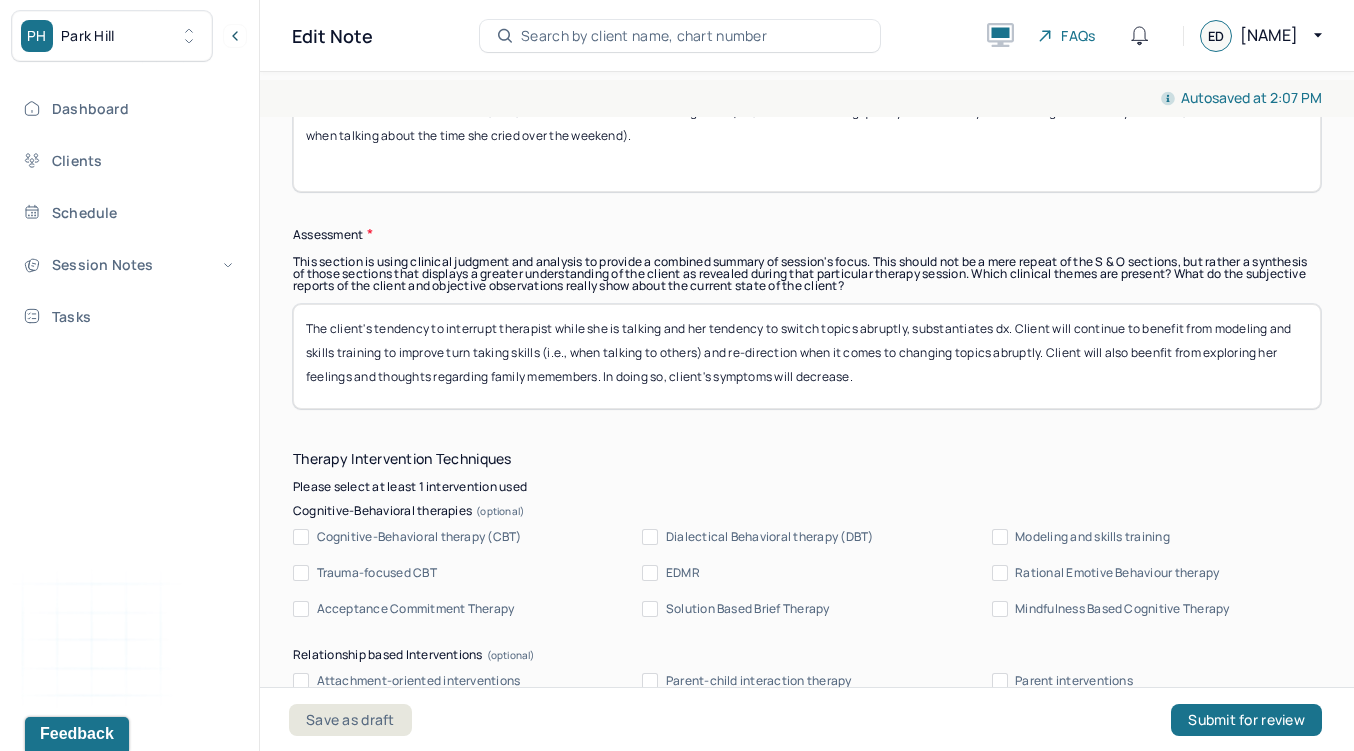 click on "The client's tendency to interrupt therapist while she is talking and her tendency to switch topics abruptly, substantiates dx. Client will continue to benefit from modeling and skills training to improve turn taking skills (i.e., when talking to others) and re-direction when it comes to changing topics abruptly. In doing so, client's symptoms will decrease." at bounding box center (807, 356) 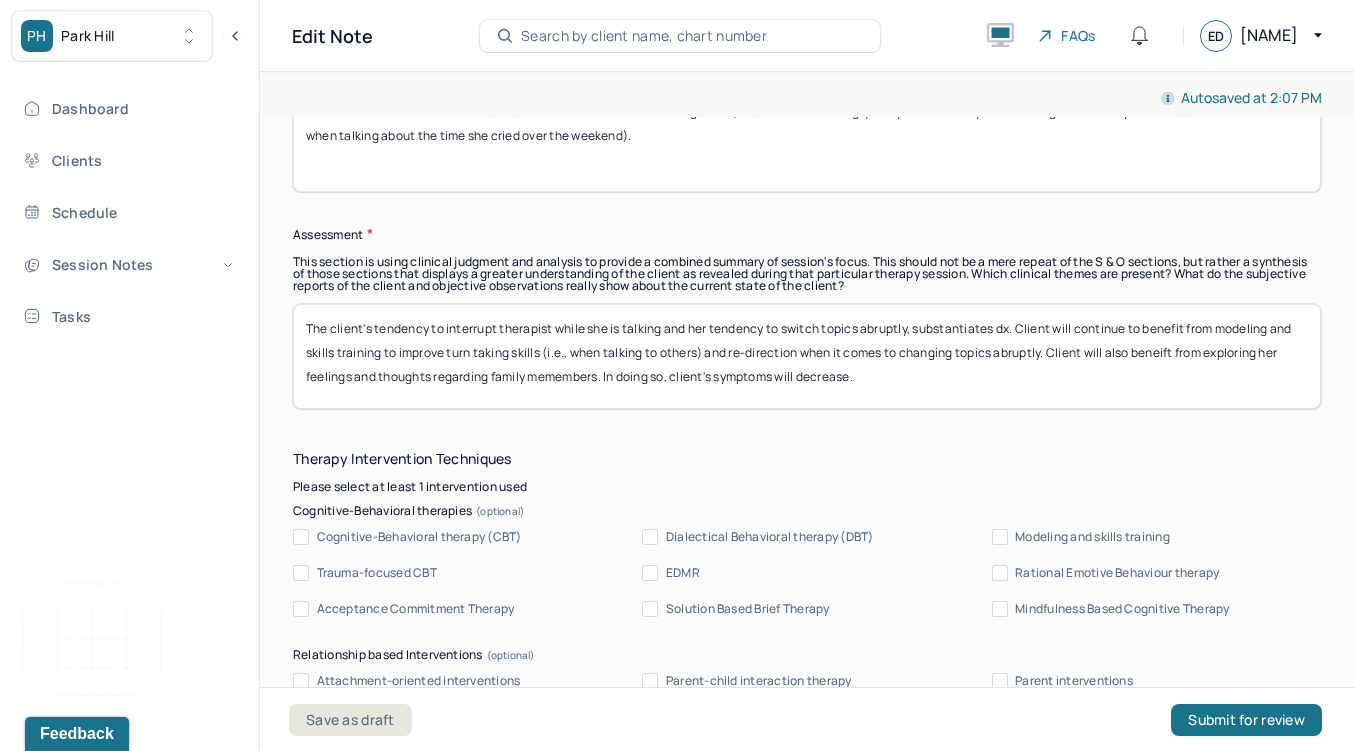 click on "The client's tendency to interrupt therapist while she is talking and her tendency to switch topics abruptly, substantiates dx. Client will continue to benefit from modeling and skills training to improve turn taking skills (i.e., when talking to others) and re-direction when it comes to changing topics abruptly. Client will also beneift from exploring her feelings and thoughts regarding family memembers. In doing so, client's symptoms will decrease." at bounding box center (807, 356) 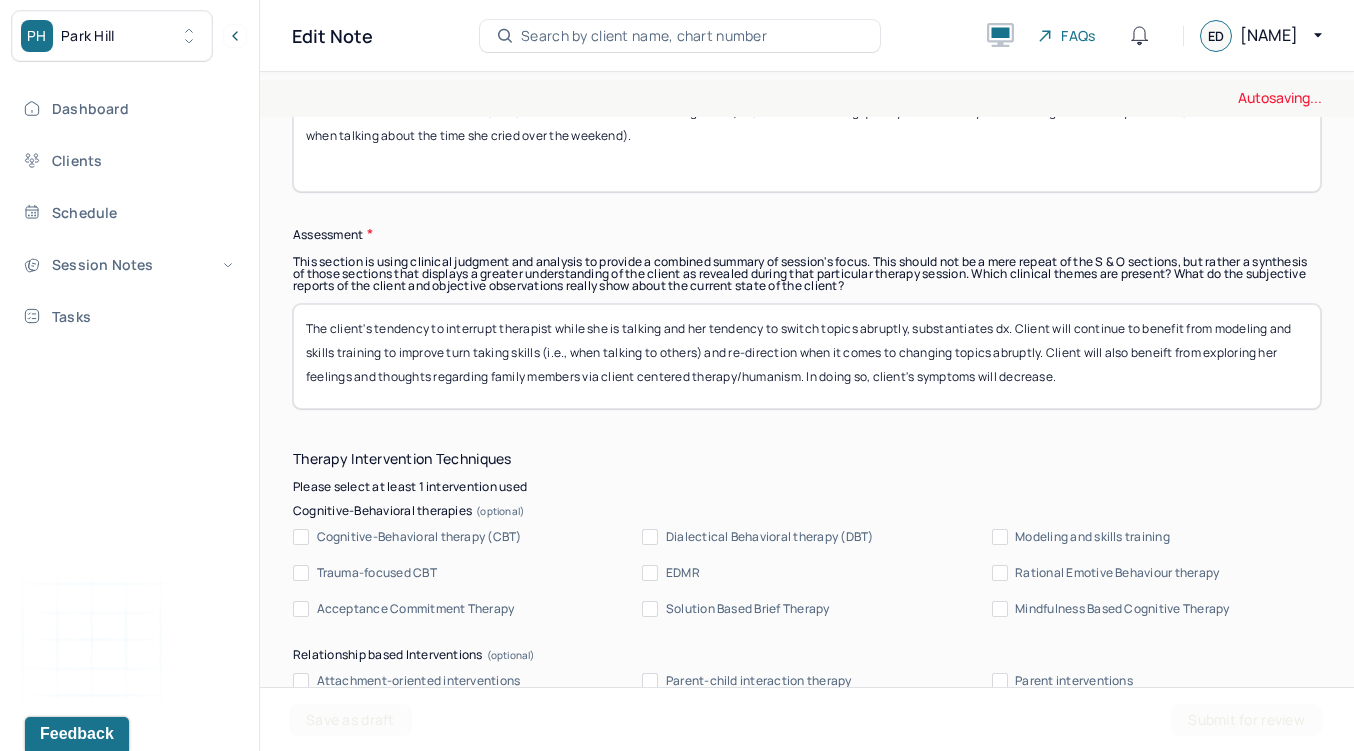 click on "The client's tendency to interrupt therapist while she is talking and her tendency to switch topics abruptly, substantiates dx. Client will continue to benefit from modeling and skills training to improve turn taking skills (i.e., when talking to others) and re-direction when it comes to changing topics abruptly. Client will also beneift from exploring her feelings and thoughts regarding family memembers. In doing so, client's symptoms will decrease." at bounding box center (807, 356) 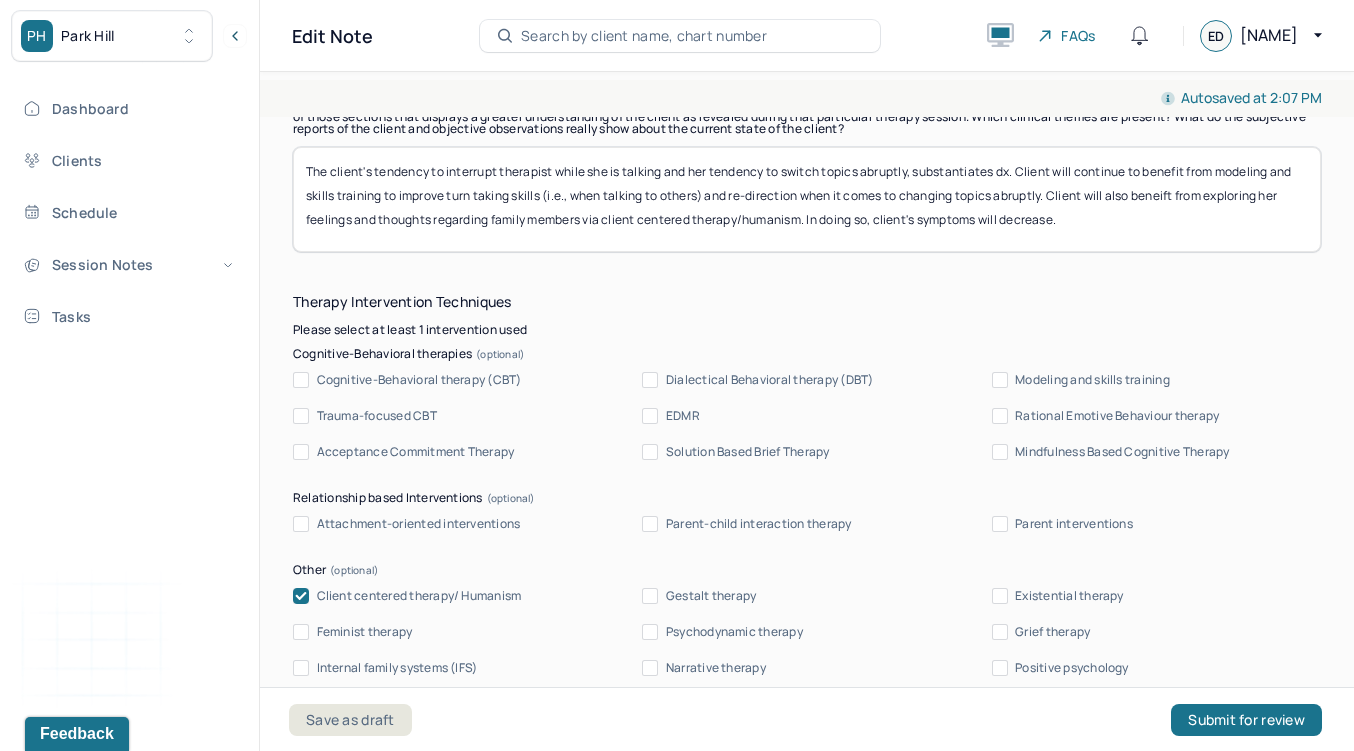 scroll, scrollTop: 1942, scrollLeft: 0, axis: vertical 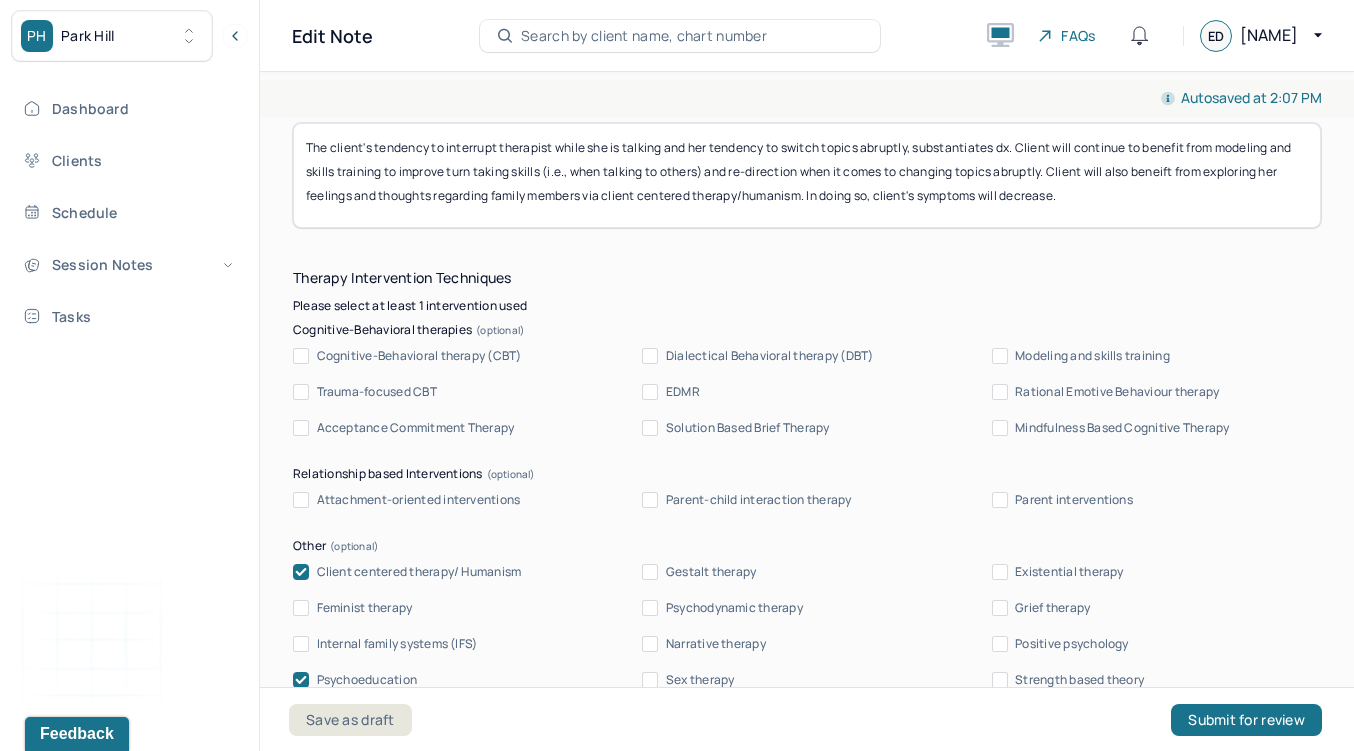 type on "The client's tendency to interrupt therapist while she is talking and her tendency to switch topics abruptly, substantiates dx. Client will continue to benefit from modeling and skills training to improve turn taking skills (i.e., when talking to others) and re-direction when it comes to changing topics abruptly. Client will also beneift from exploring her feelings and thoughts regarding family members via client centered therapy/humanism. In doing so, client's symptoms will decrease." 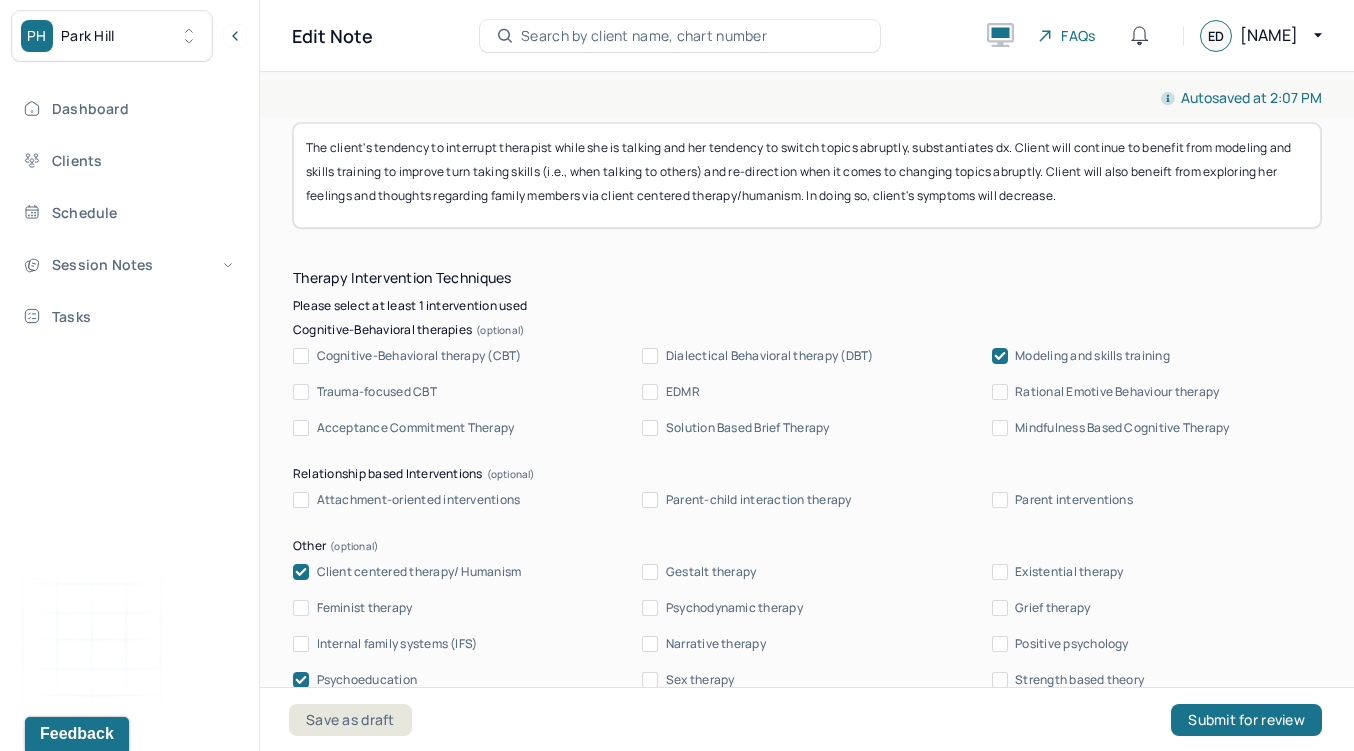 scroll, scrollTop: 2054, scrollLeft: 0, axis: vertical 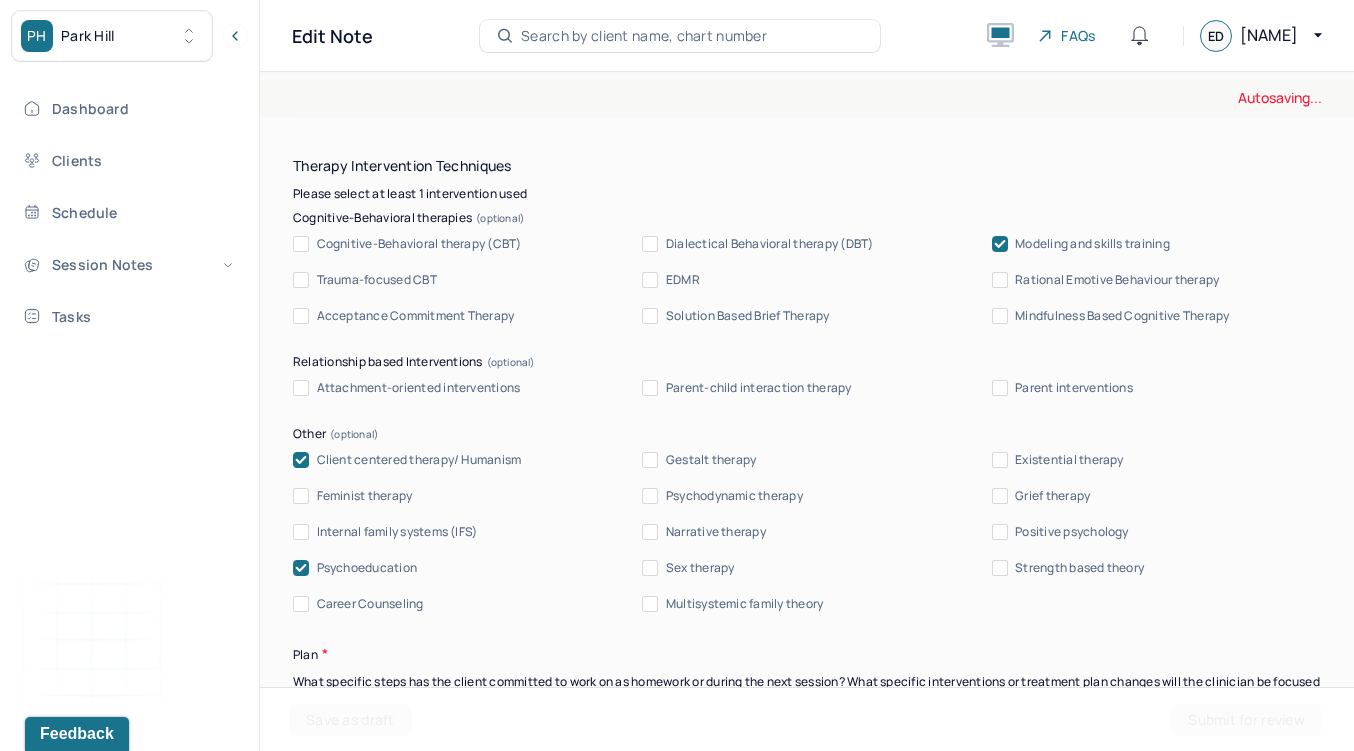 click on "Psychoeducation" at bounding box center [367, 568] 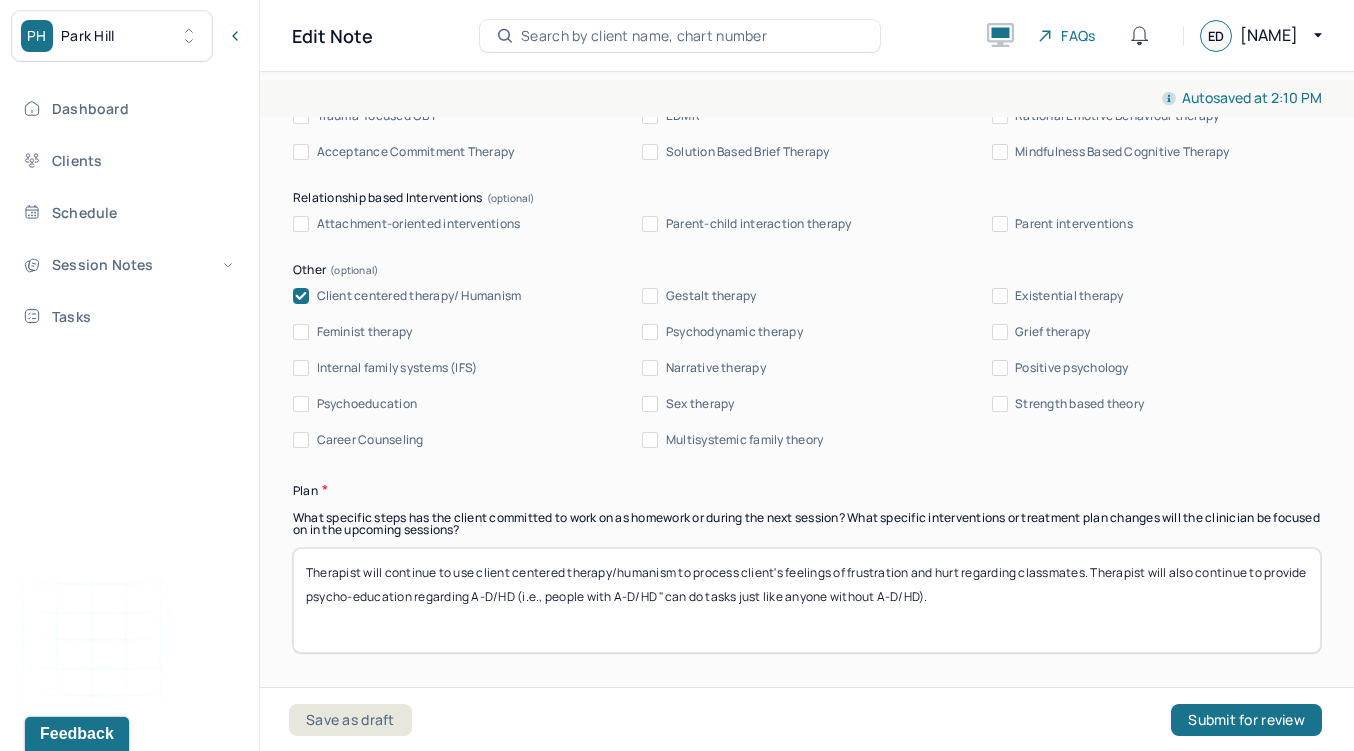 scroll, scrollTop: 2201, scrollLeft: 0, axis: vertical 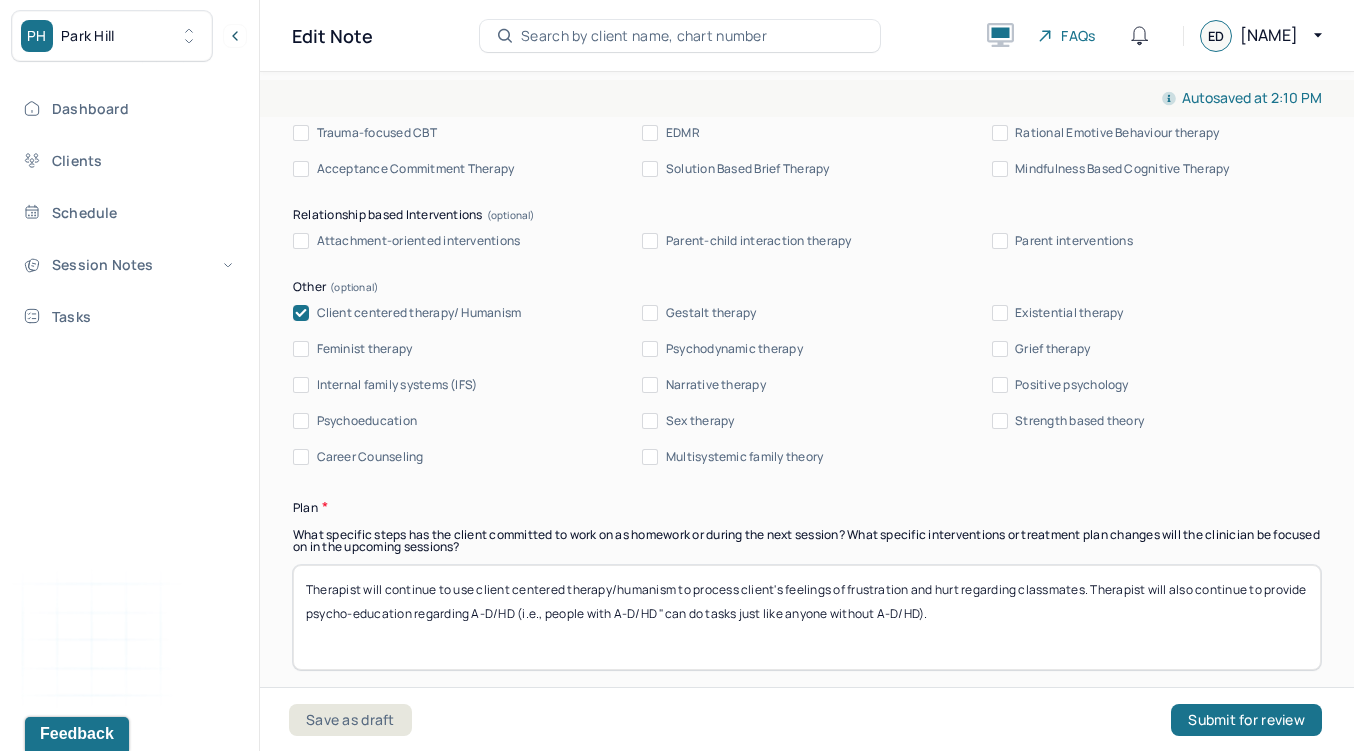 click on "Therapist will continue to use client centered therapy/humanism to process client's feelings of frustration and hurt regarding classmates. Therapist will also continue to provide psycho-education regarding A-D/HD (i.e., people with A-D/HD "can do tasks just like anyone without A-D/HD)." at bounding box center (807, 617) 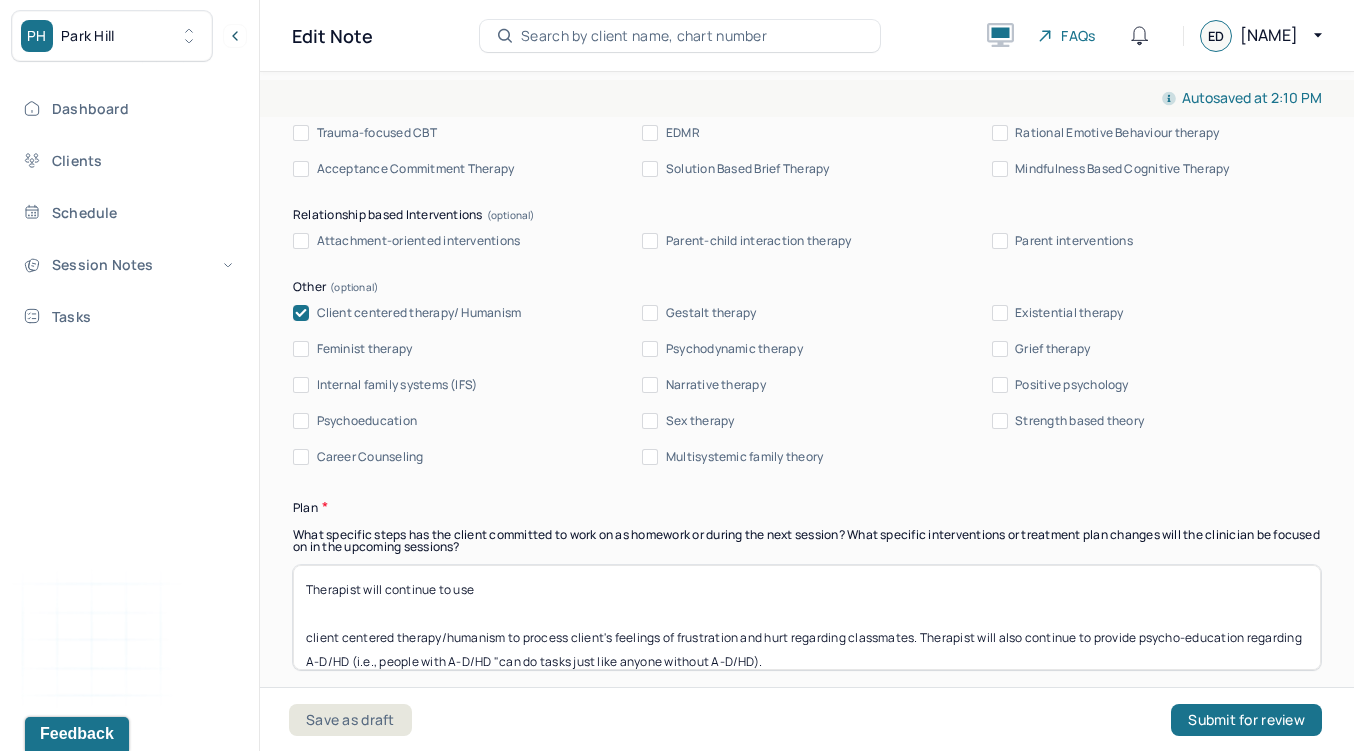 click on "Therapist will continue to use client centered therapy/humanism to process client's feelings of frustration and hurt regarding classmates. Therapist will also continue to provide psycho-education regarding A-D/HD (i.e., people with A-D/HD "can do tasks just like anyone without A-D/HD)." at bounding box center (807, 617) 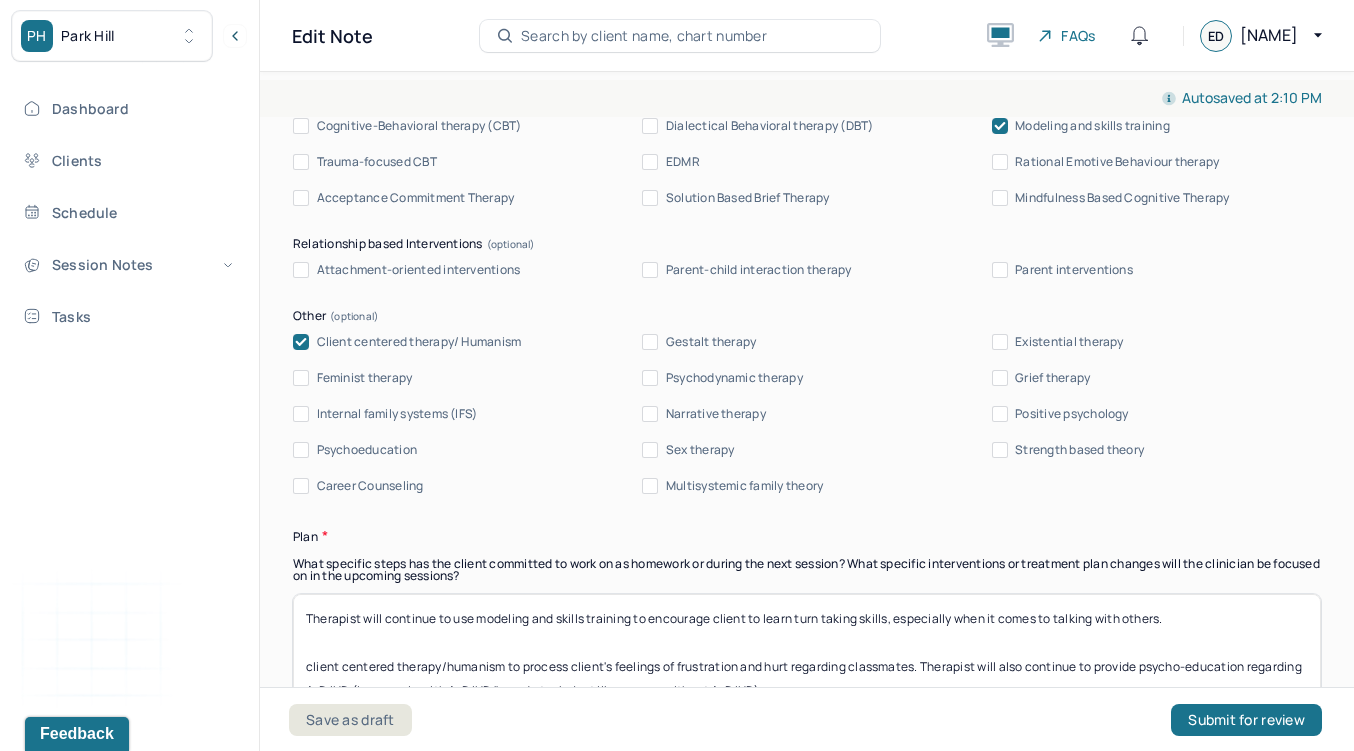scroll, scrollTop: 2182, scrollLeft: 0, axis: vertical 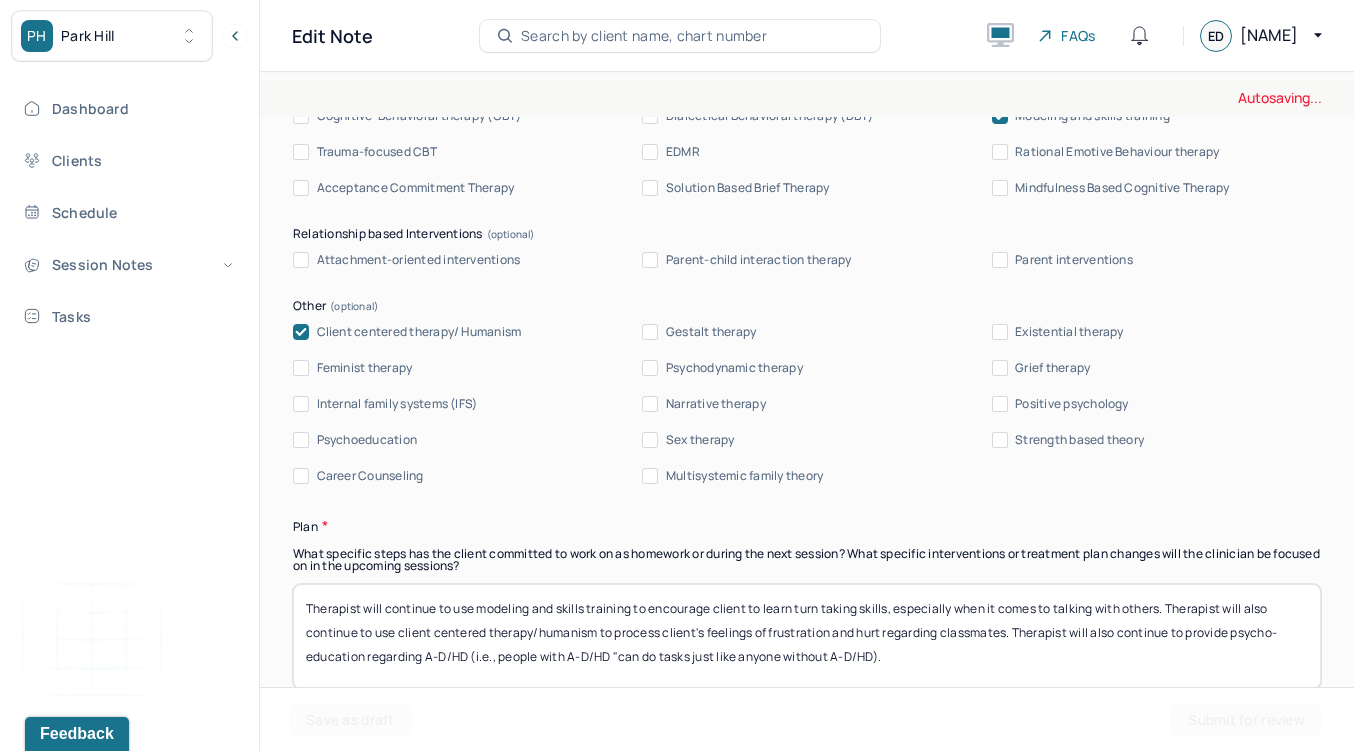 click on "Therapist will continue to use modeling and skills training to encourage client to learn turn taking skills, especially when it comes to talking with others.
client centered therapy/humanism to process client's feelings of frustration and hurt regarding classmates. Therapist will also continue to provide psycho-education regarding A-D/HD (i.e., people with A-D/HD "can do tasks just like anyone without A-D/HD)." at bounding box center [807, 636] 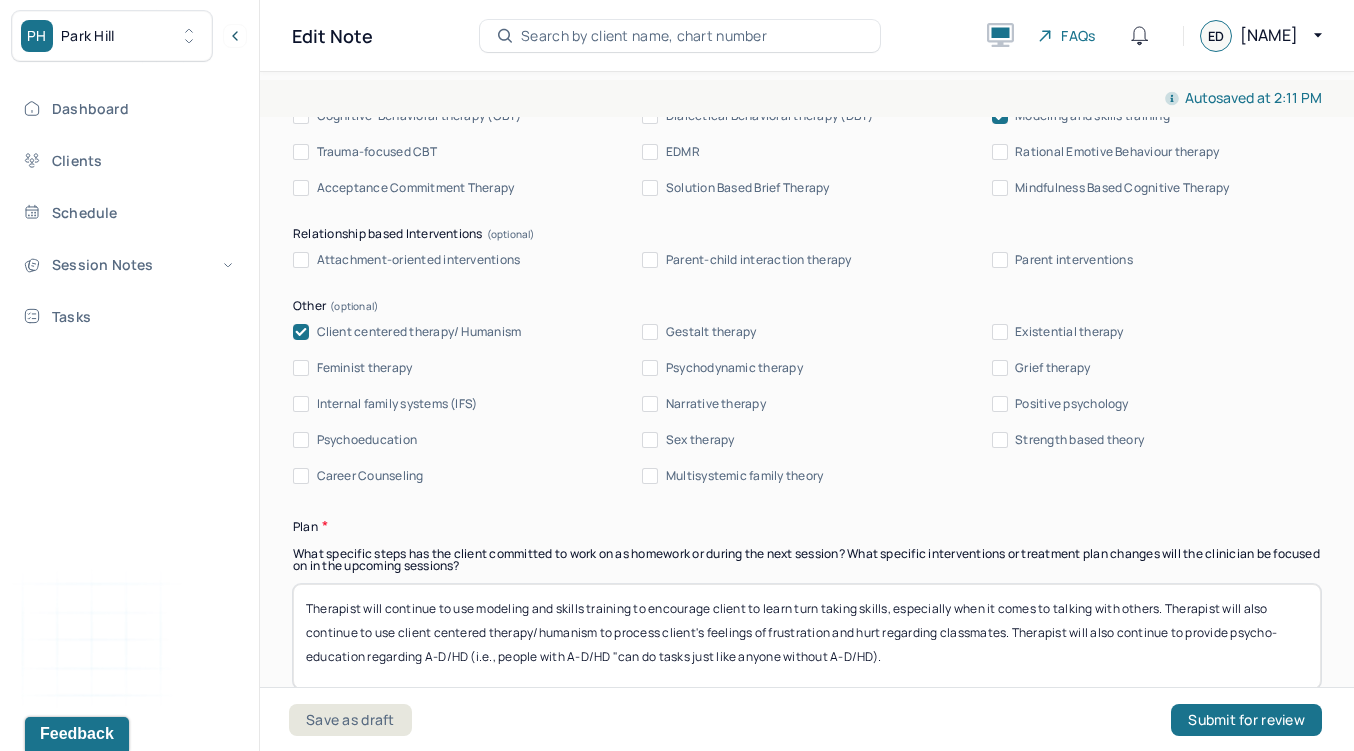 drag, startPoint x: 771, startPoint y: 628, endPoint x: 1015, endPoint y: 646, distance: 244.66304 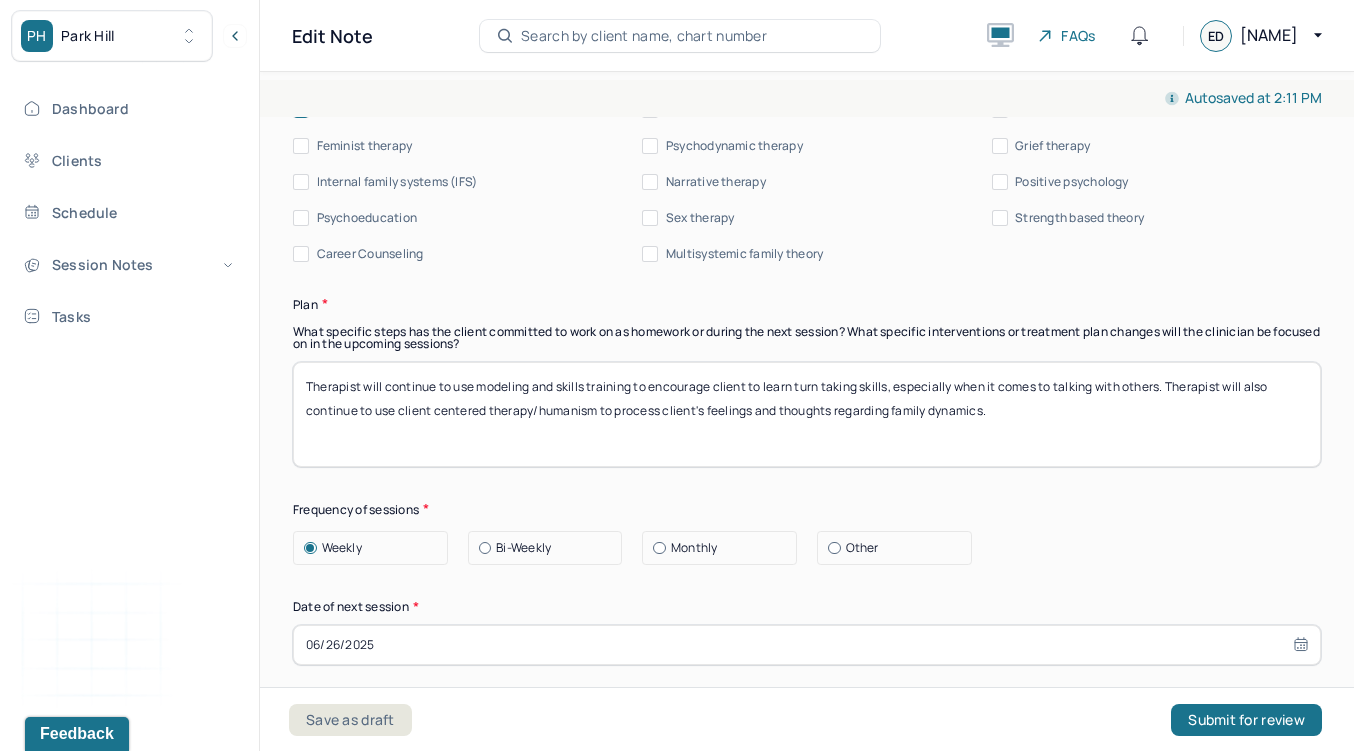 scroll, scrollTop: 2590, scrollLeft: 0, axis: vertical 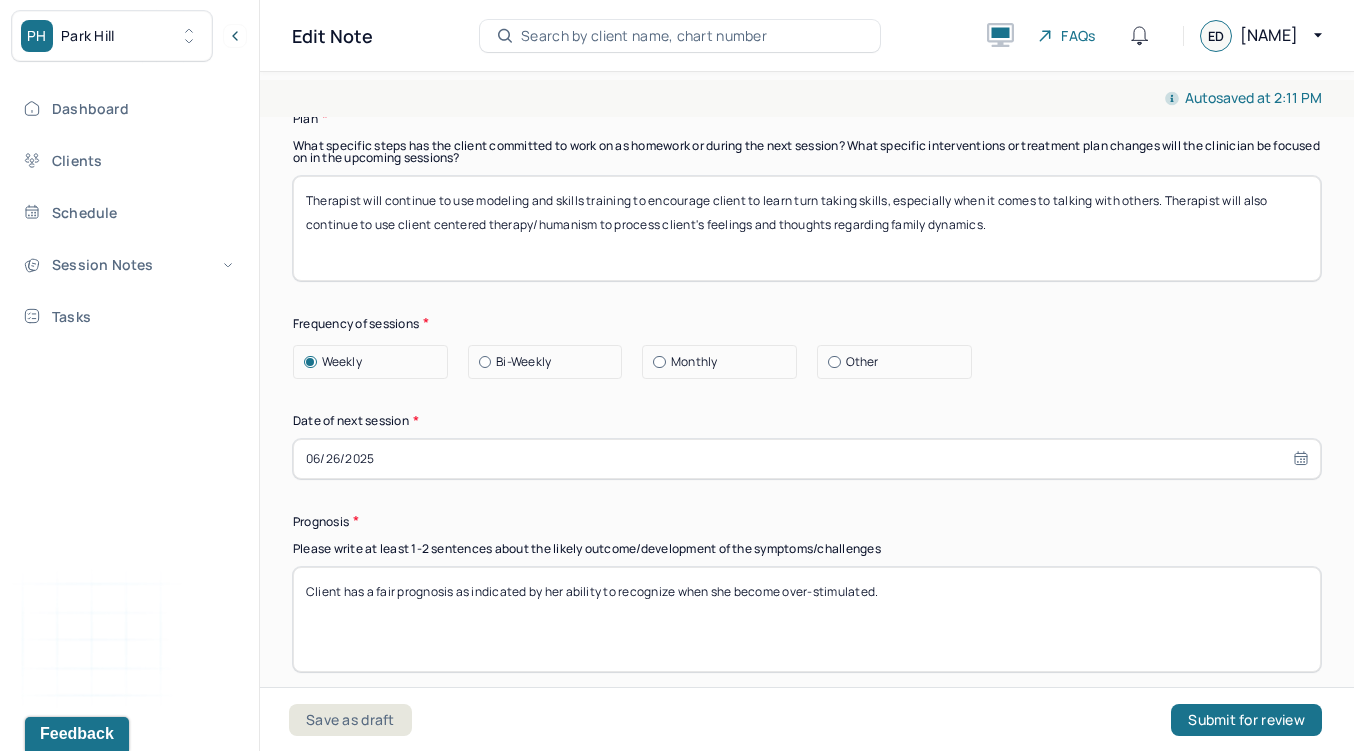 type on "Therapist will continue to use modeling and skills training to encourage client to learn turn taking skills, especially when it comes to talking with others. Therapist will also continue to use client centered therapy/humanism to process client's feelings and thoughts regarding family dynamics." 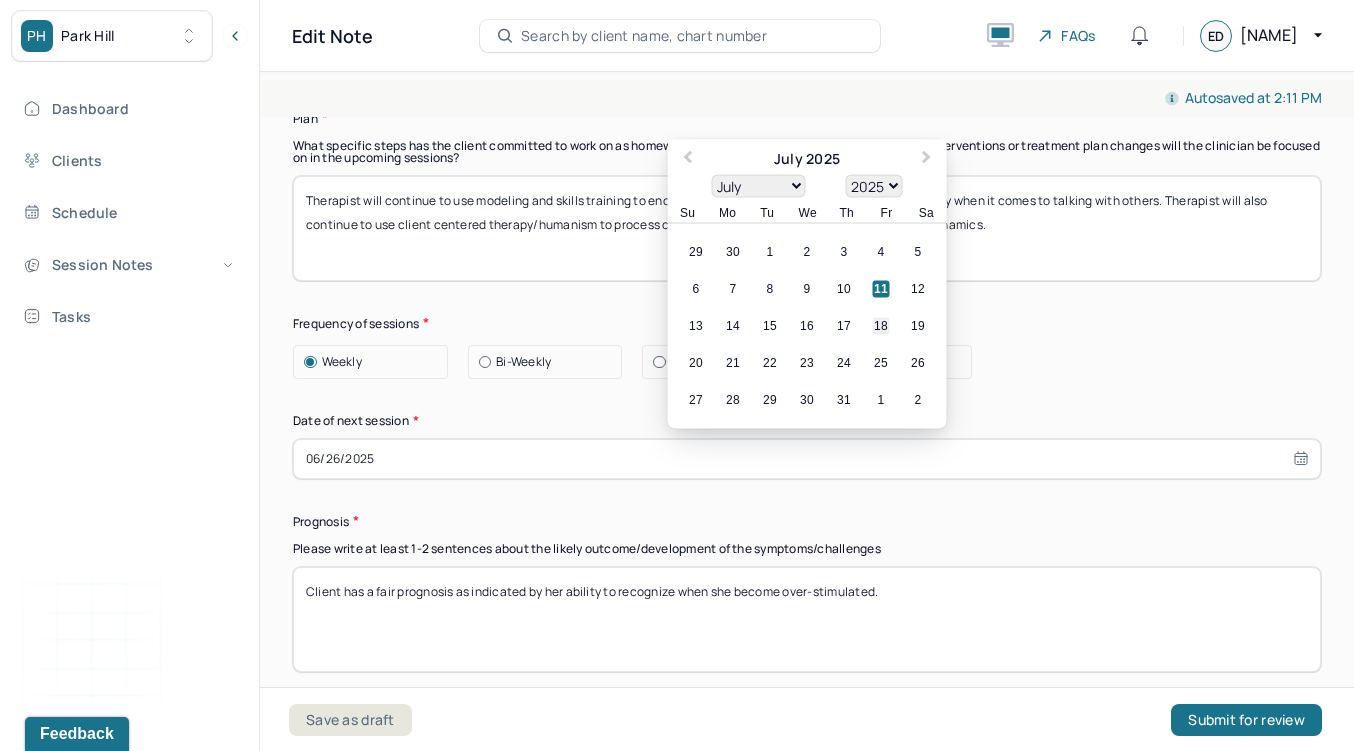 click on "18" at bounding box center (881, 325) 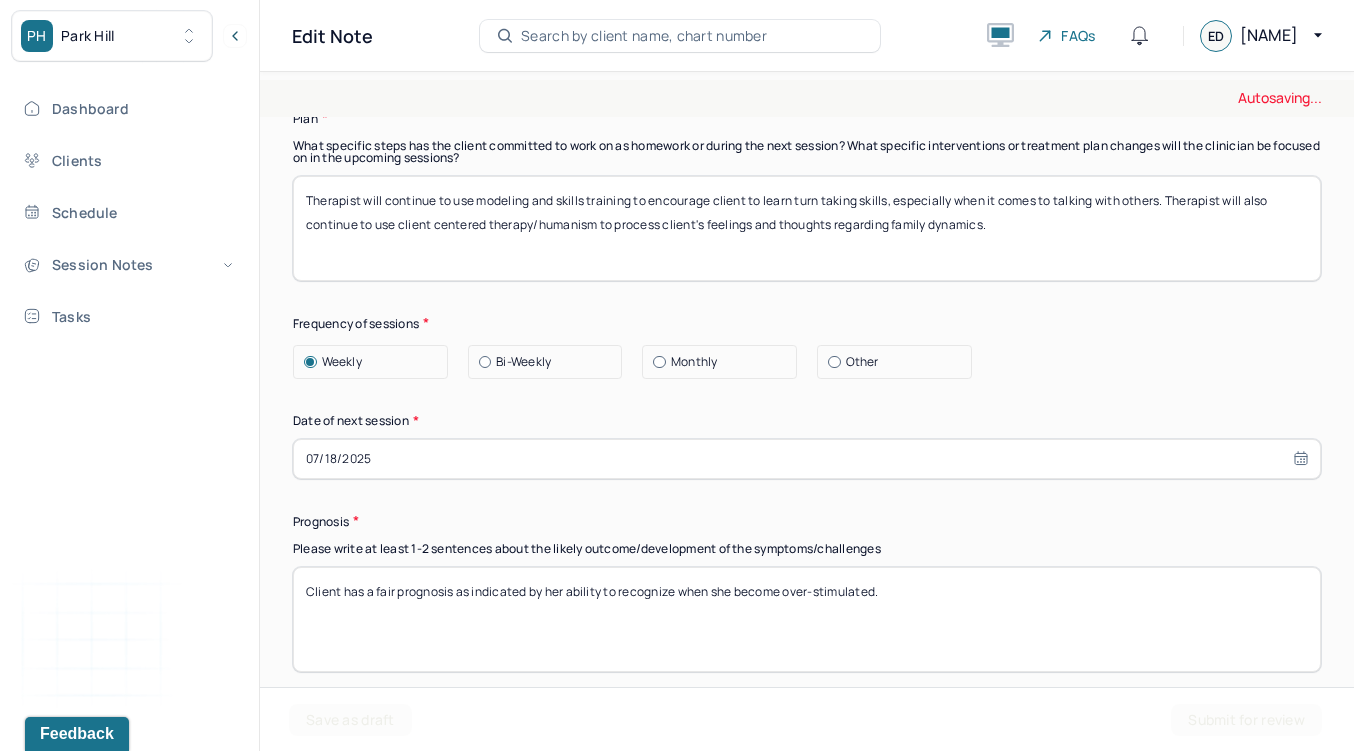 click on "07/18/2025" at bounding box center (807, 459) 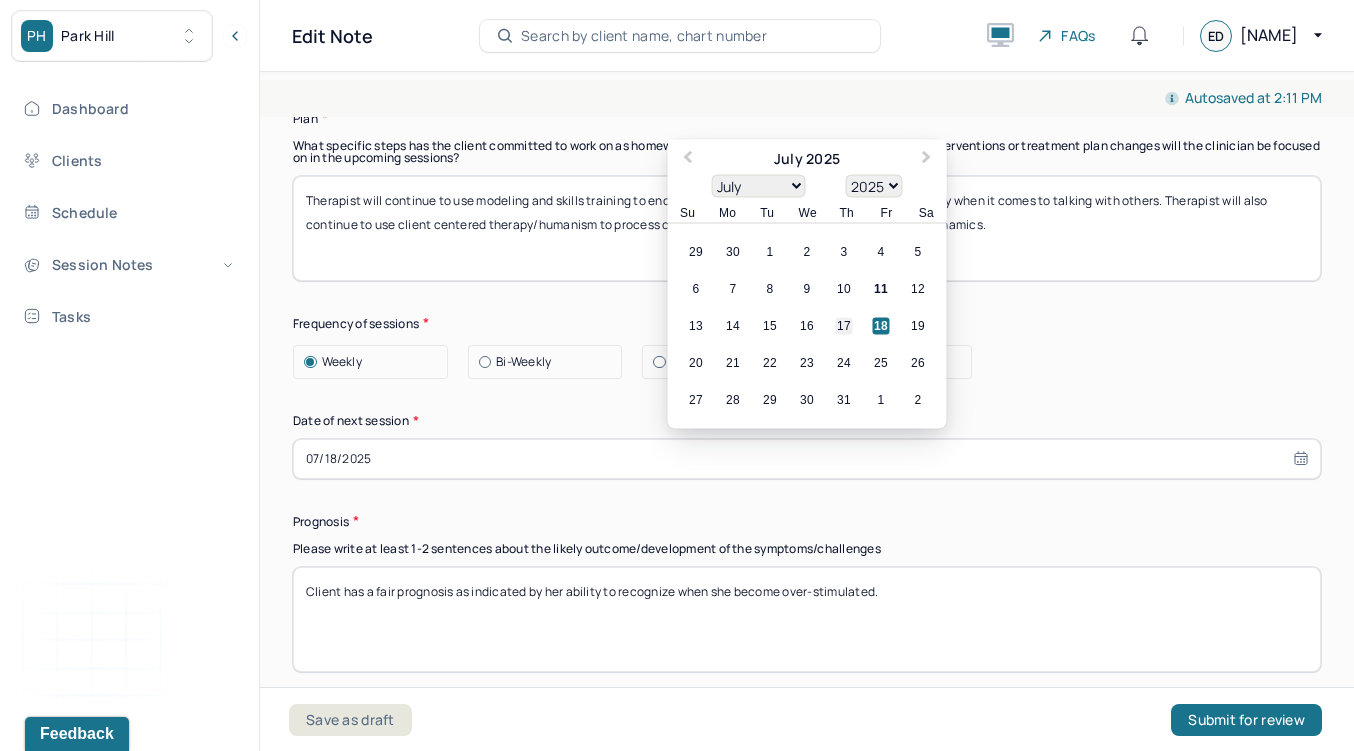 click on "17" at bounding box center [844, 325] 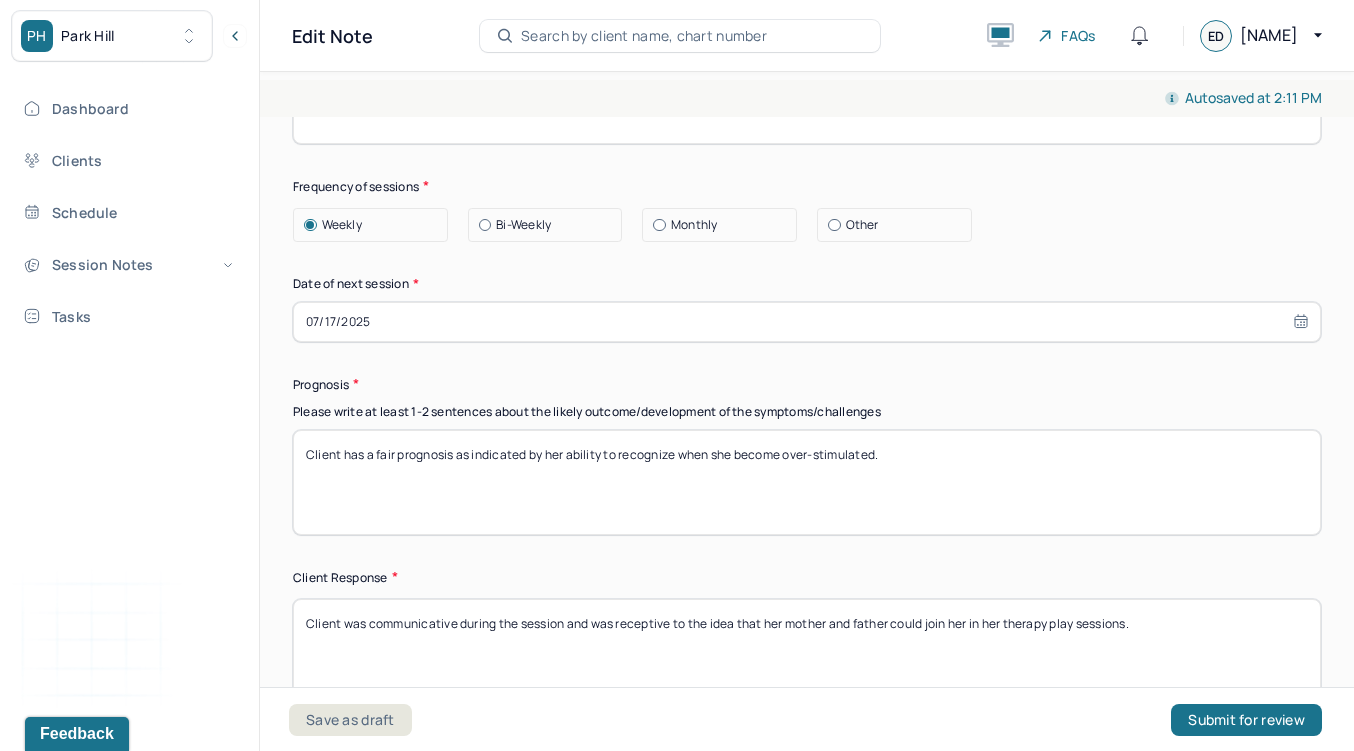 scroll, scrollTop: 2770, scrollLeft: 0, axis: vertical 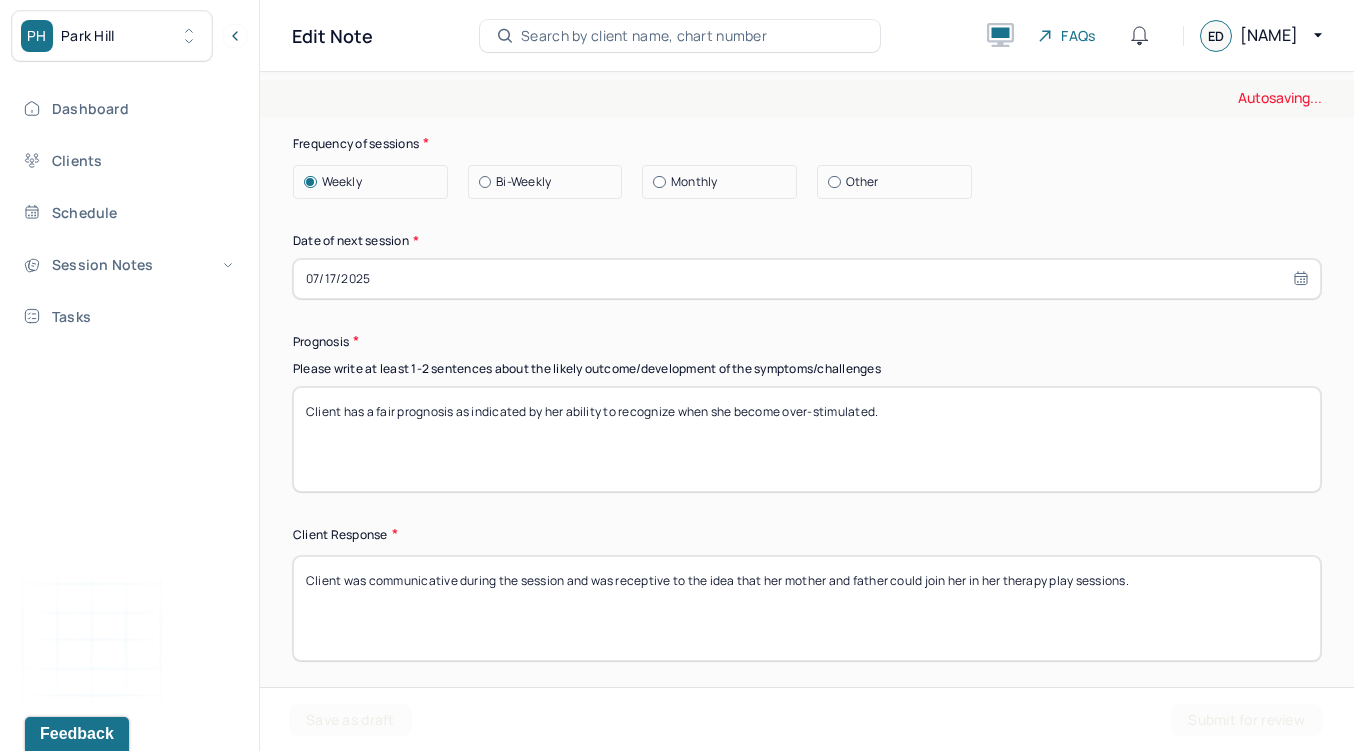 click on "Client has a fair prognosis as indicated by her ability to recognize when she become over-stimulated." at bounding box center [807, 439] 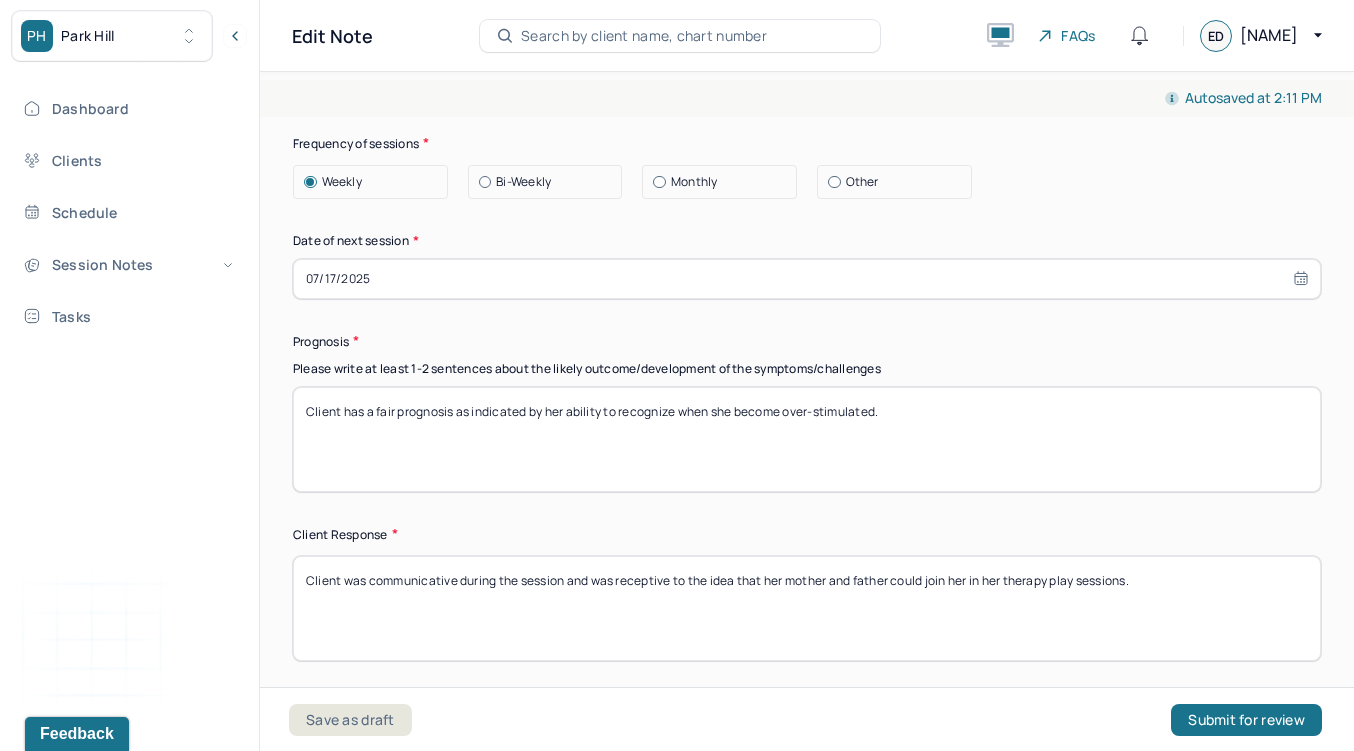 drag, startPoint x: 924, startPoint y: 409, endPoint x: 378, endPoint y: 407, distance: 546.00366 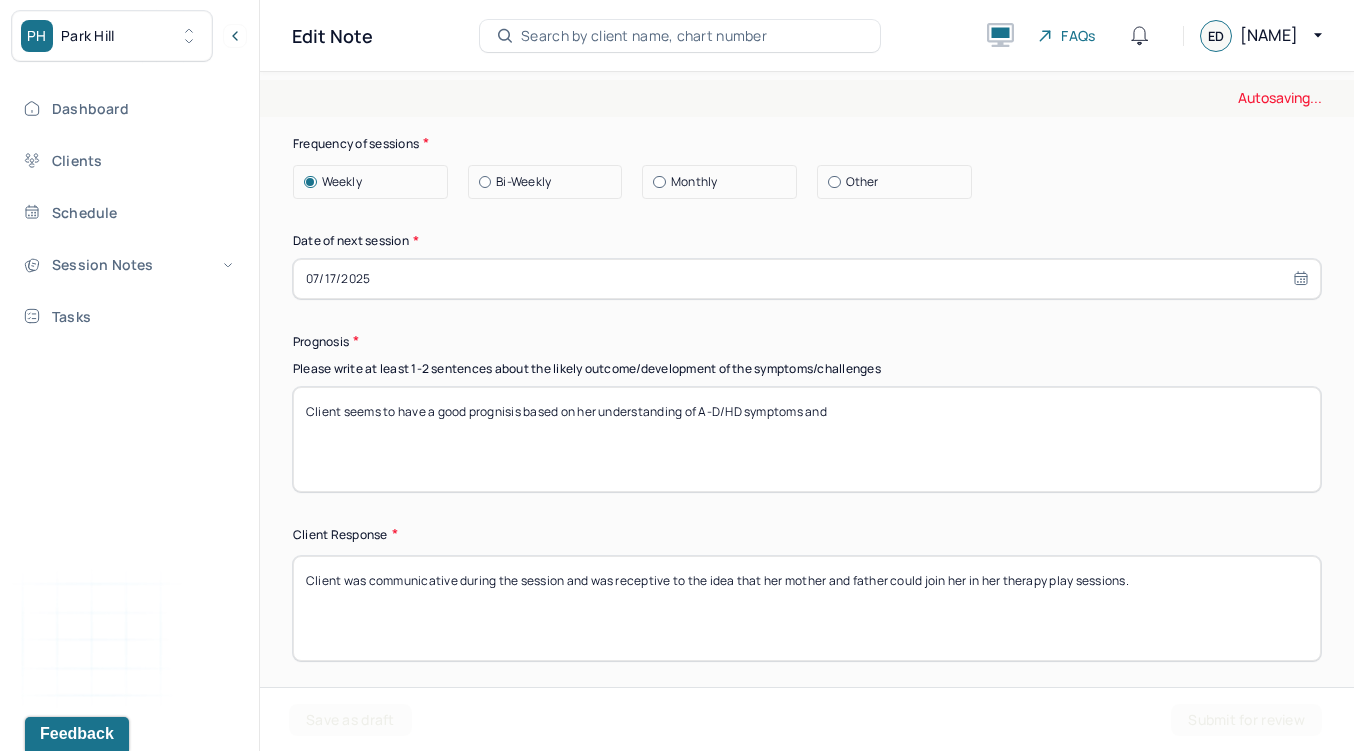 click on "Client has a fair prognosis as indicated by her ability to recognize when she become over-stimulated." at bounding box center [807, 439] 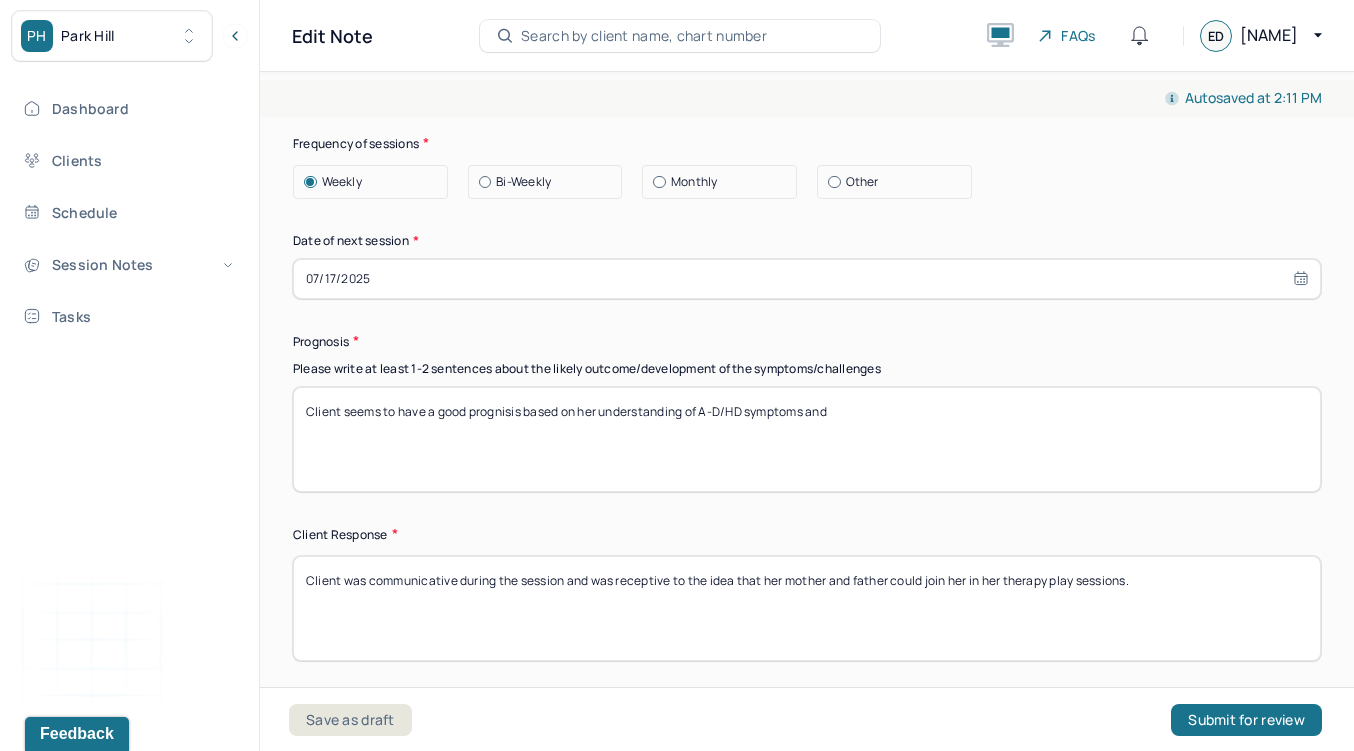click on "Client seems to have a good prognisis based on her understanding of A-D/HD symptoms and" at bounding box center [807, 439] 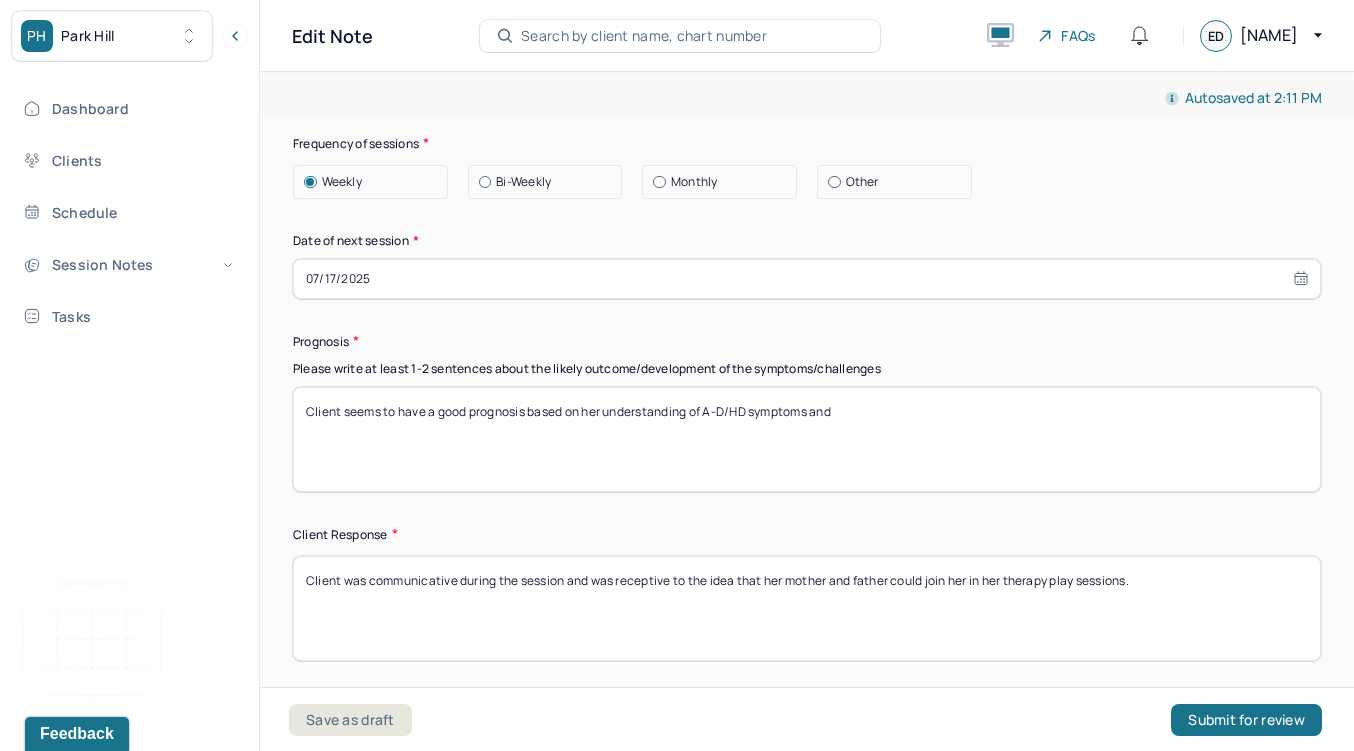 click on "Client seems to have a good prognisis based on her understanding of A-D/HD symptoms and" at bounding box center [807, 439] 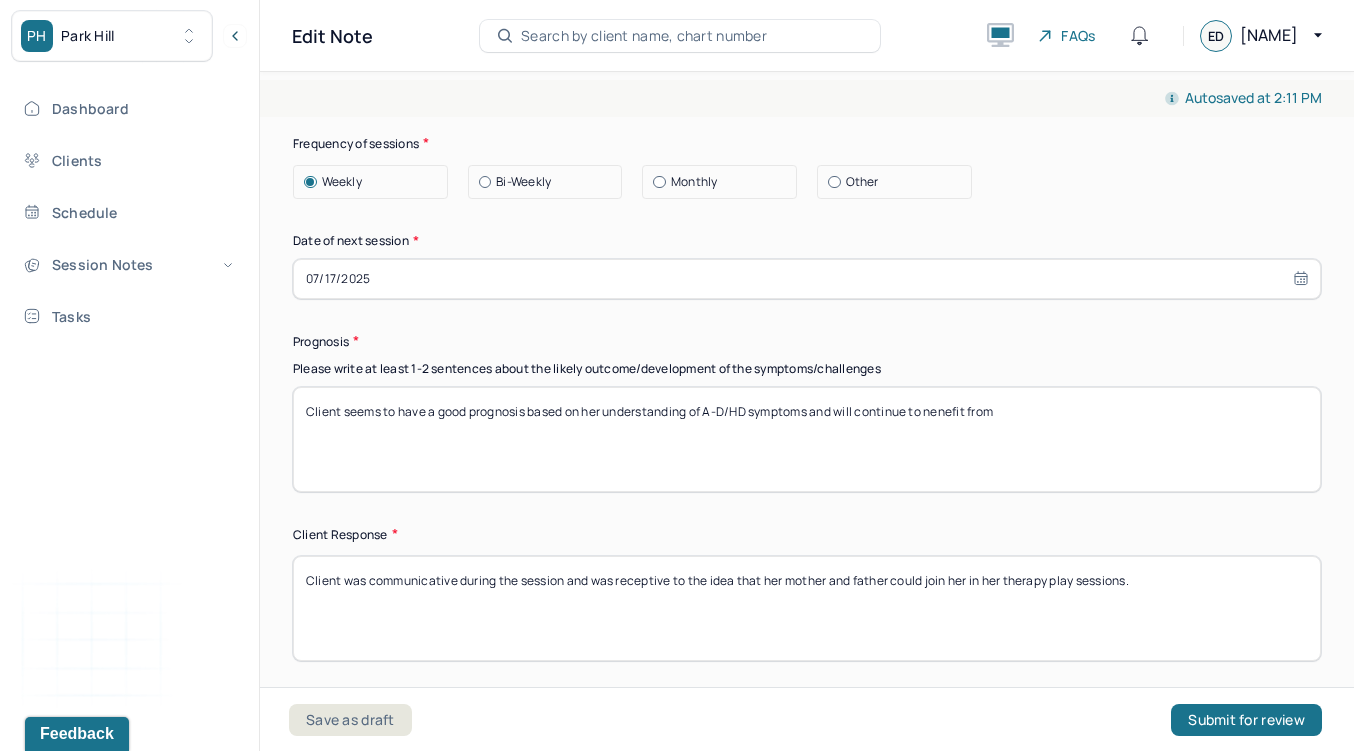click on "Client seems to have a good prognosis based on her understanding of A-D/HD symptoms and will" at bounding box center [807, 439] 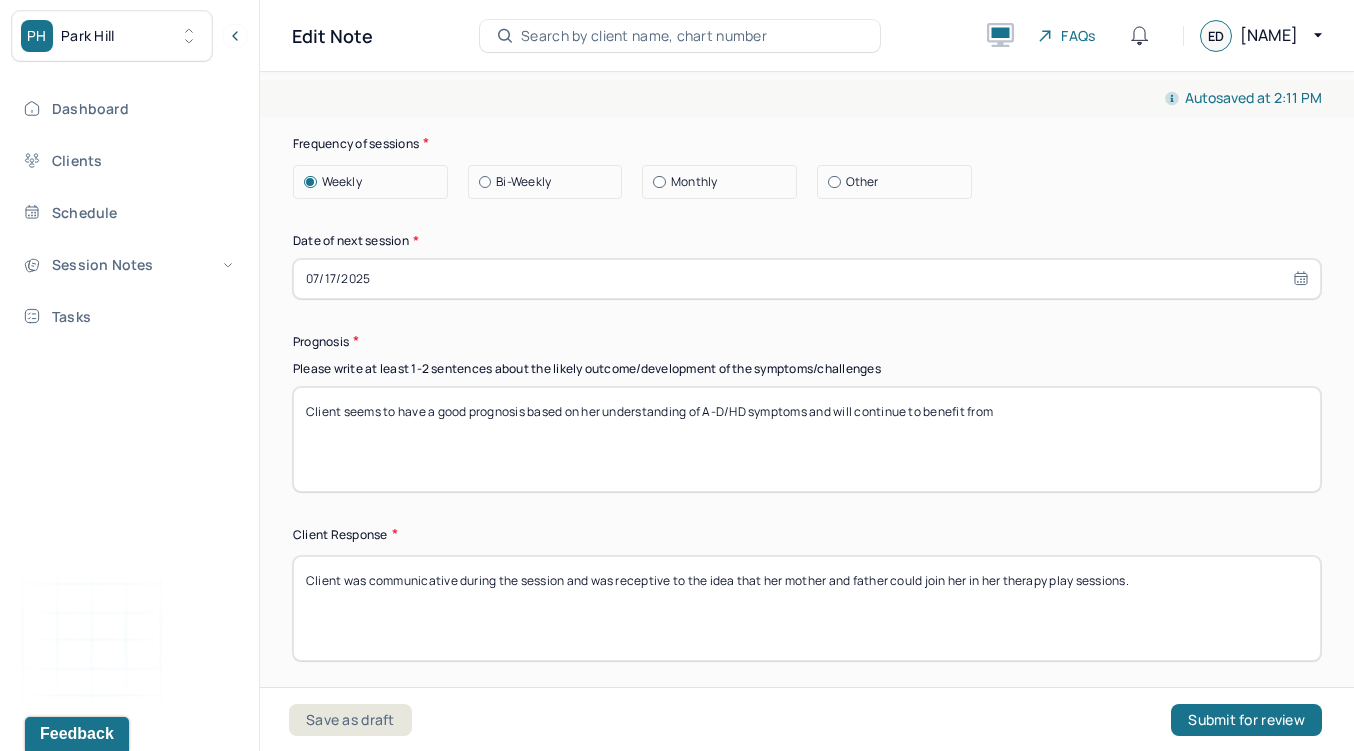 click on "Client seems to have a good prognosis based on her understanding of A-D/HD symptoms and will continue to nenefit from" at bounding box center (807, 439) 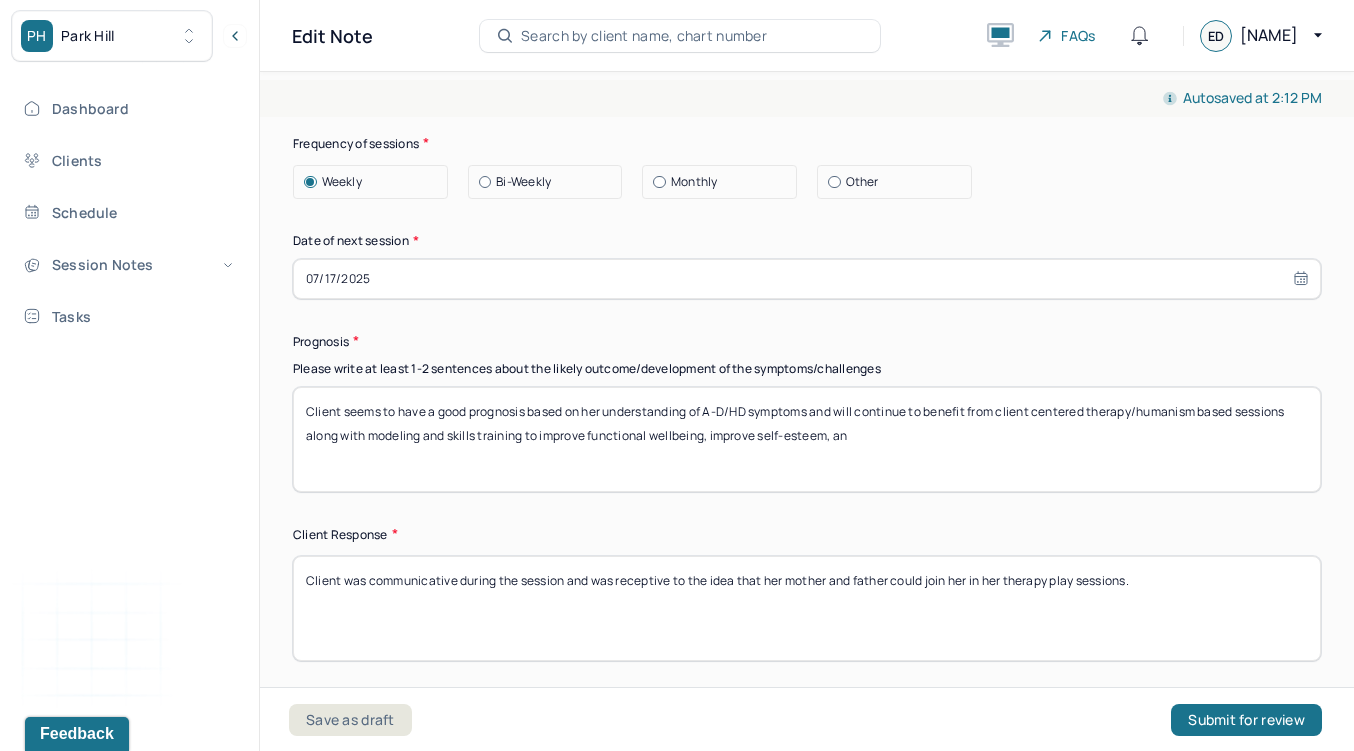 click on "Client seems to have a good prognosis based on her understanding of A-D/HD symptoms and will continue to benefit from client centered therapy/humanism based sessions along with modeling and skills training to improve functional wellbeing, imp" at bounding box center [807, 439] 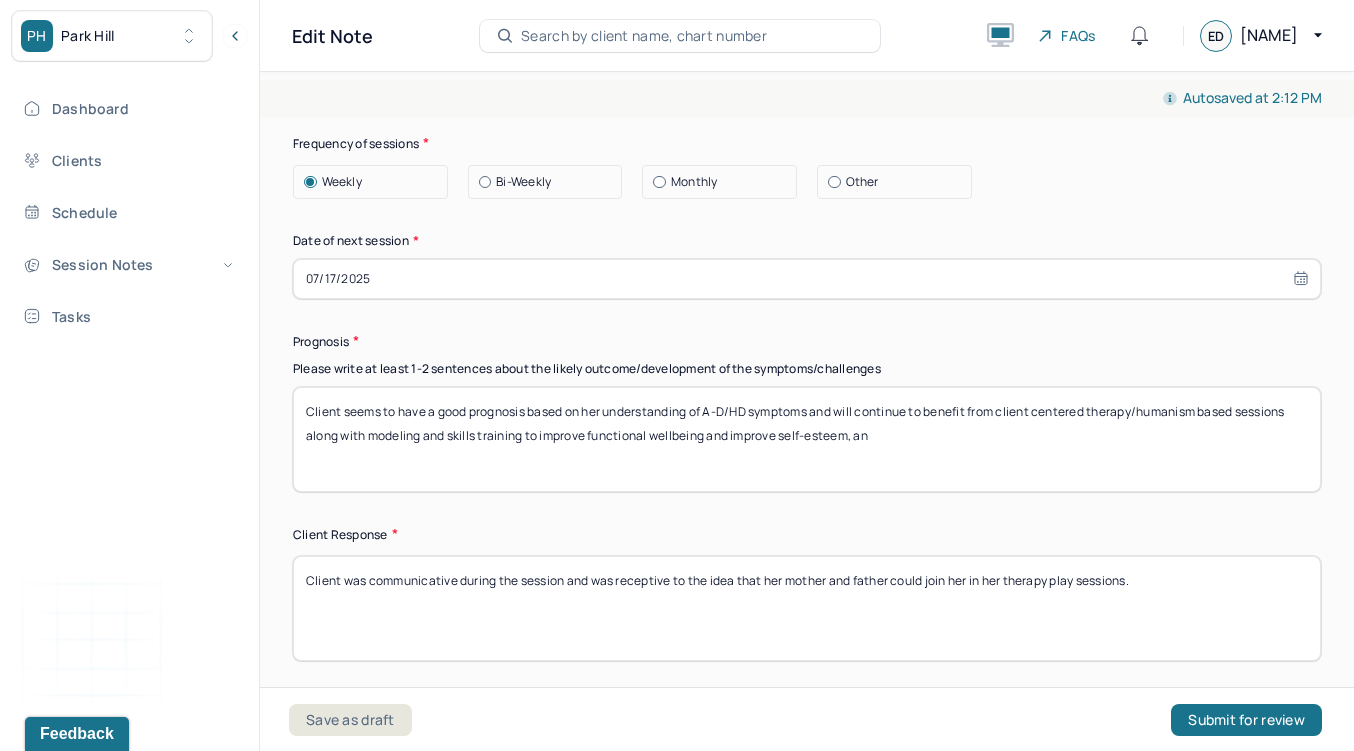 click on "Client seems to have a good prognosis based on her understanding of A-D/HD symptoms and will continue to benefit from client centered therapy/humanism based sessions along with modeling and skills training to improve functional wellbeing, improve self-esteem, an" at bounding box center [807, 439] 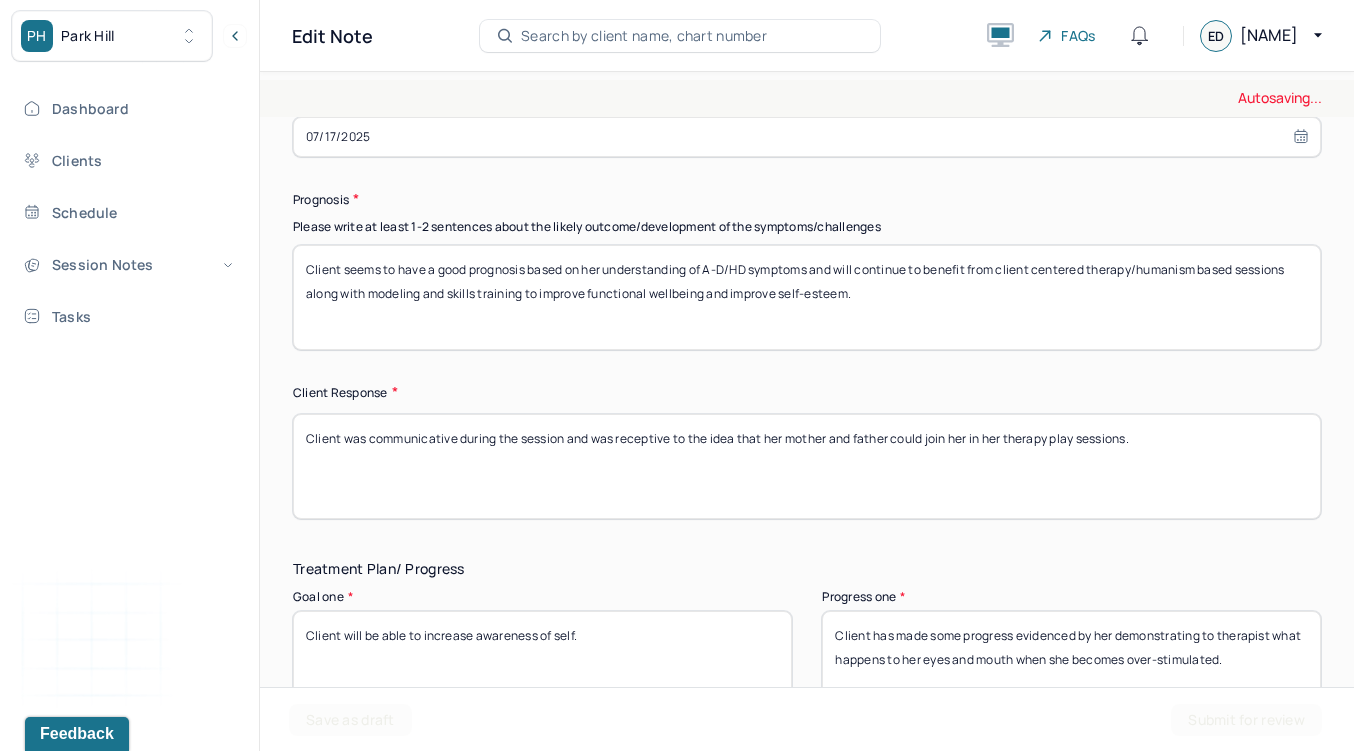scroll, scrollTop: 2941, scrollLeft: 0, axis: vertical 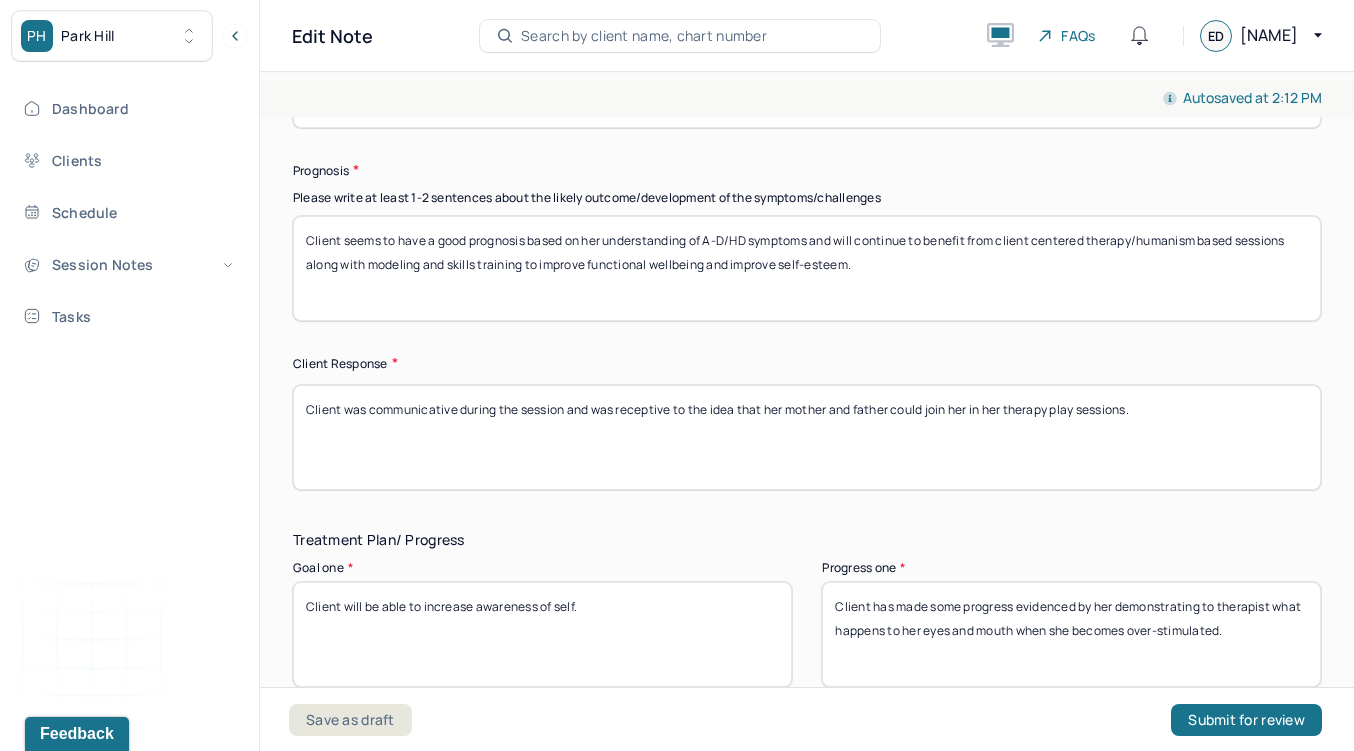 type on "Client seems to have a good prognosis based on her understanding of A-D/HD symptoms and will continue to benefit from client centered therapy/humanism based sessions along with modeling and skills training to improve functional wellbeing and improve self-esteem." 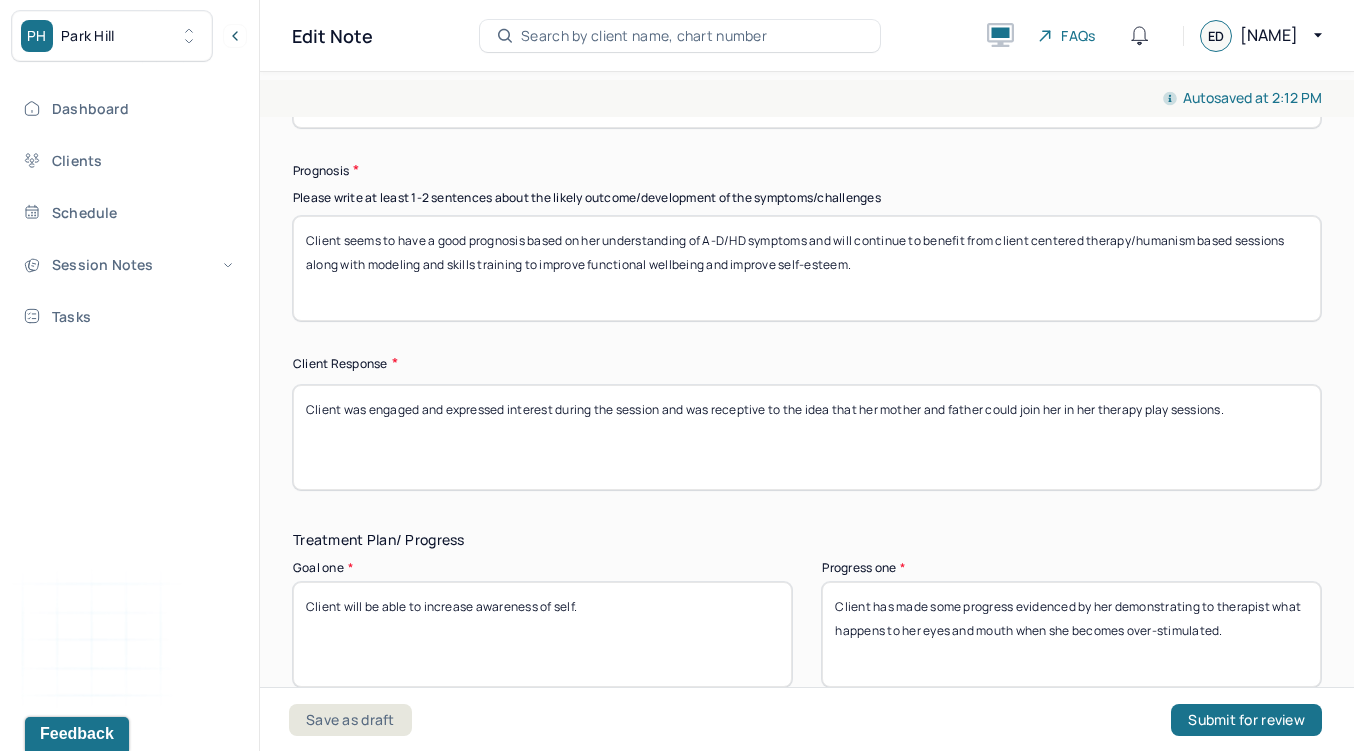 drag, startPoint x: 670, startPoint y: 402, endPoint x: 1383, endPoint y: 383, distance: 713.2531 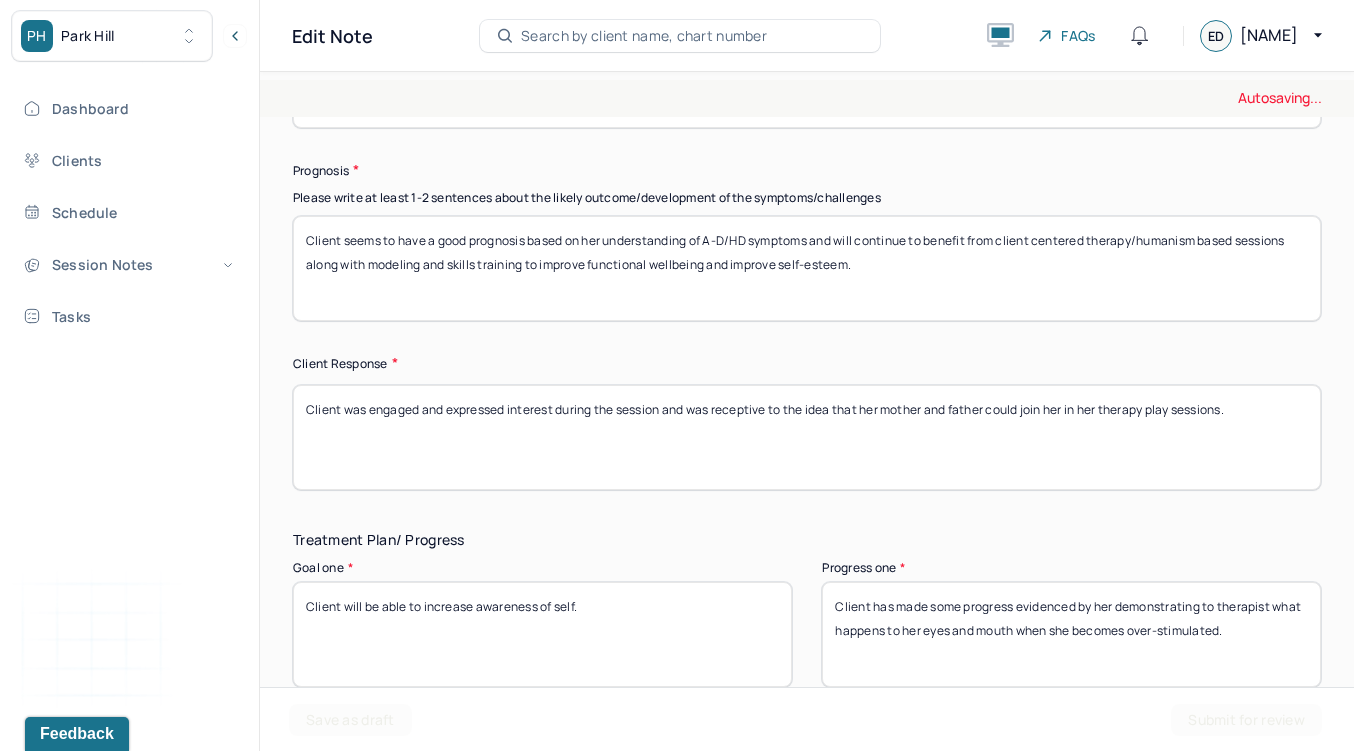 click on "Client was engaged and expressed interest during the session and was receptive to the idea that her mother and father could join her in her therapy play sessions." at bounding box center (807, 437) 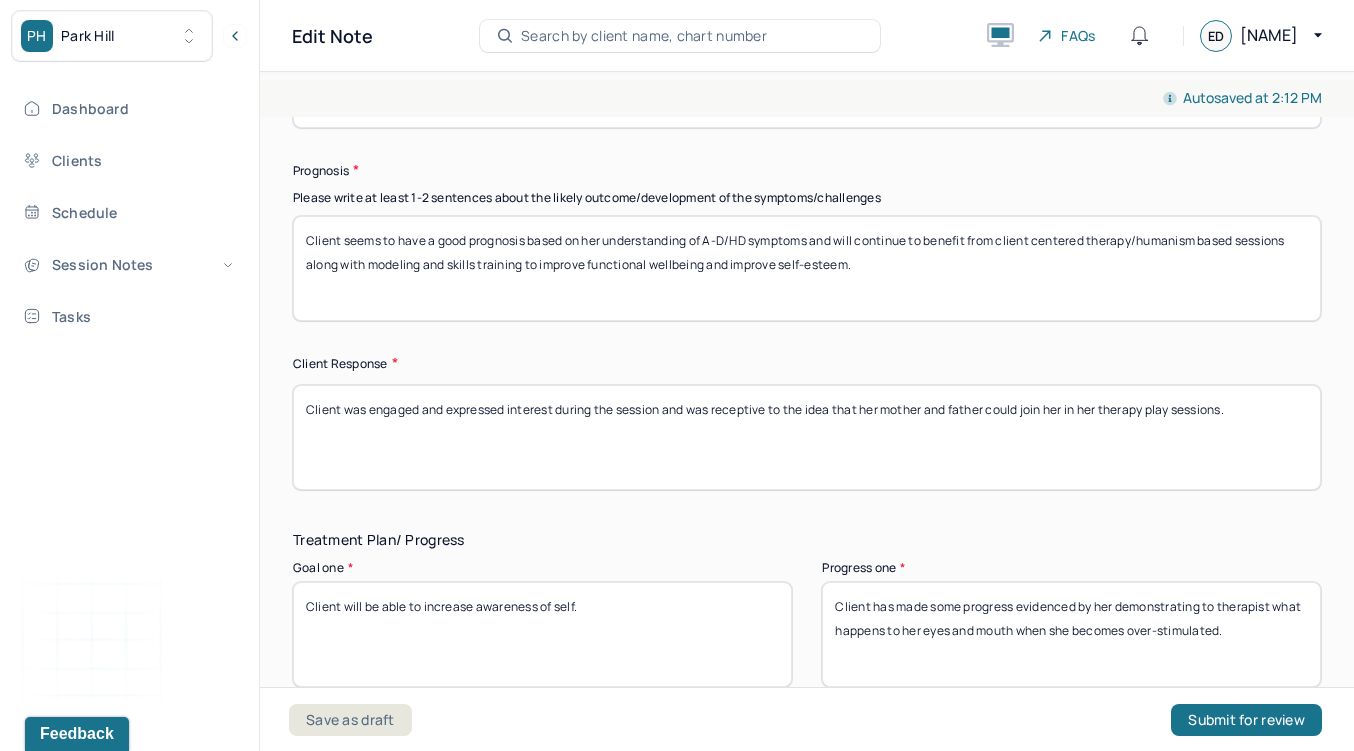 drag, startPoint x: 1253, startPoint y: 405, endPoint x: 661, endPoint y: 411, distance: 592.0304 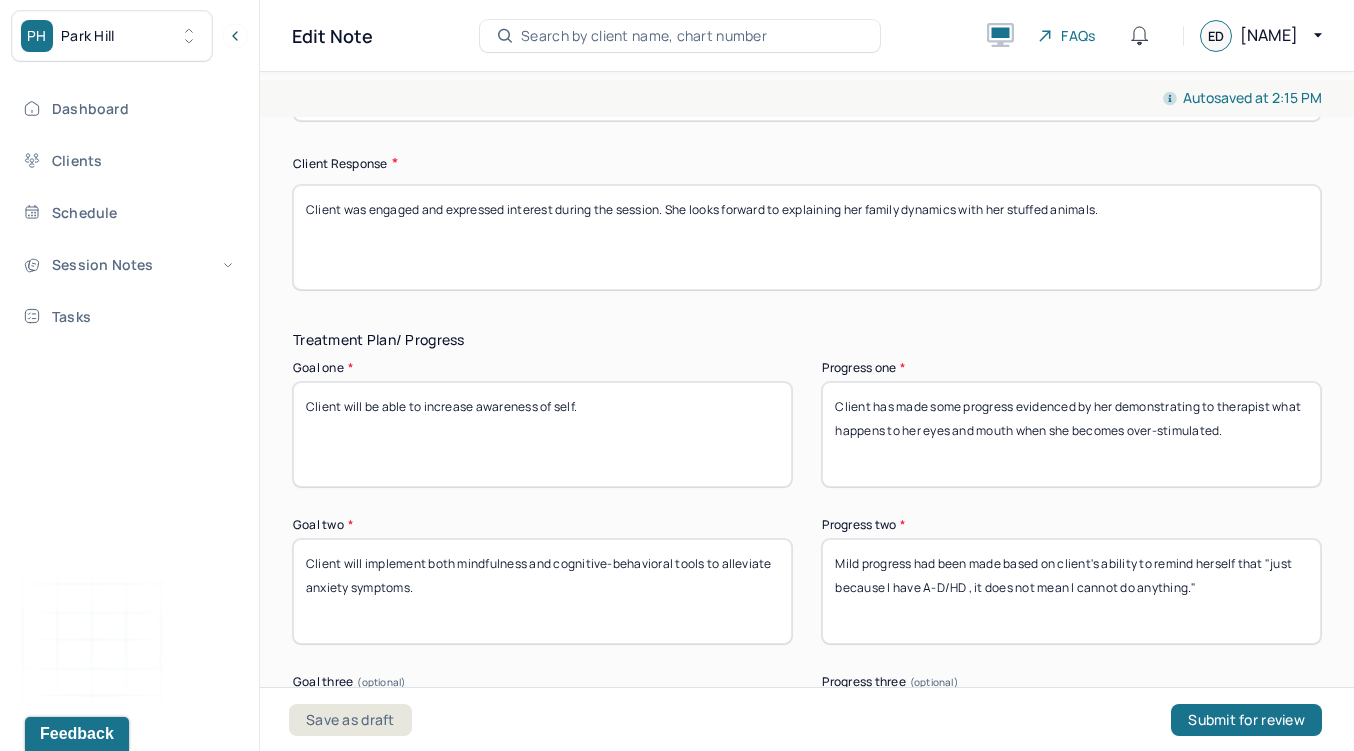 scroll, scrollTop: 3320, scrollLeft: 0, axis: vertical 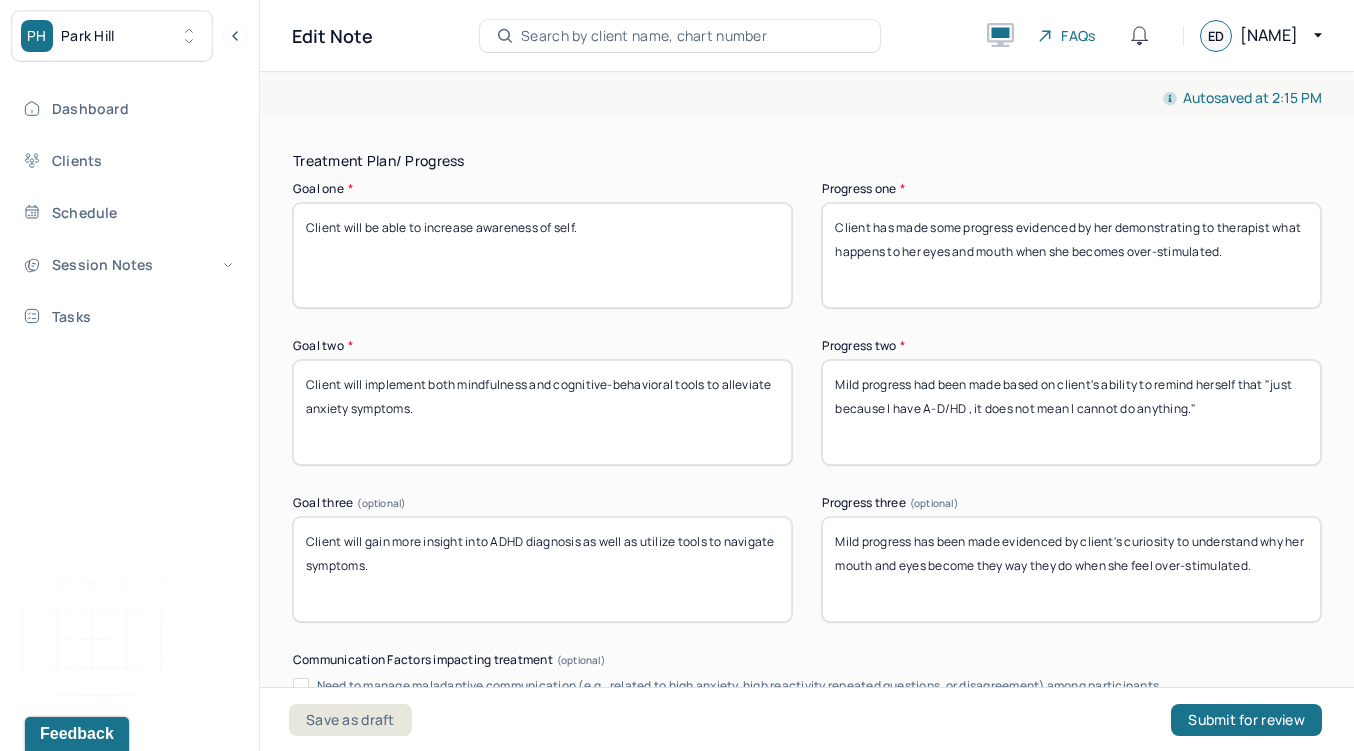 type on "Client was engaged and expressed interest during the session. She looks forward to explaining her family dynamics with her stuffed animals." 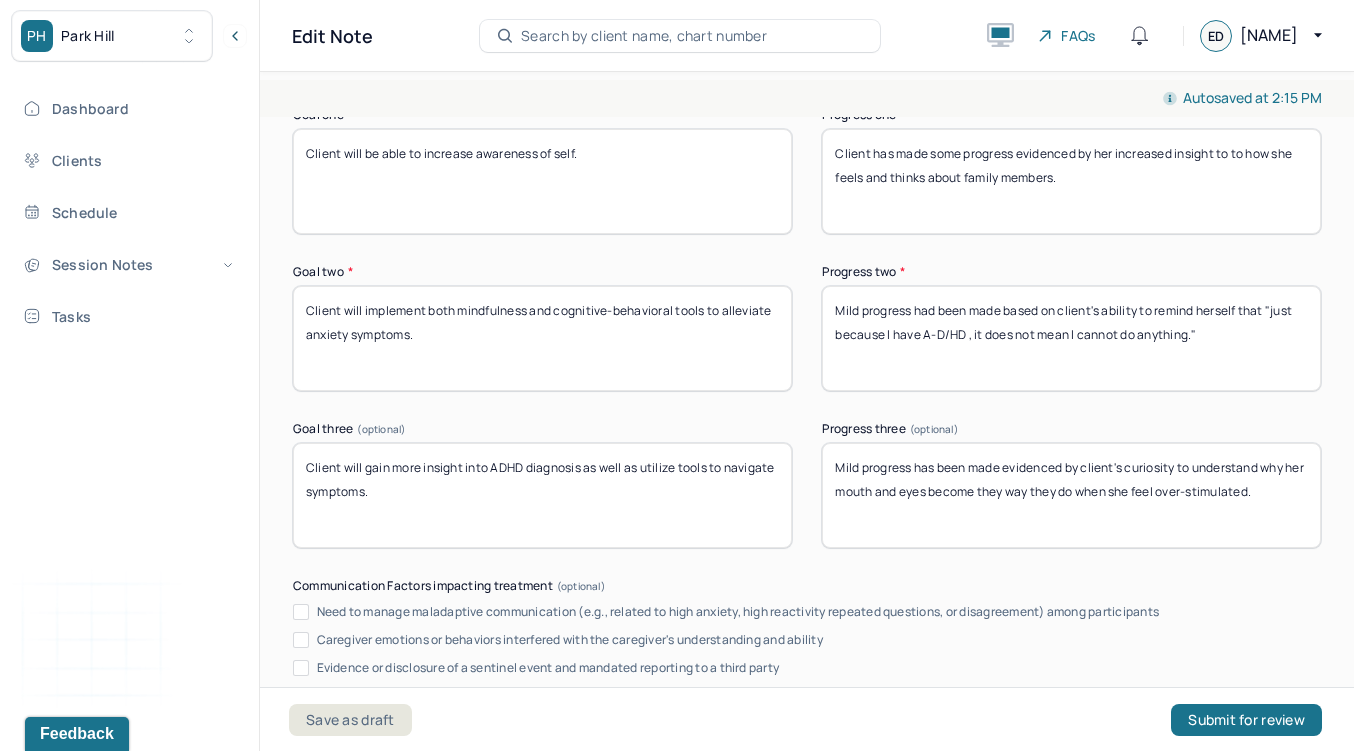 scroll, scrollTop: 3399, scrollLeft: 0, axis: vertical 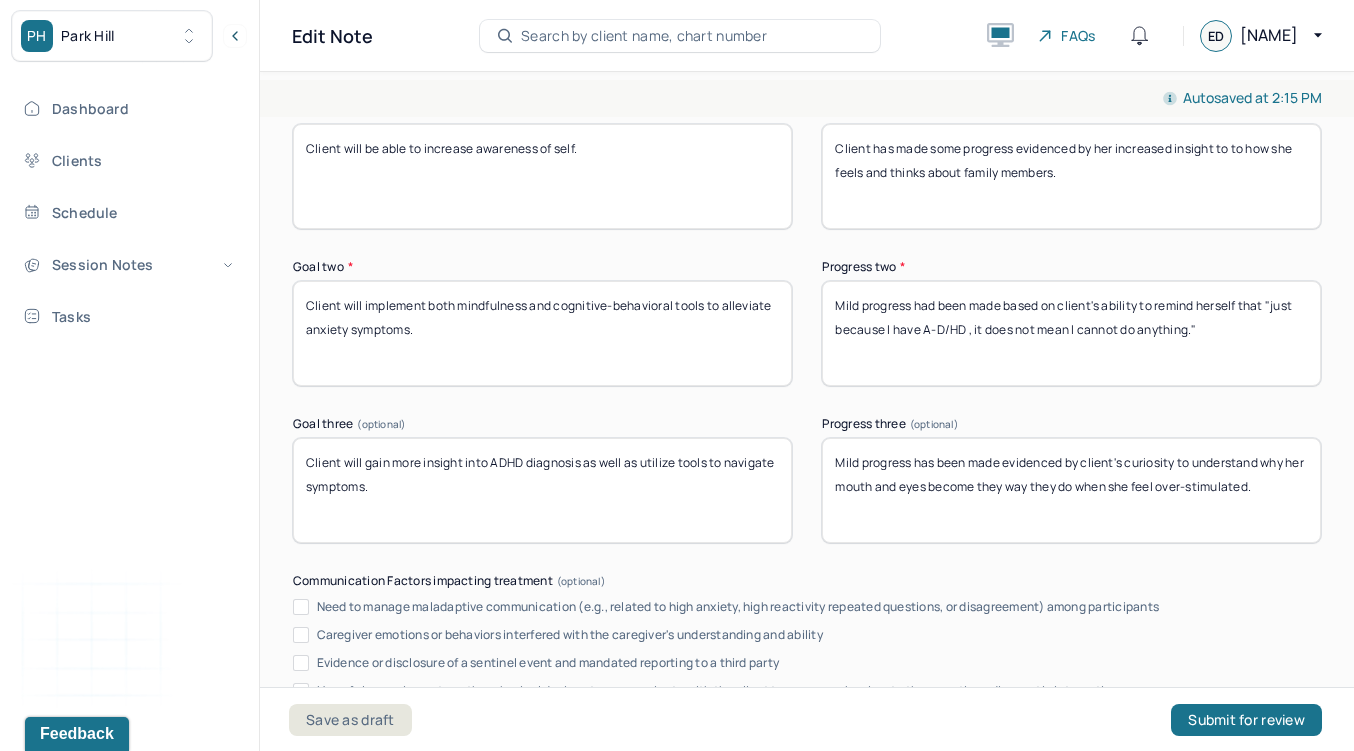 type on "Client has made some progress evidenced by her increased insight to to how she feels and thinks about family members." 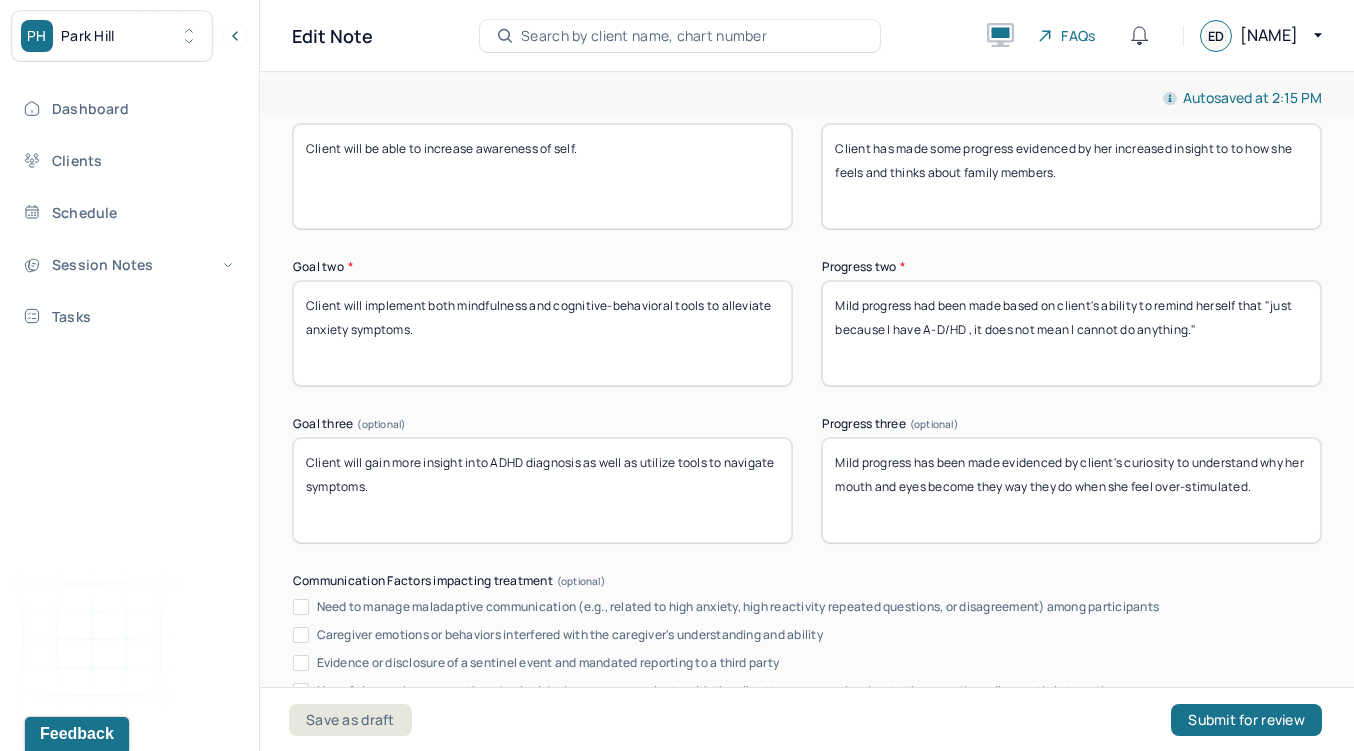 drag, startPoint x: 1272, startPoint y: 339, endPoint x: 1161, endPoint y: 302, distance: 117.00427 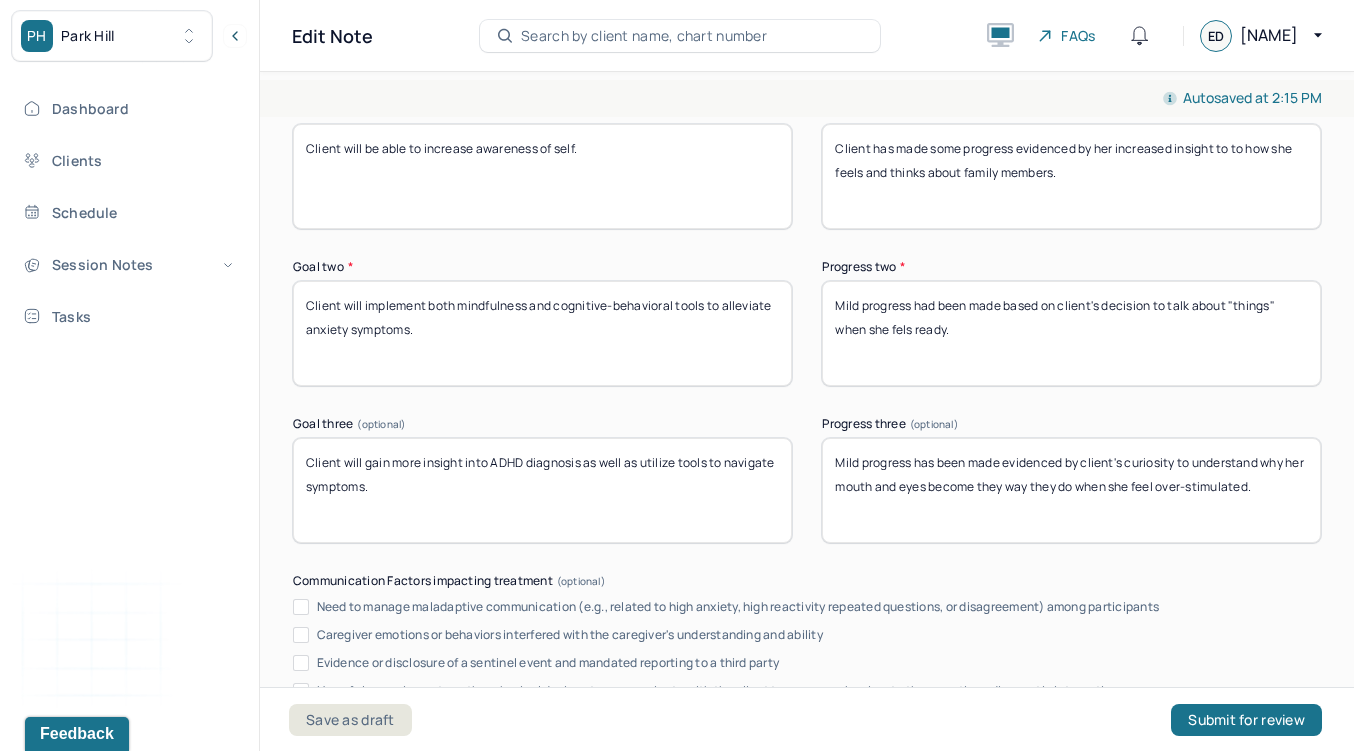 click on "Mild progress has been made based on client's ability to" at bounding box center [1071, 333] 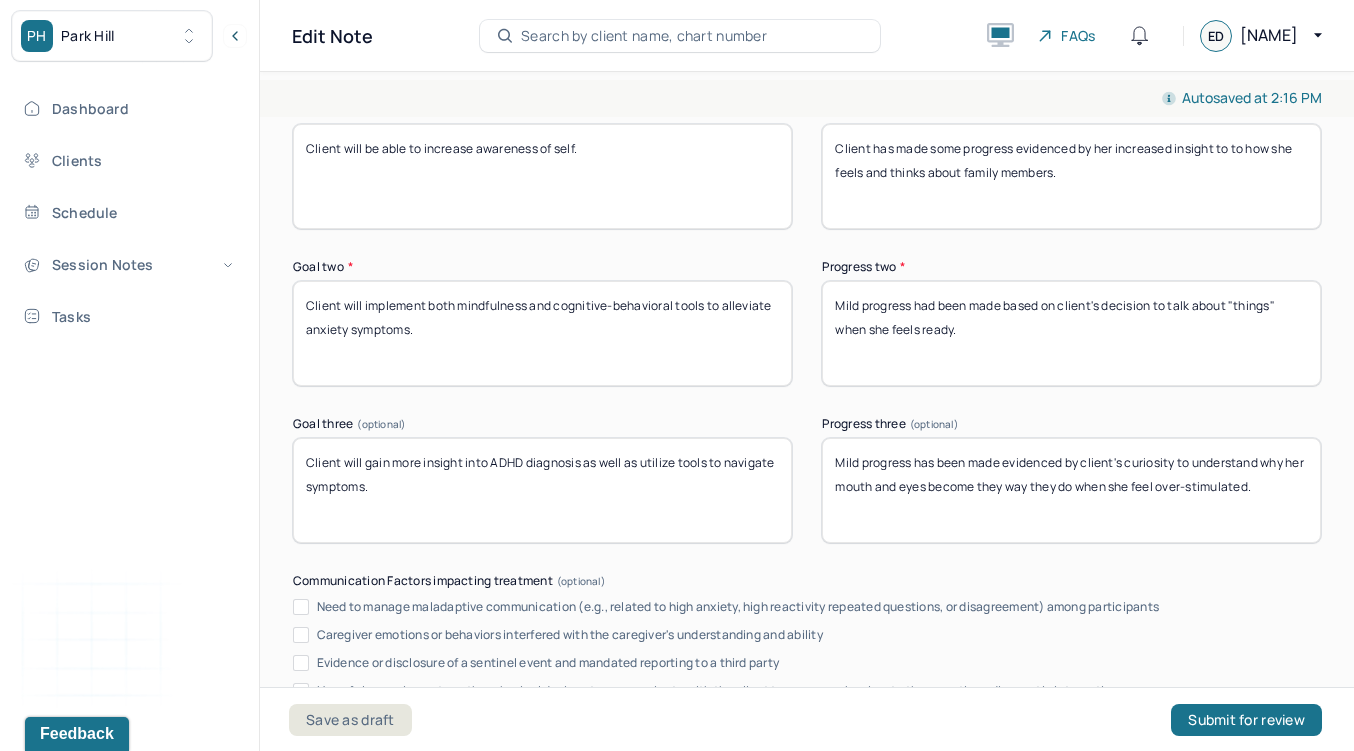 type on "Mild progress had been made based on client's decision to talk about "things" when she feels ready." 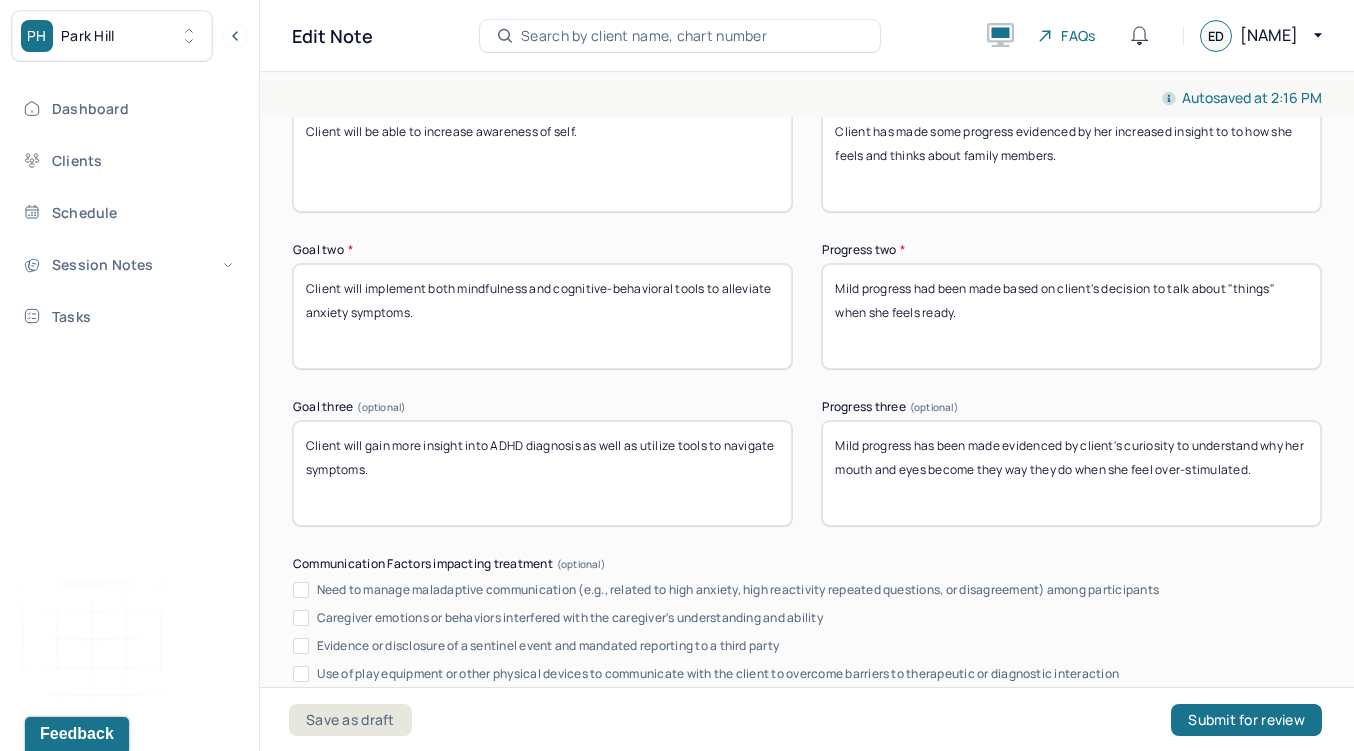 click on "Mild progress has been made evidenced by client's curiosity to understand why her mouth and eyes become they way they do when she feel over-stimulated." at bounding box center [1071, 473] 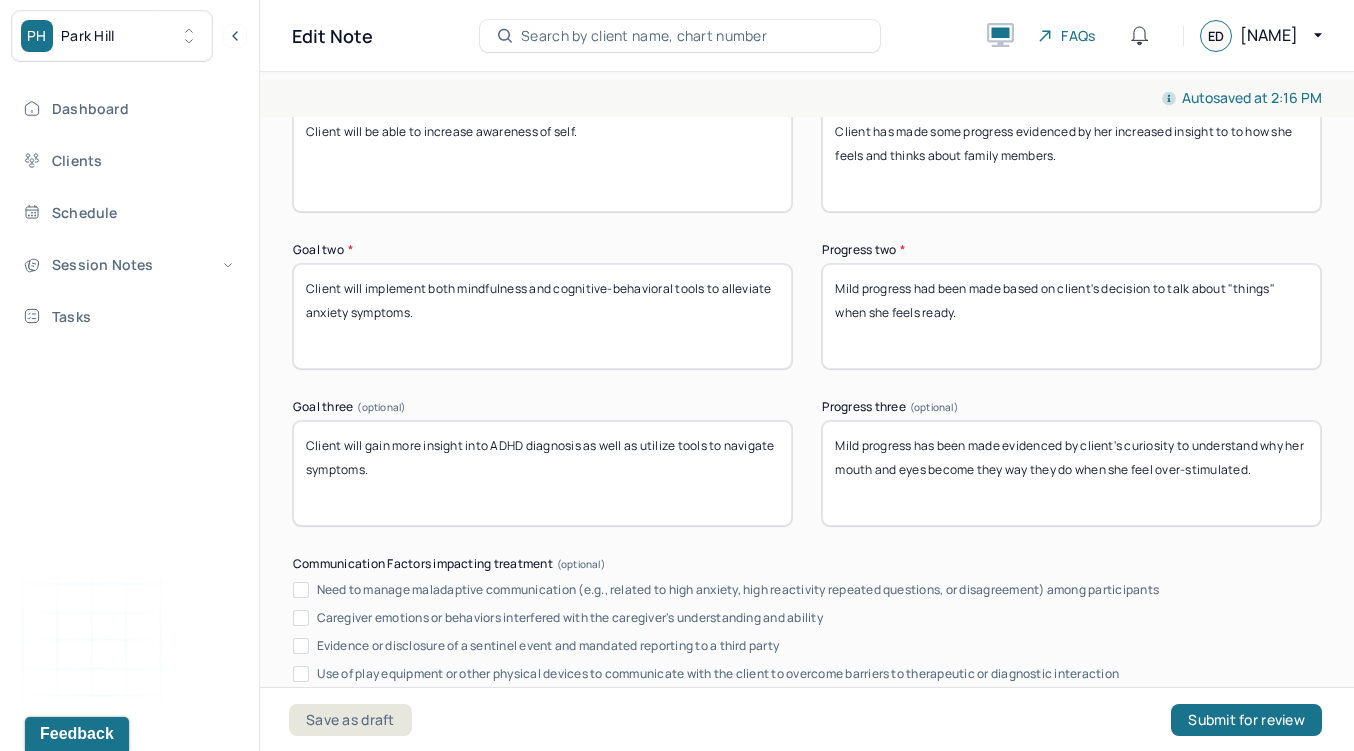 click on "Mild progress has been made evidenced by client's curiosity to understand why her mouth and eyes become they way they do when she feel over-stimulated." at bounding box center [1071, 473] 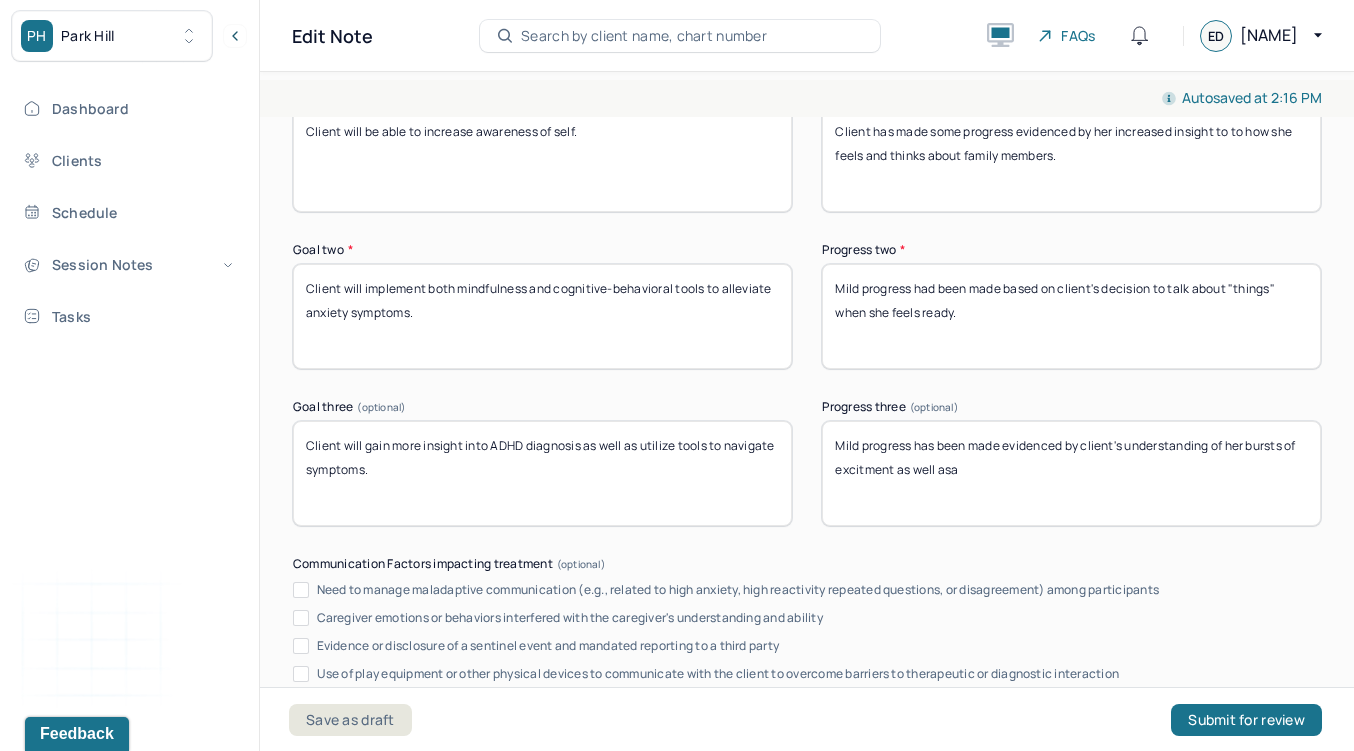 click on "Mild progress has been made evidenced by client's understanding of" at bounding box center (1071, 473) 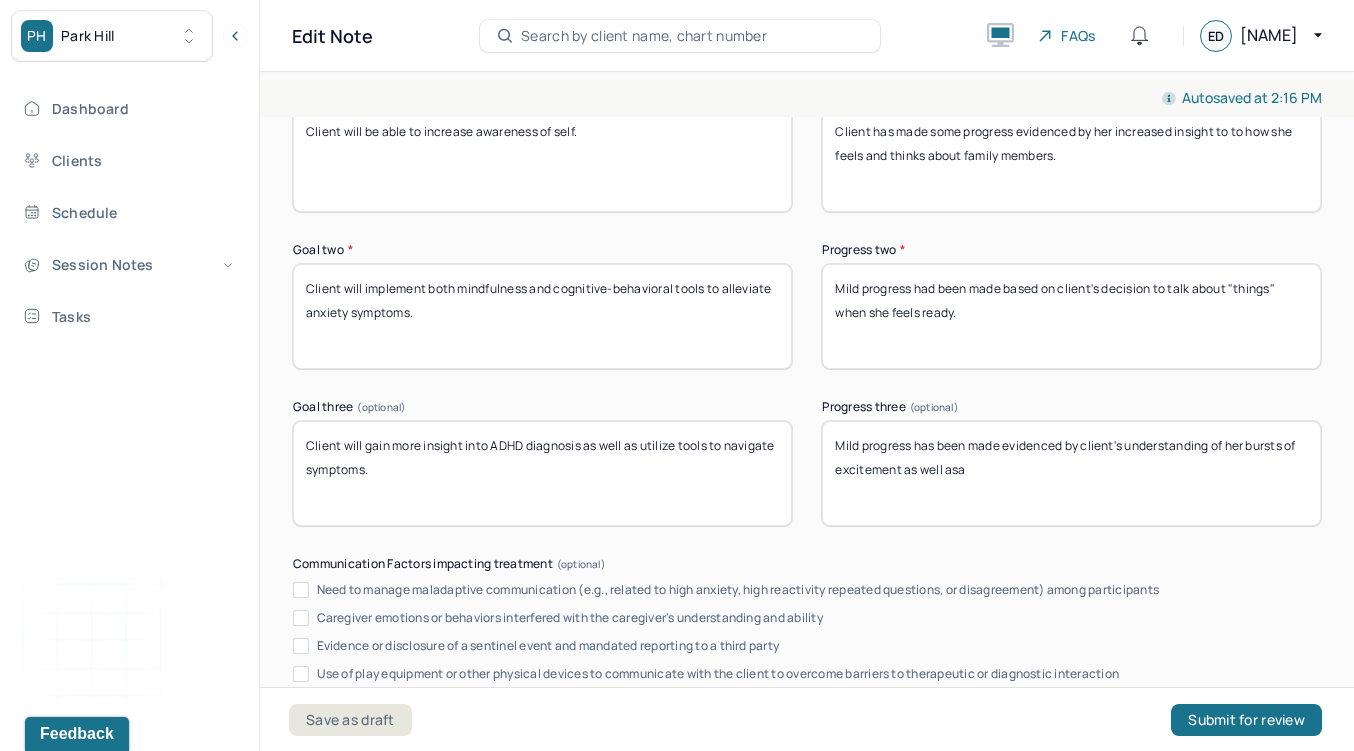 click on "Mild progress has been made evidenced by client's understanding of her bursts of excitment as well asa" at bounding box center (1071, 473) 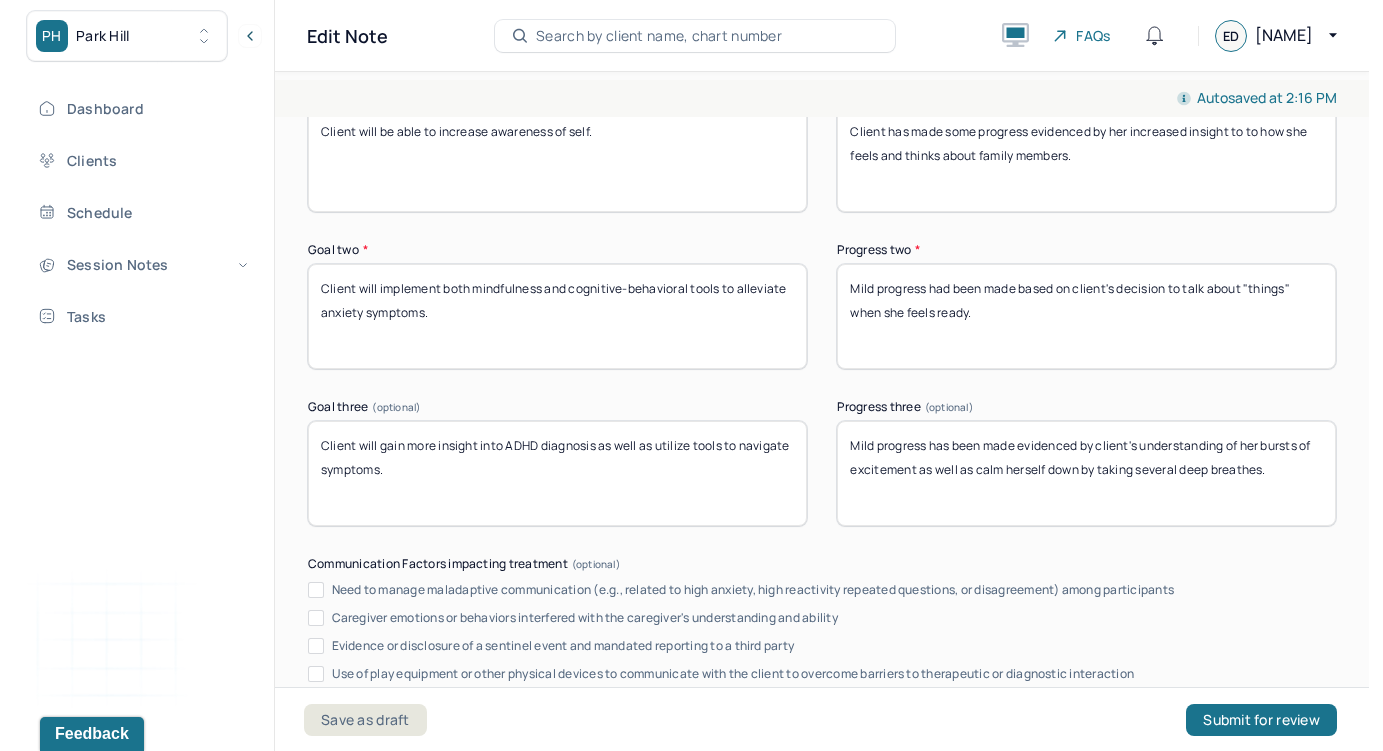 scroll, scrollTop: 3908, scrollLeft: 0, axis: vertical 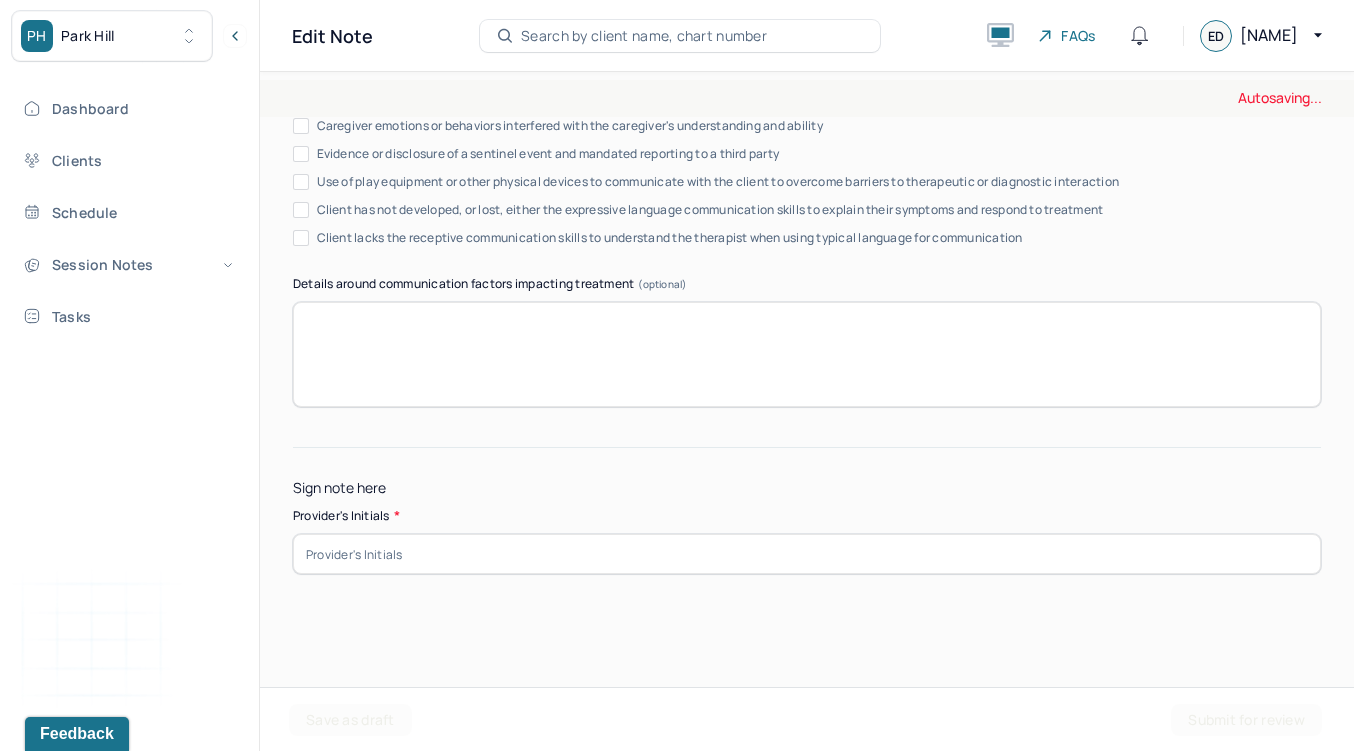 type on "Mild progress has been made evidenced by client's understanding of her bursts of excitement as well as calm herself down by taking several deep breathes." 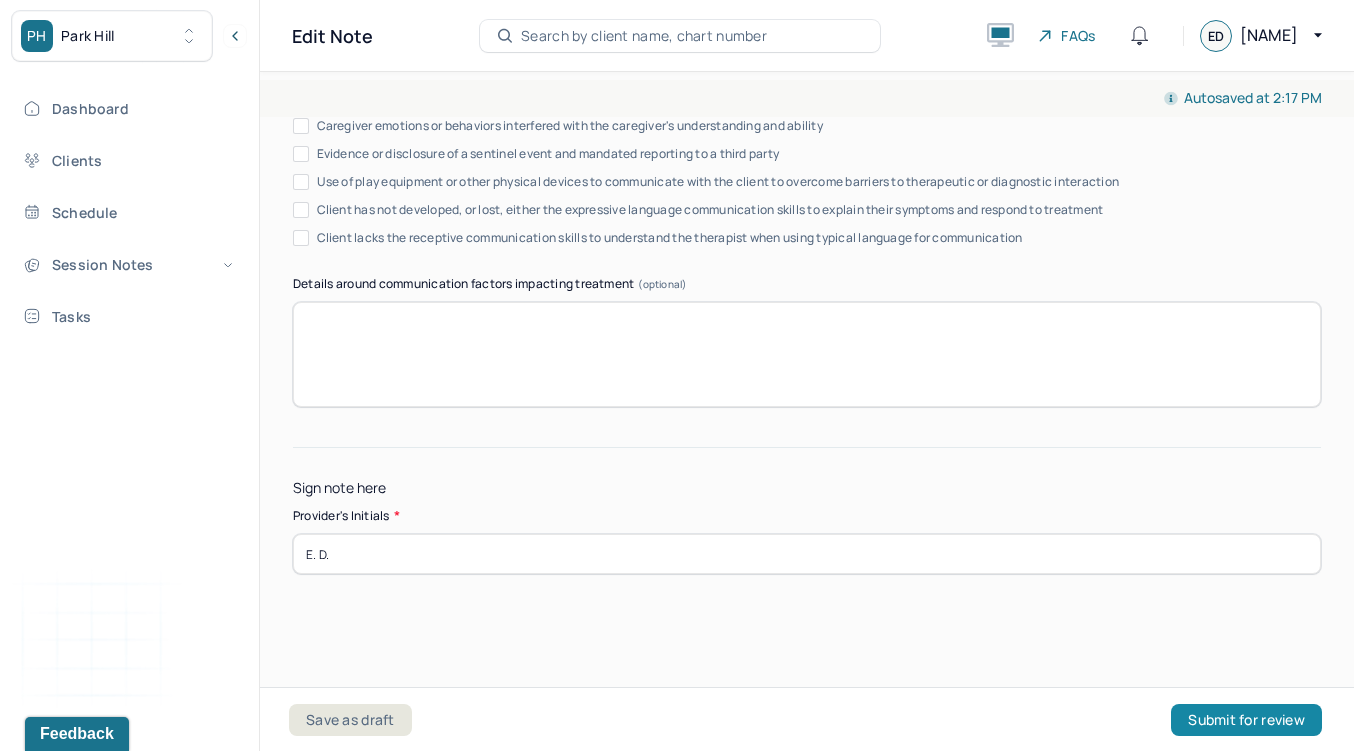 type on "E. D." 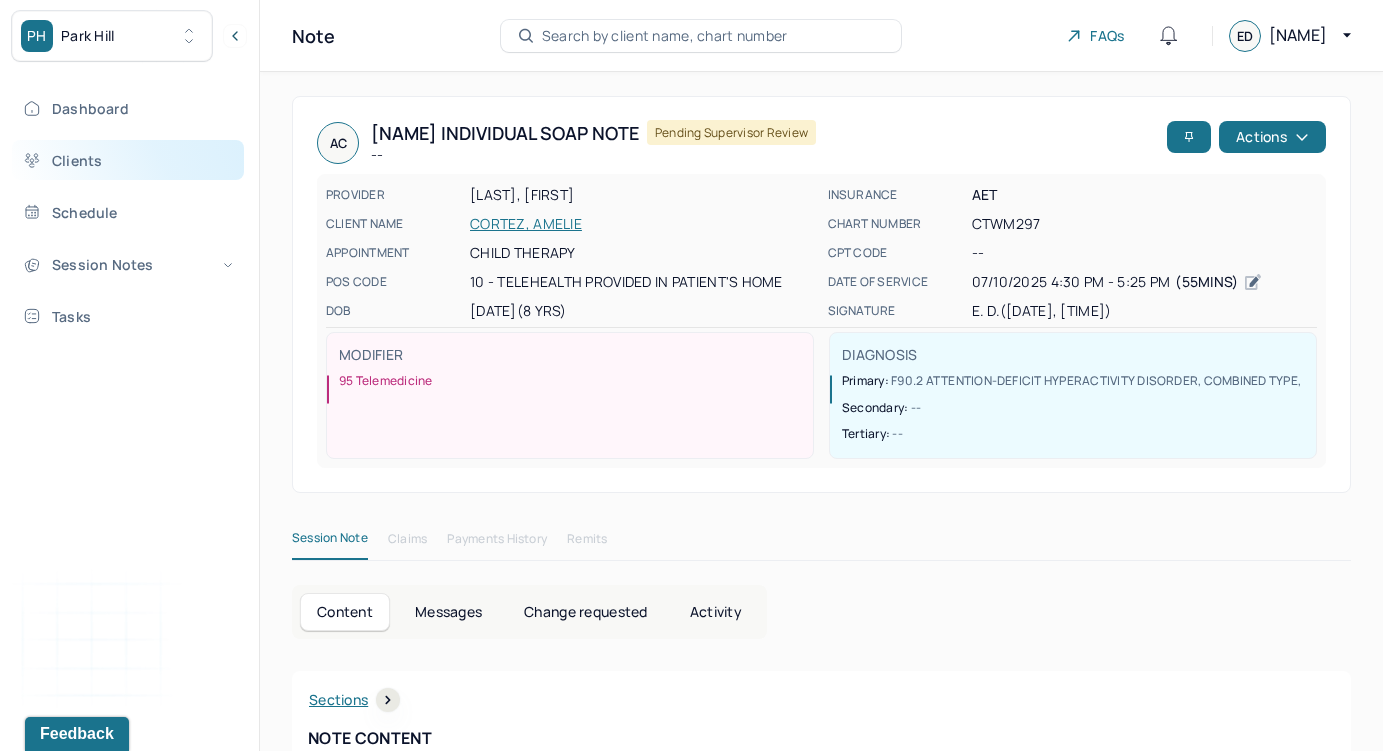 click on "Clients" at bounding box center (128, 160) 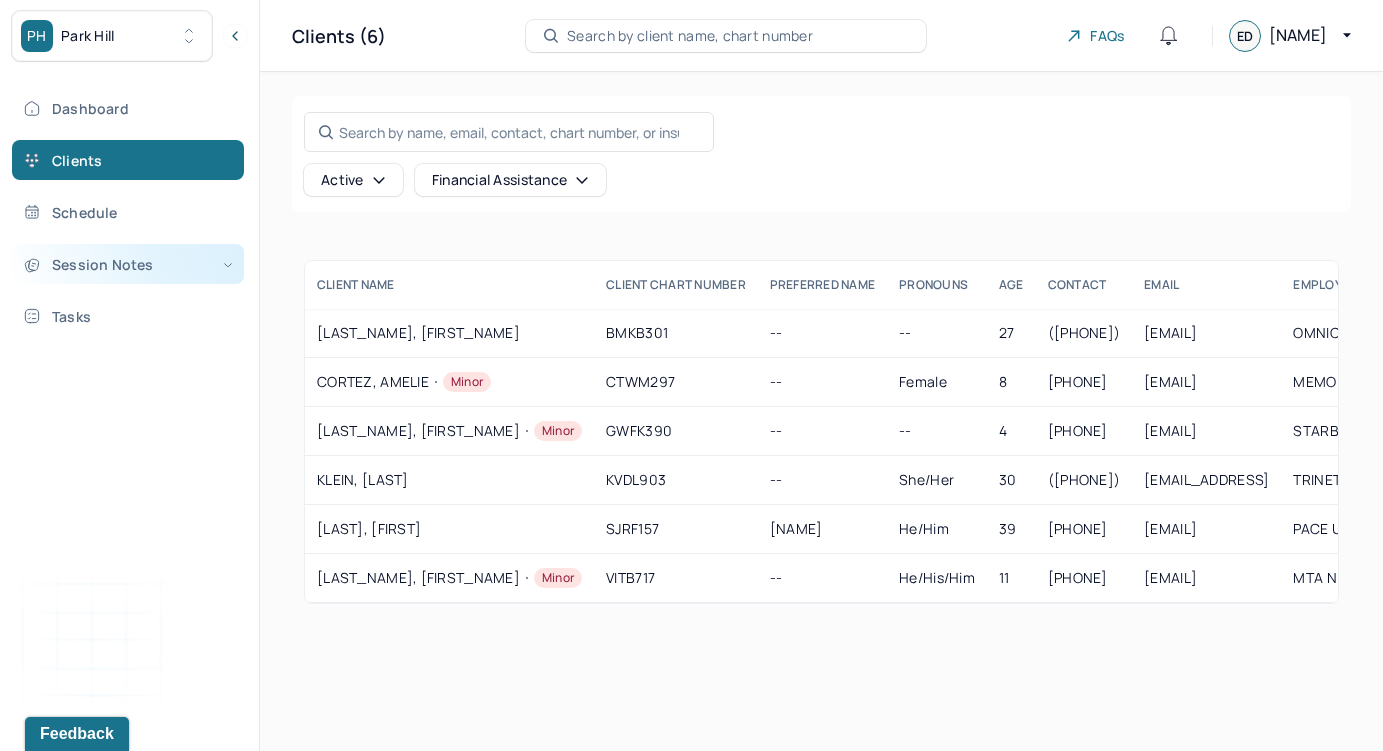 click on "Session Notes" at bounding box center [128, 264] 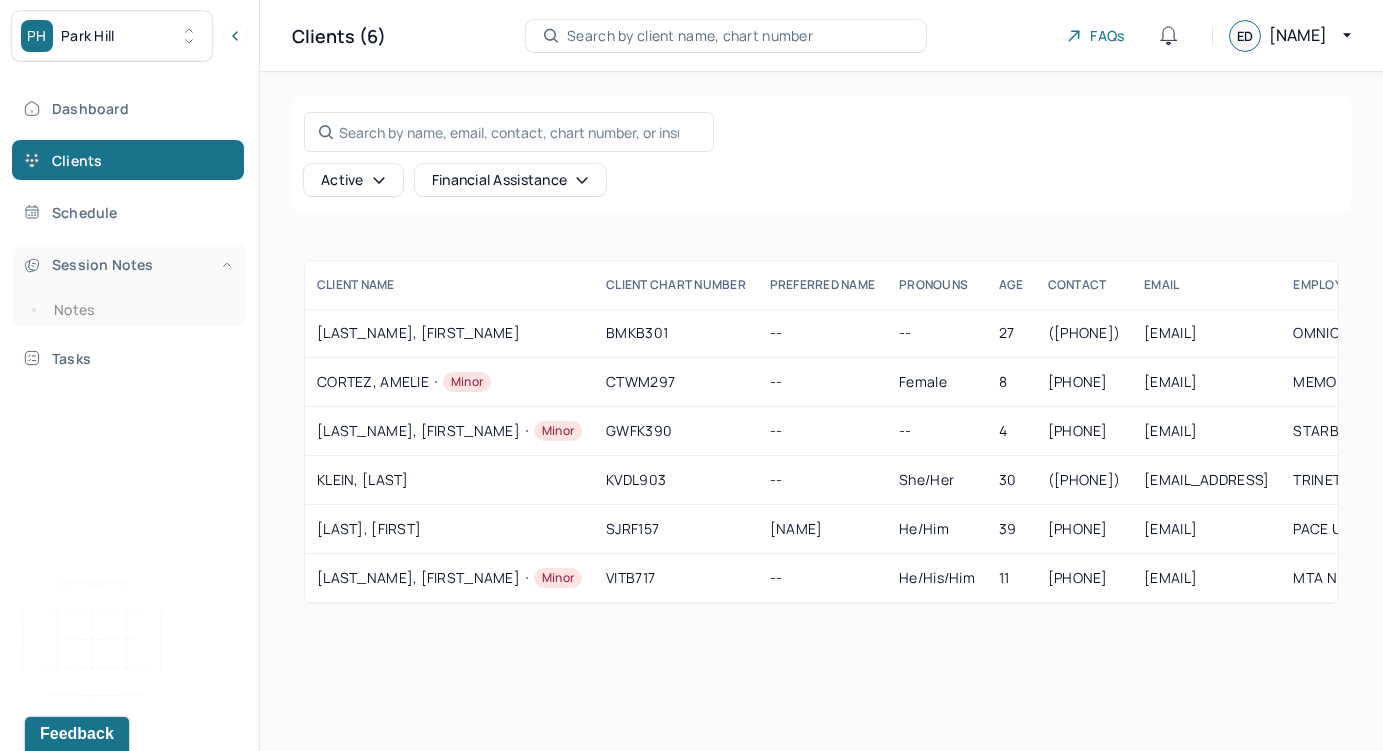 click on "Session Notes" at bounding box center [128, 264] 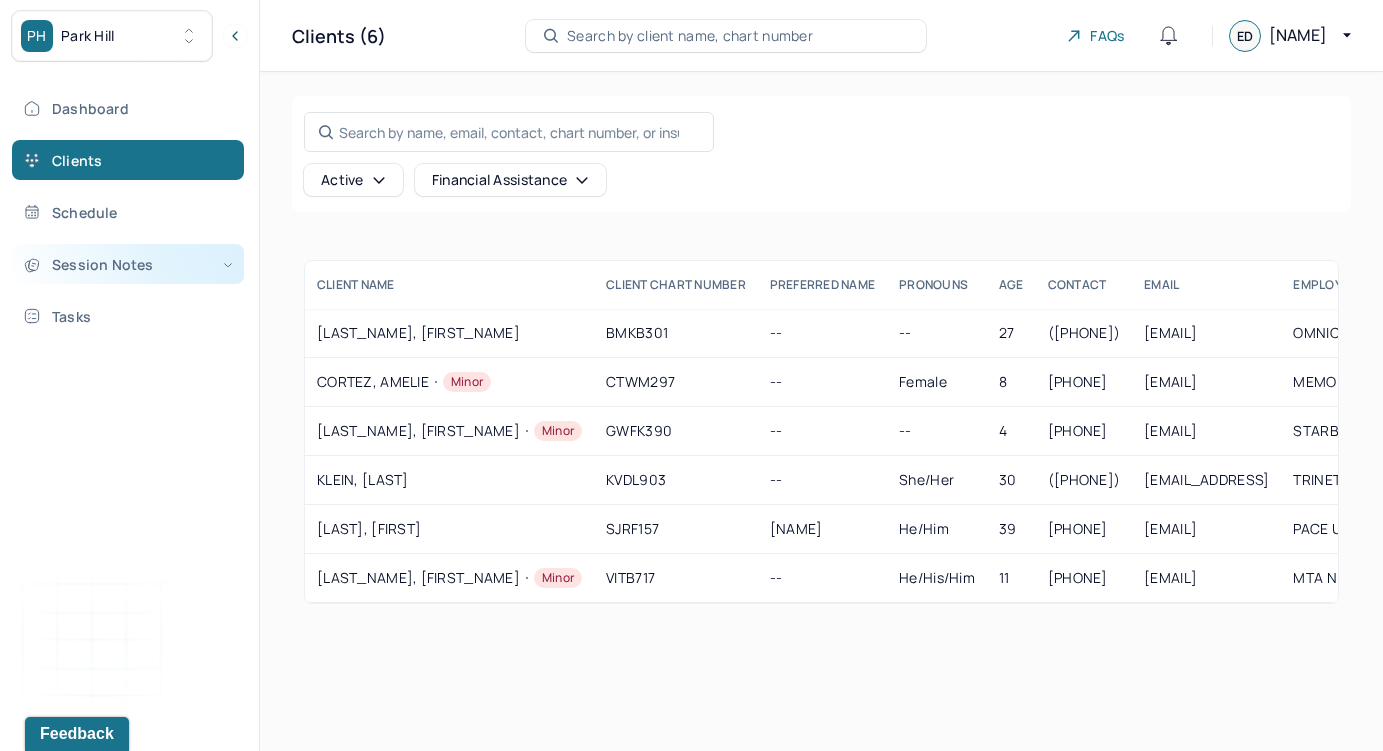 click on "Session Notes" at bounding box center [128, 264] 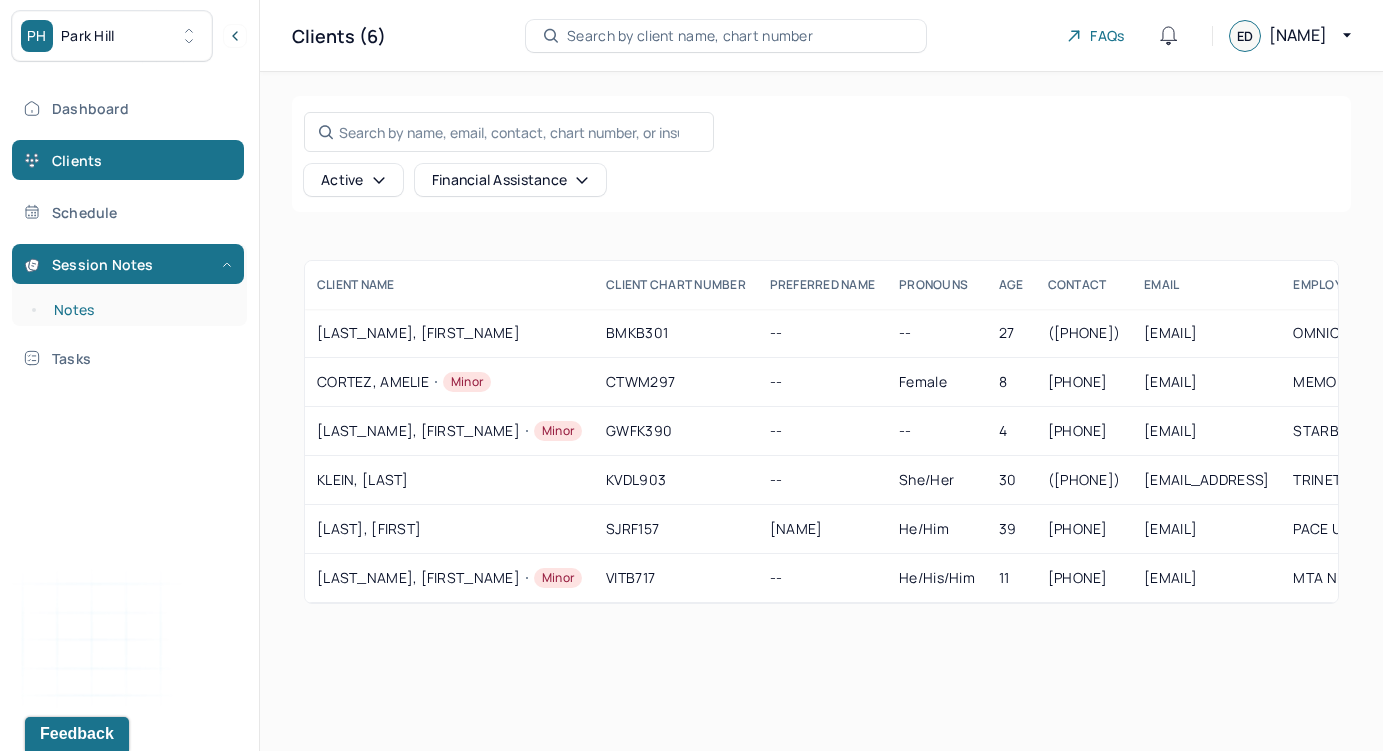 click on "Notes" at bounding box center [139, 310] 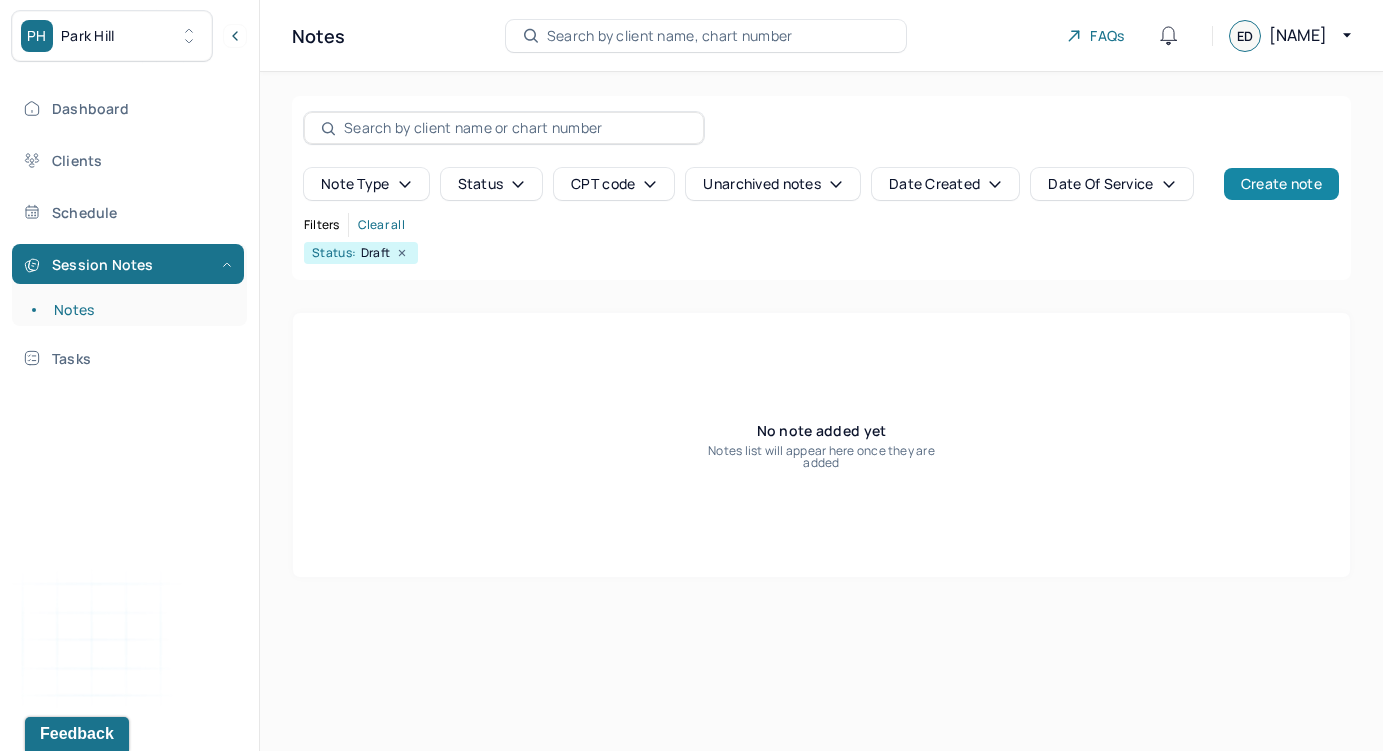 click on "Create note" at bounding box center [1281, 184] 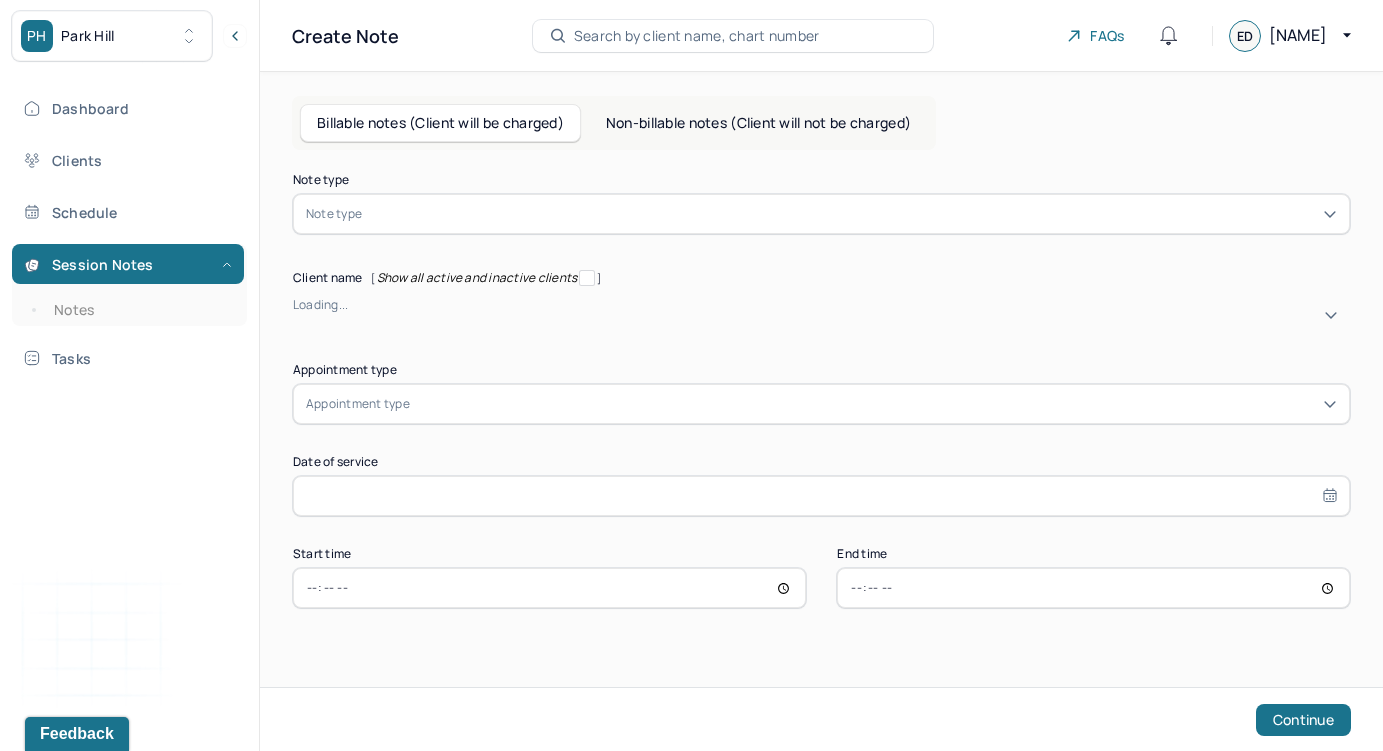 click on "Note type" at bounding box center (821, 214) 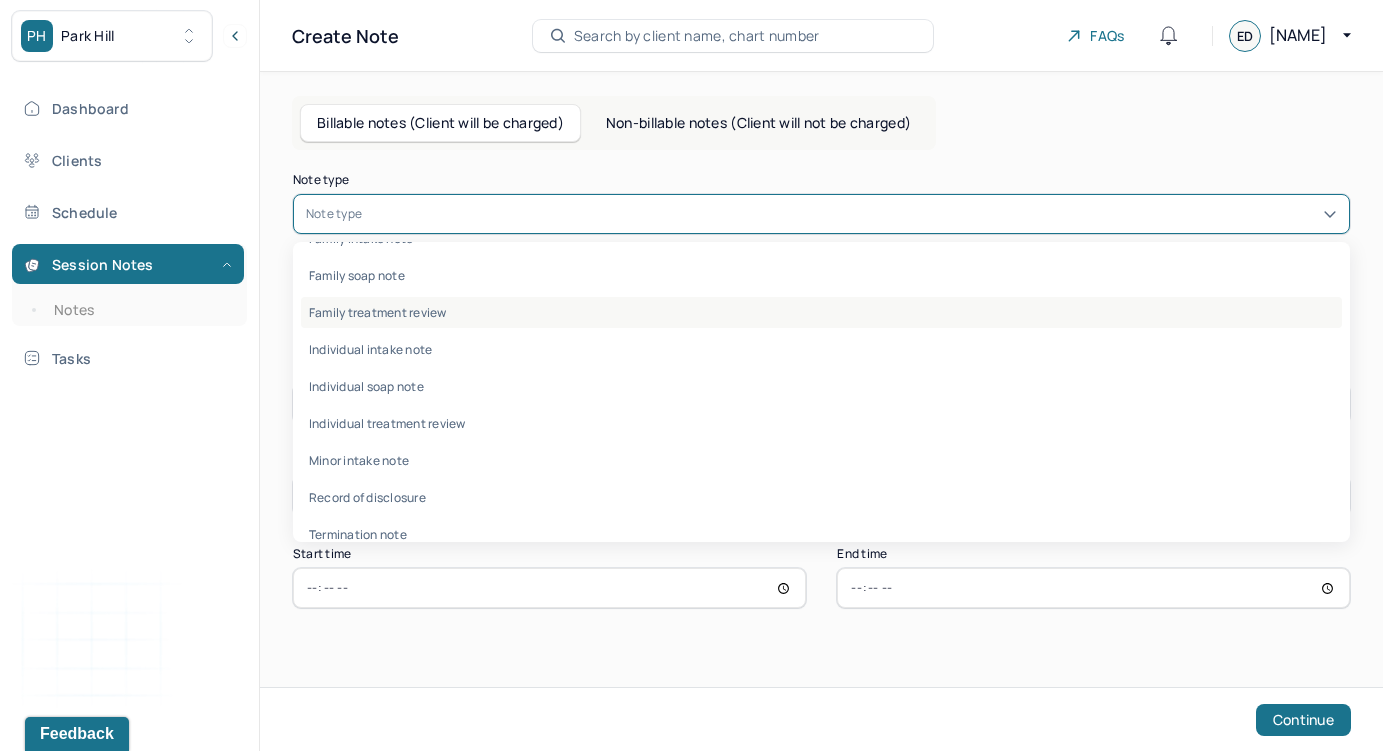 scroll, scrollTop: 96, scrollLeft: 0, axis: vertical 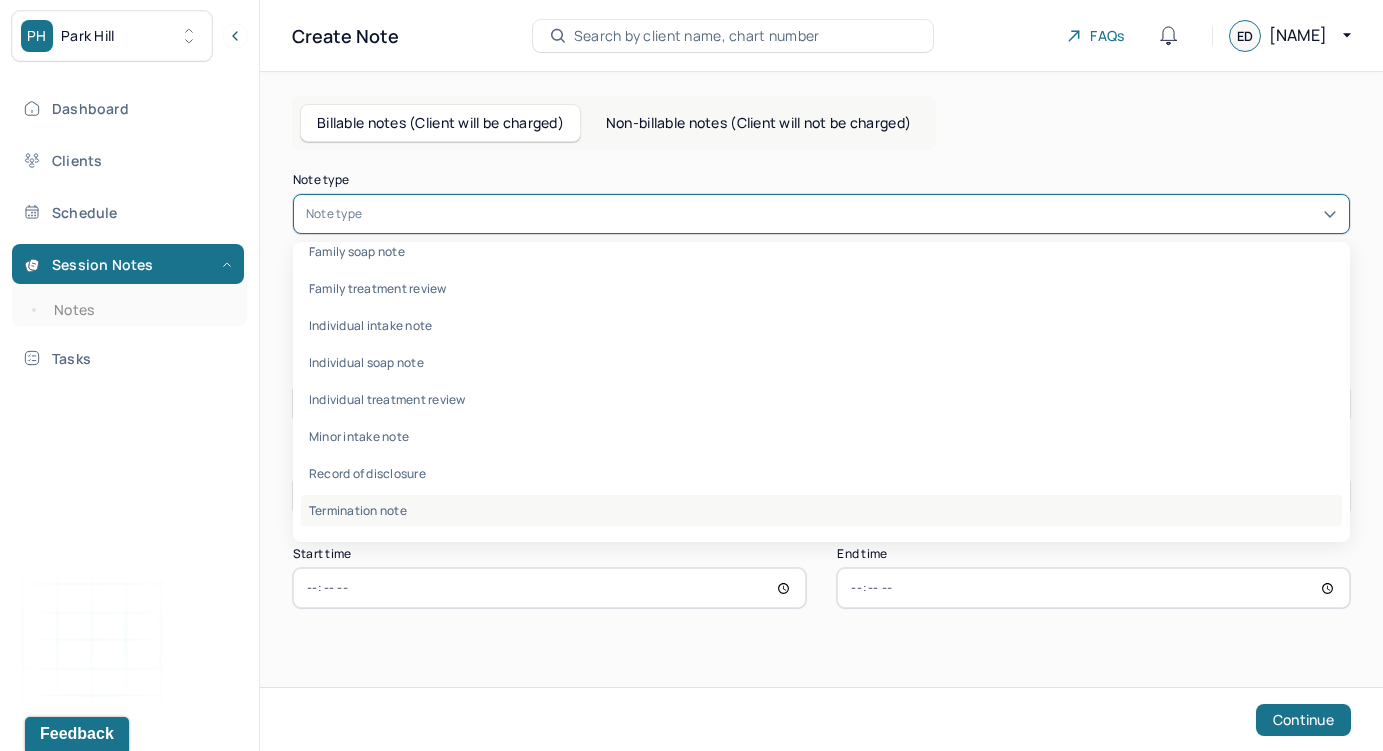 click on "Termination note" at bounding box center (821, 510) 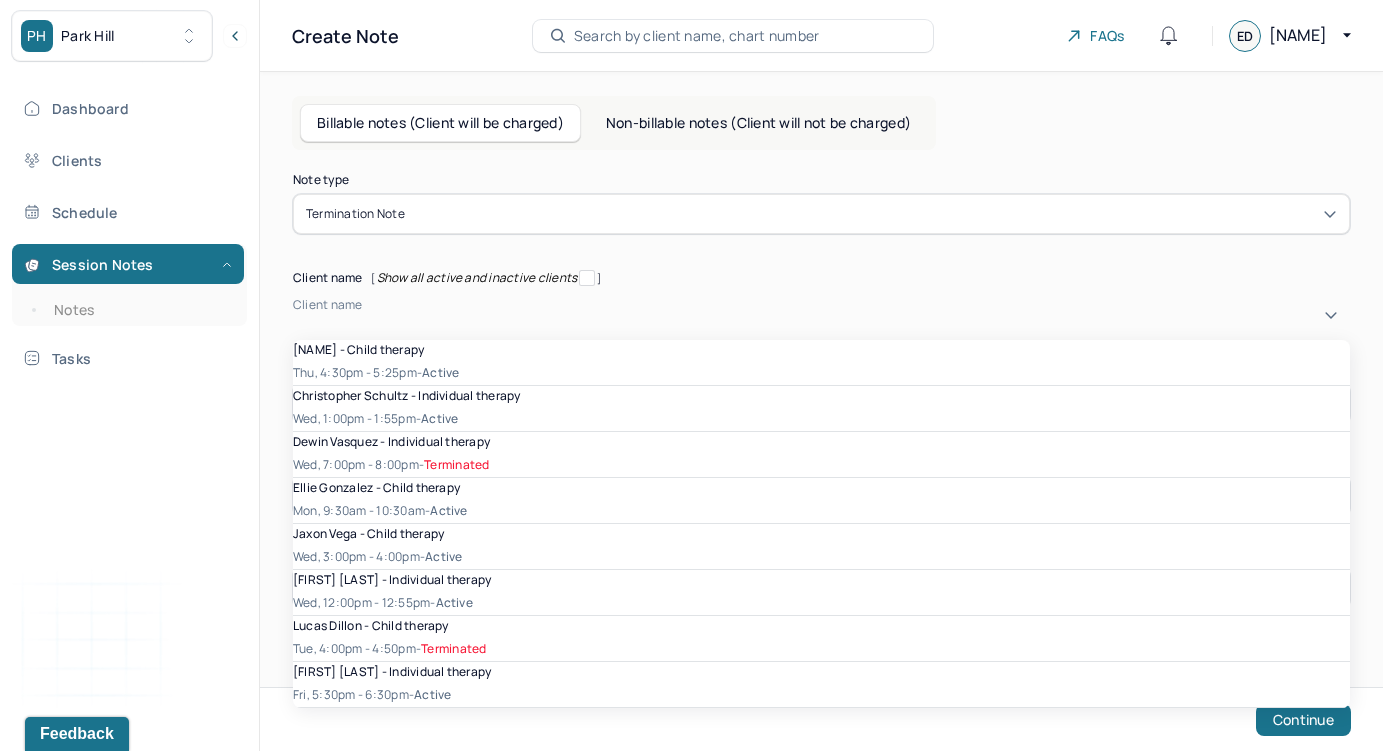 click at bounding box center (296, 322) 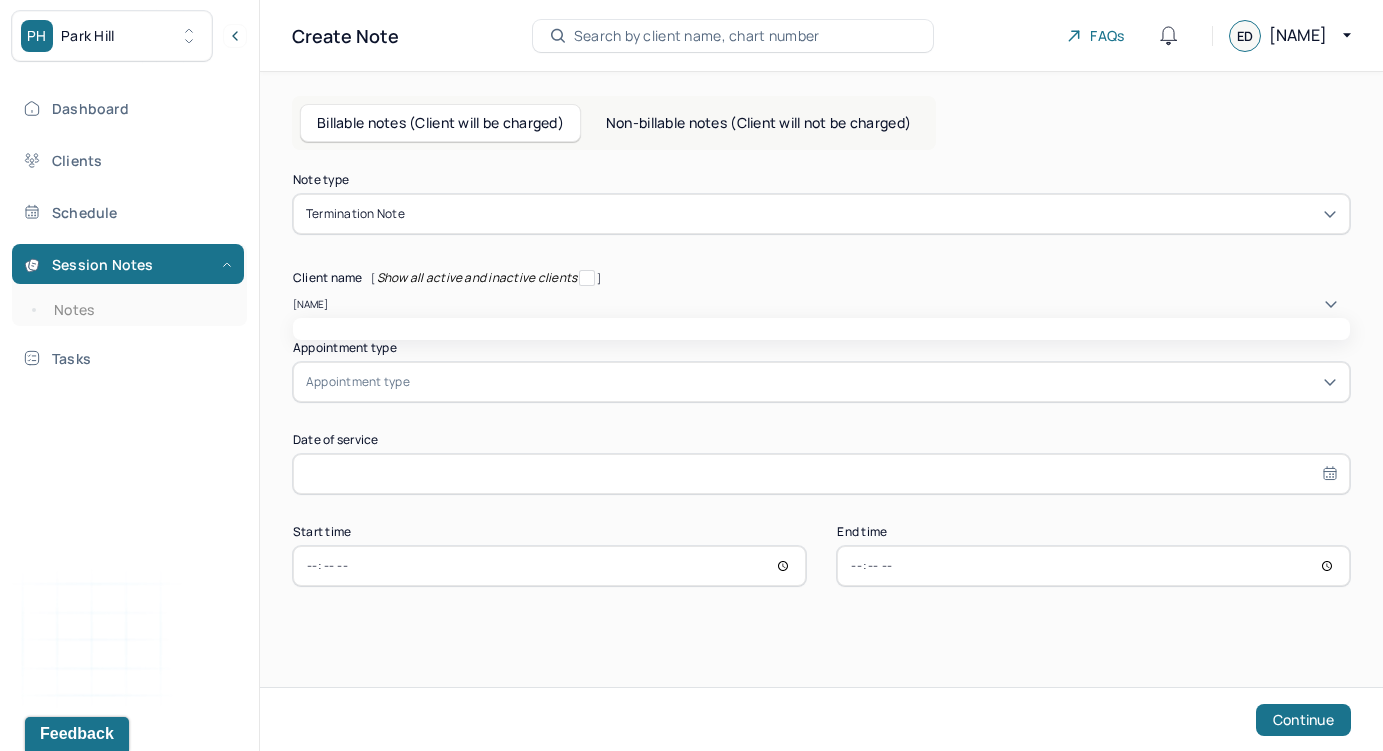 type on "[NAME]" 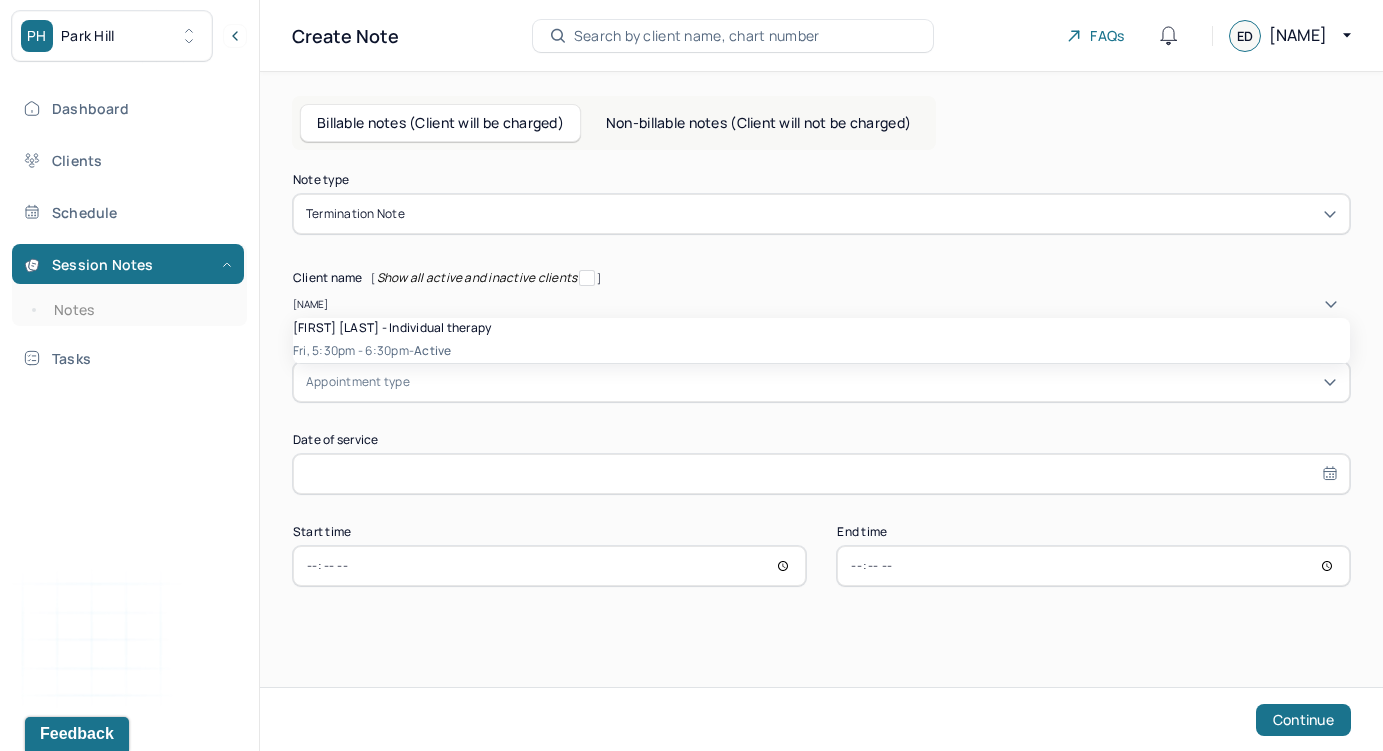click on "[FIRST] [LAST] - Individual therapy" at bounding box center (392, 327) 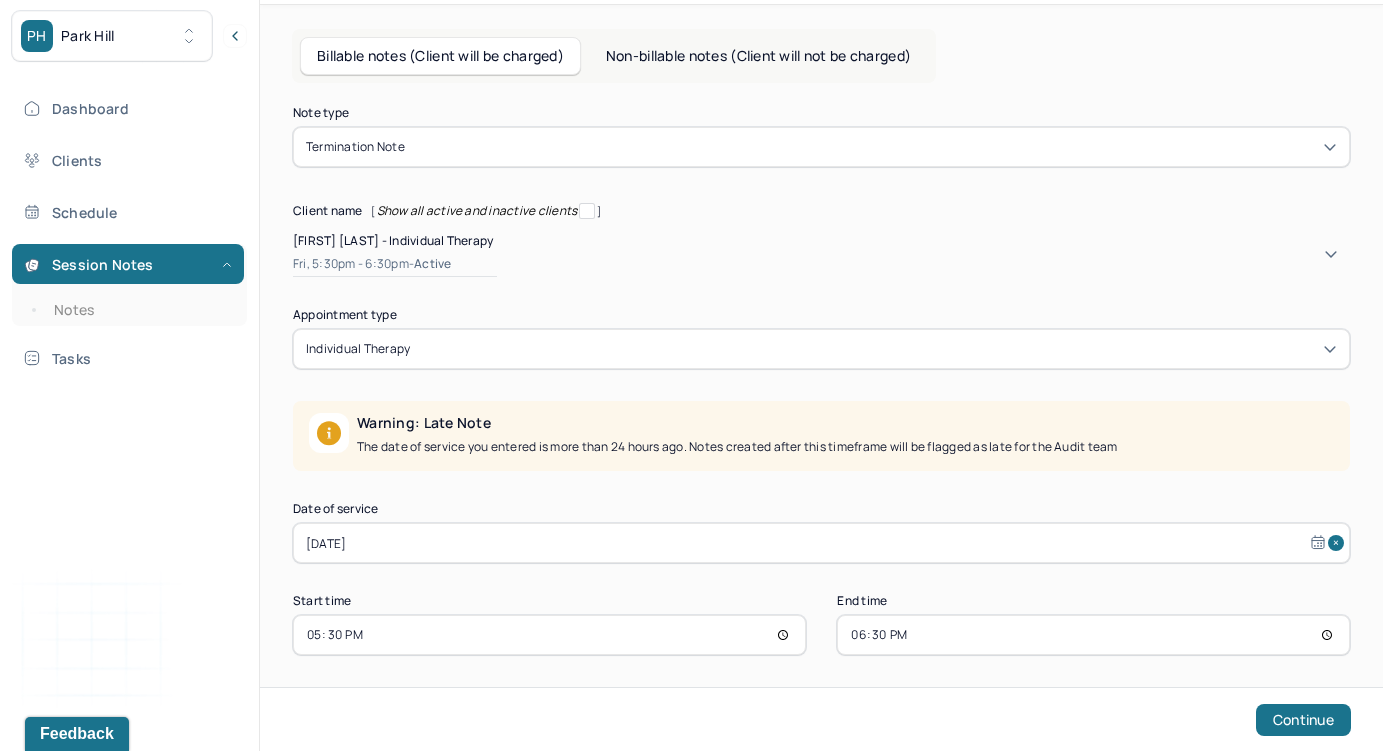 scroll, scrollTop: 78, scrollLeft: 0, axis: vertical 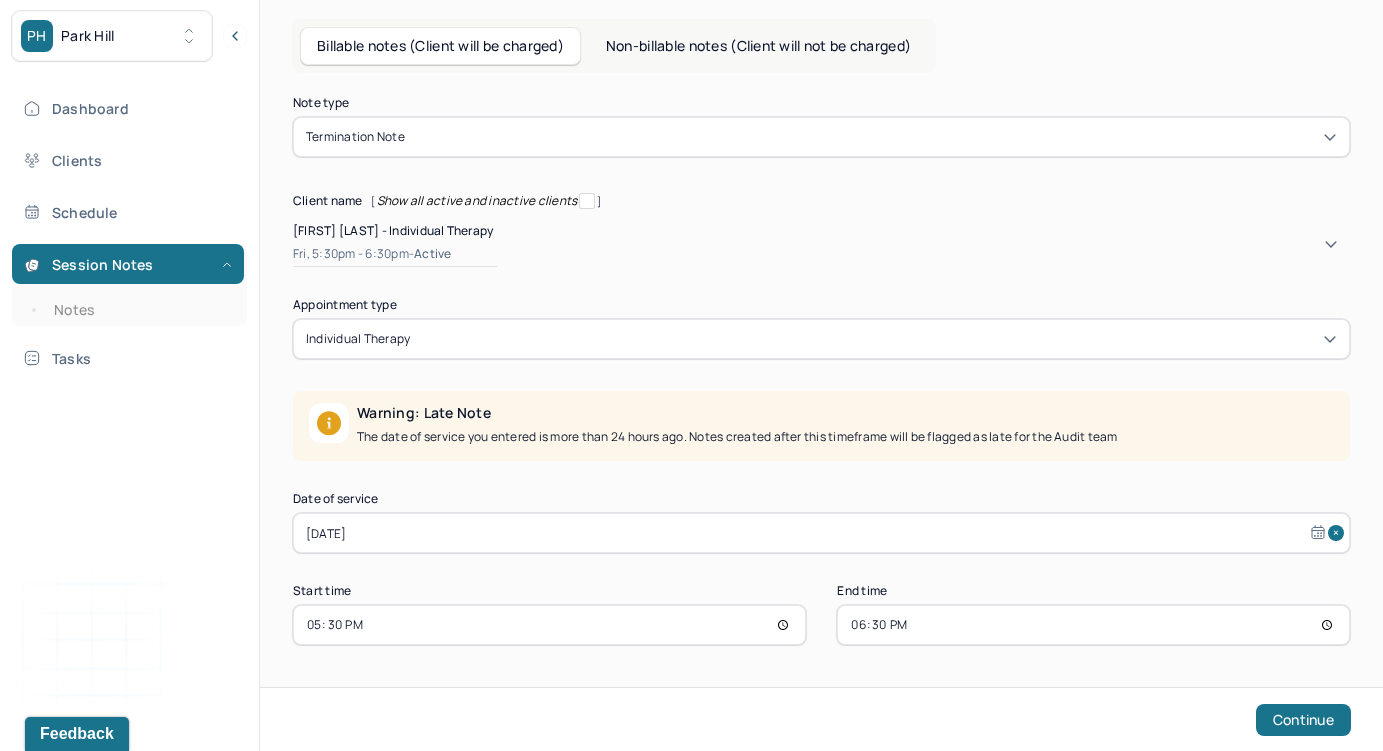 click on "[DATE]" at bounding box center [821, 533] 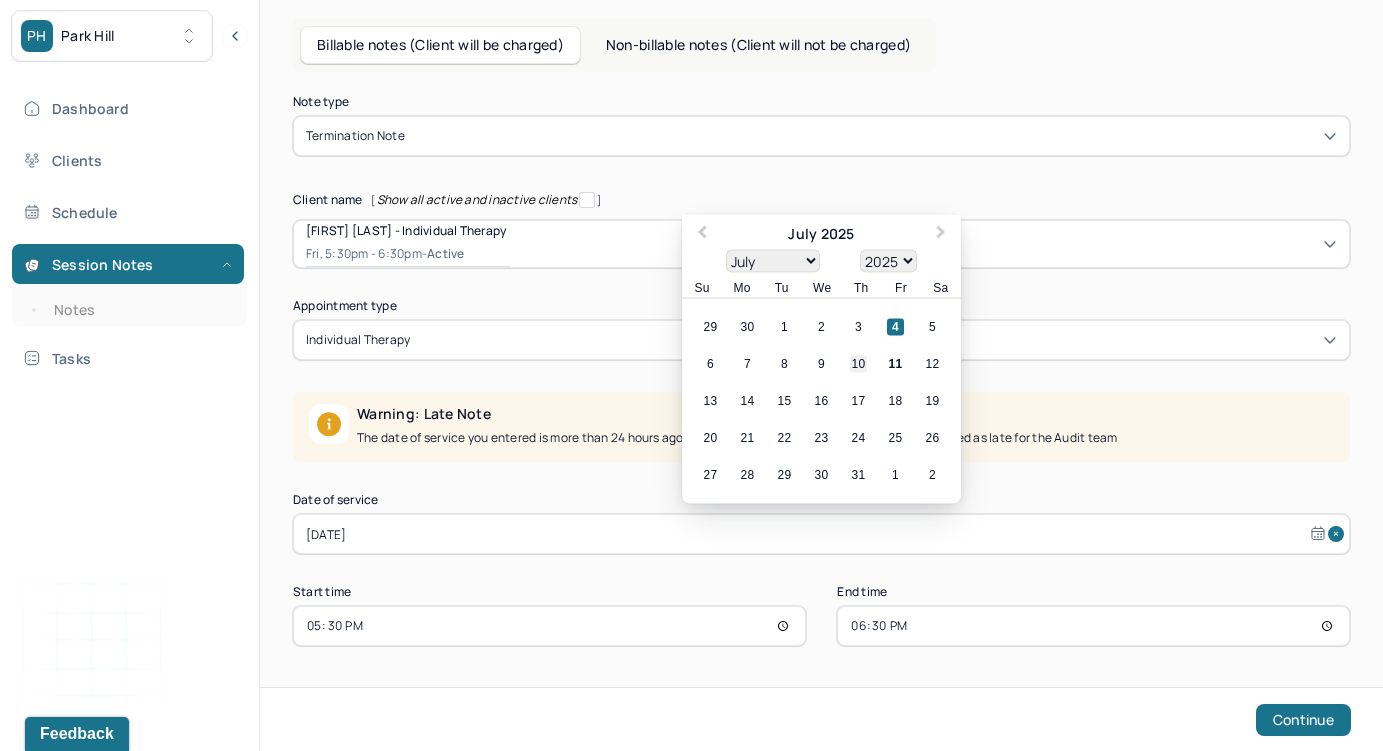click on "10" at bounding box center [858, 364] 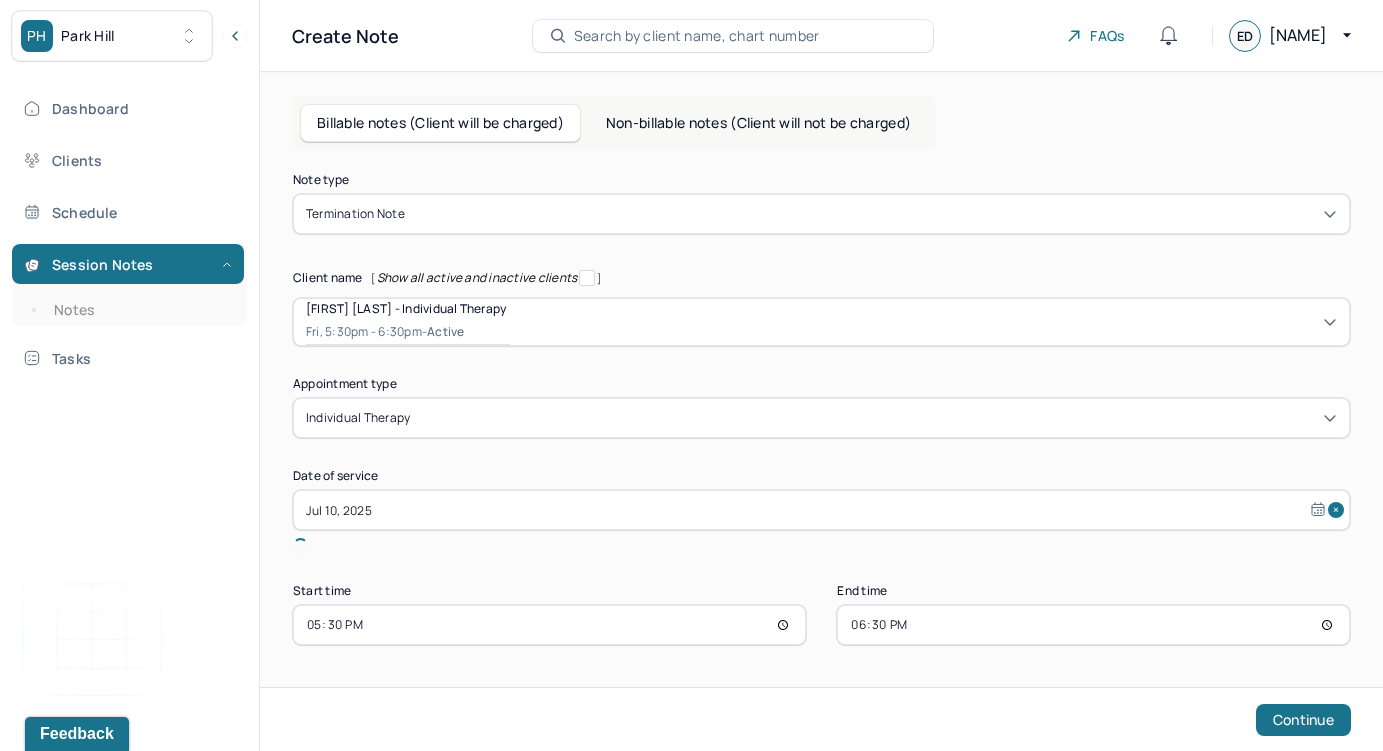scroll, scrollTop: 0, scrollLeft: 0, axis: both 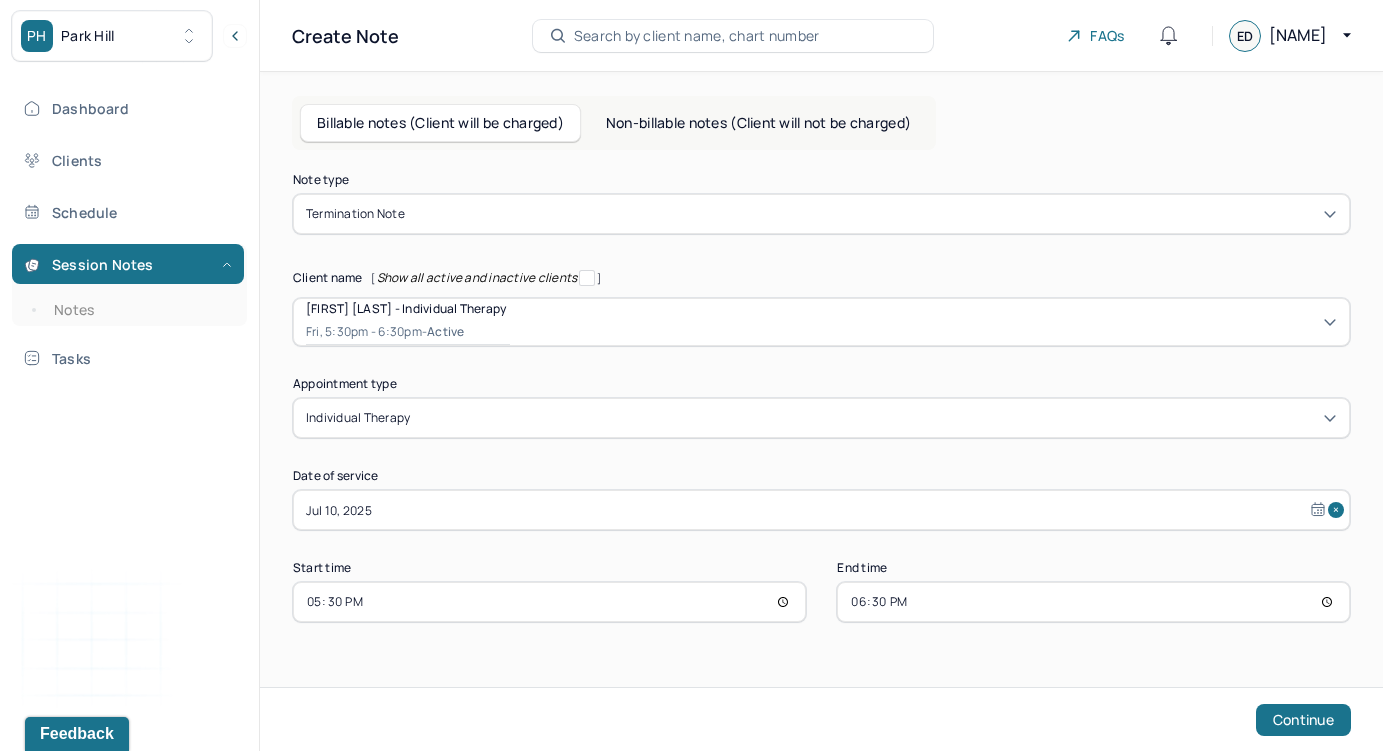 click on "18:30" at bounding box center (1093, 602) 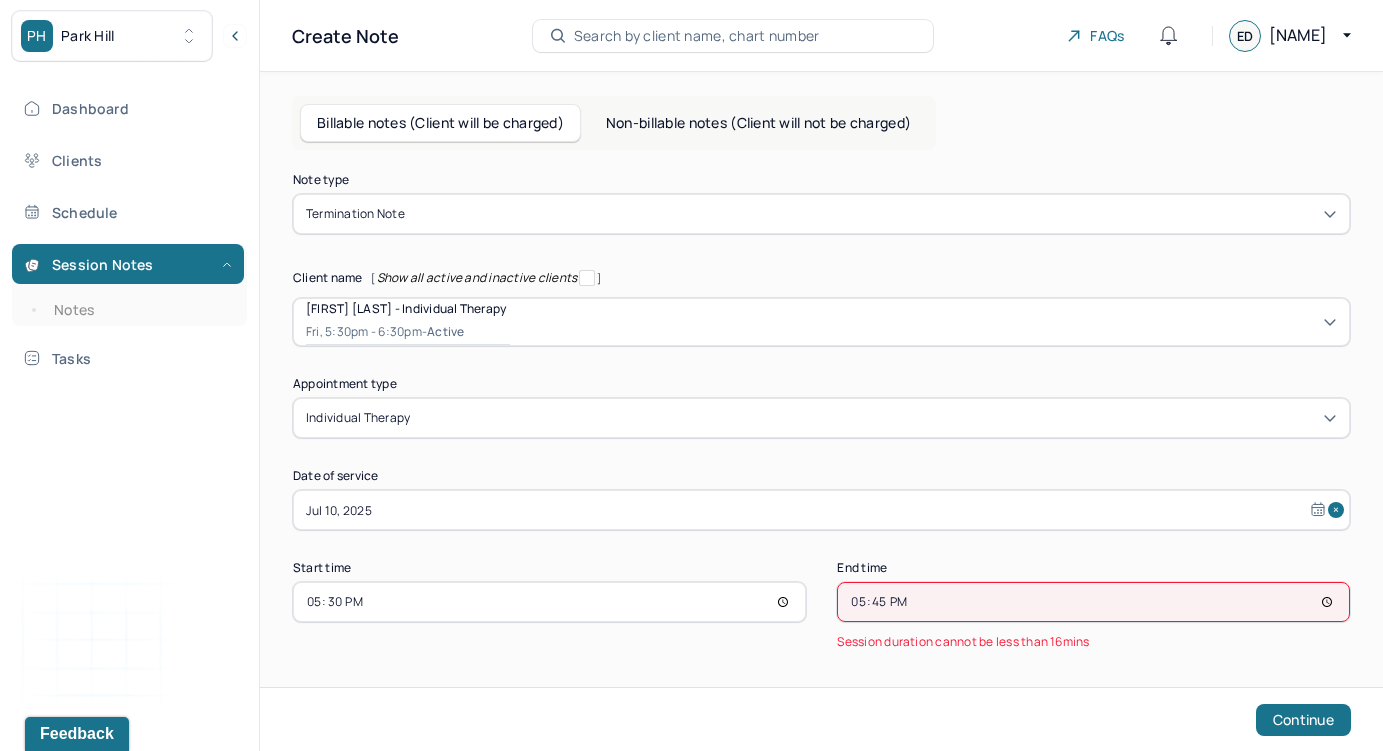 scroll, scrollTop: 68, scrollLeft: 0, axis: vertical 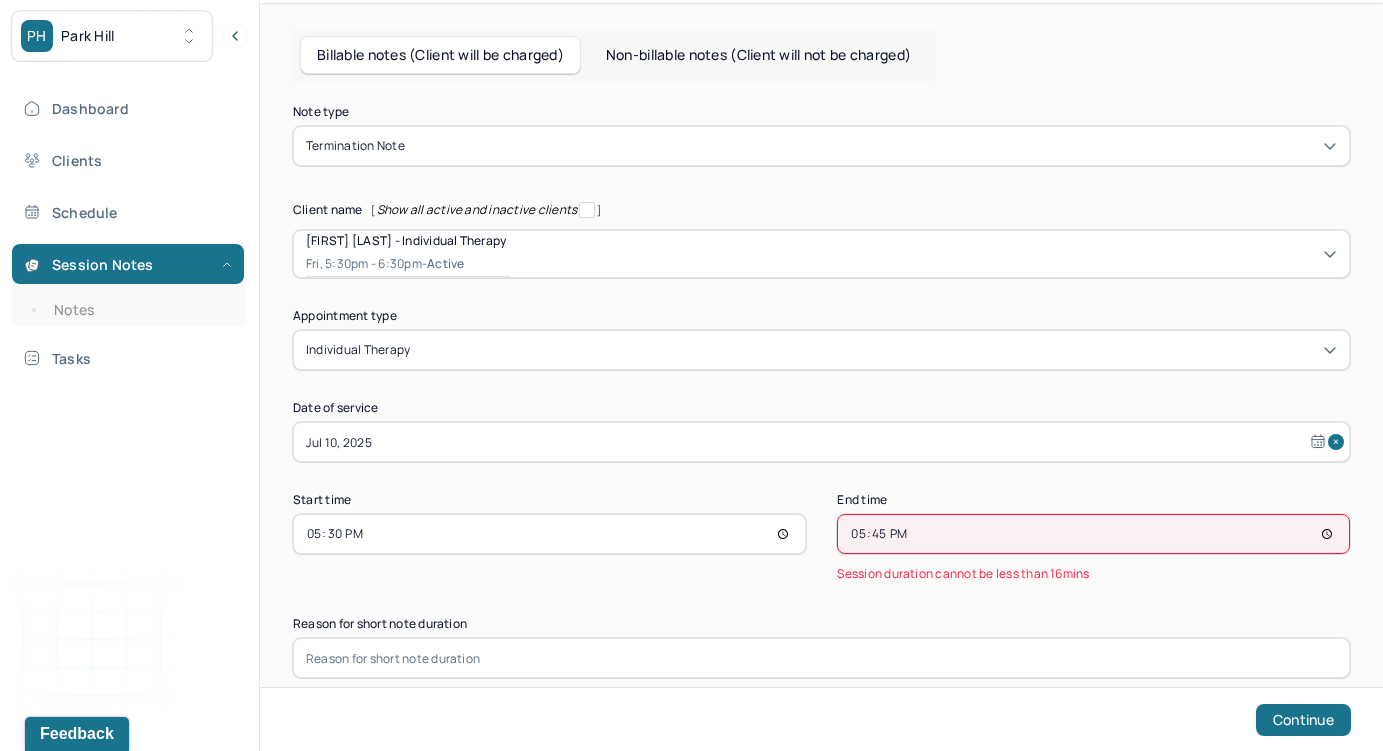 click on "17:45" at bounding box center [1093, 534] 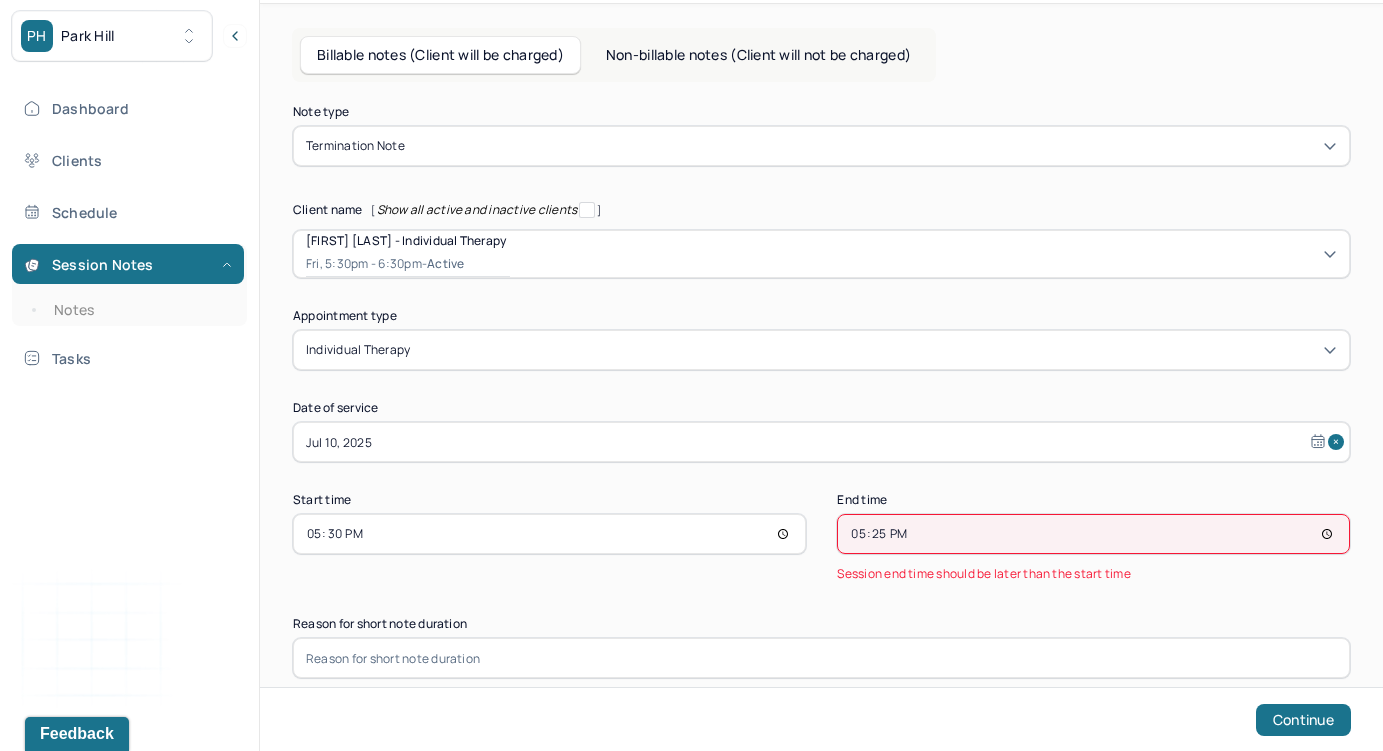 click on "17:25" at bounding box center [1093, 534] 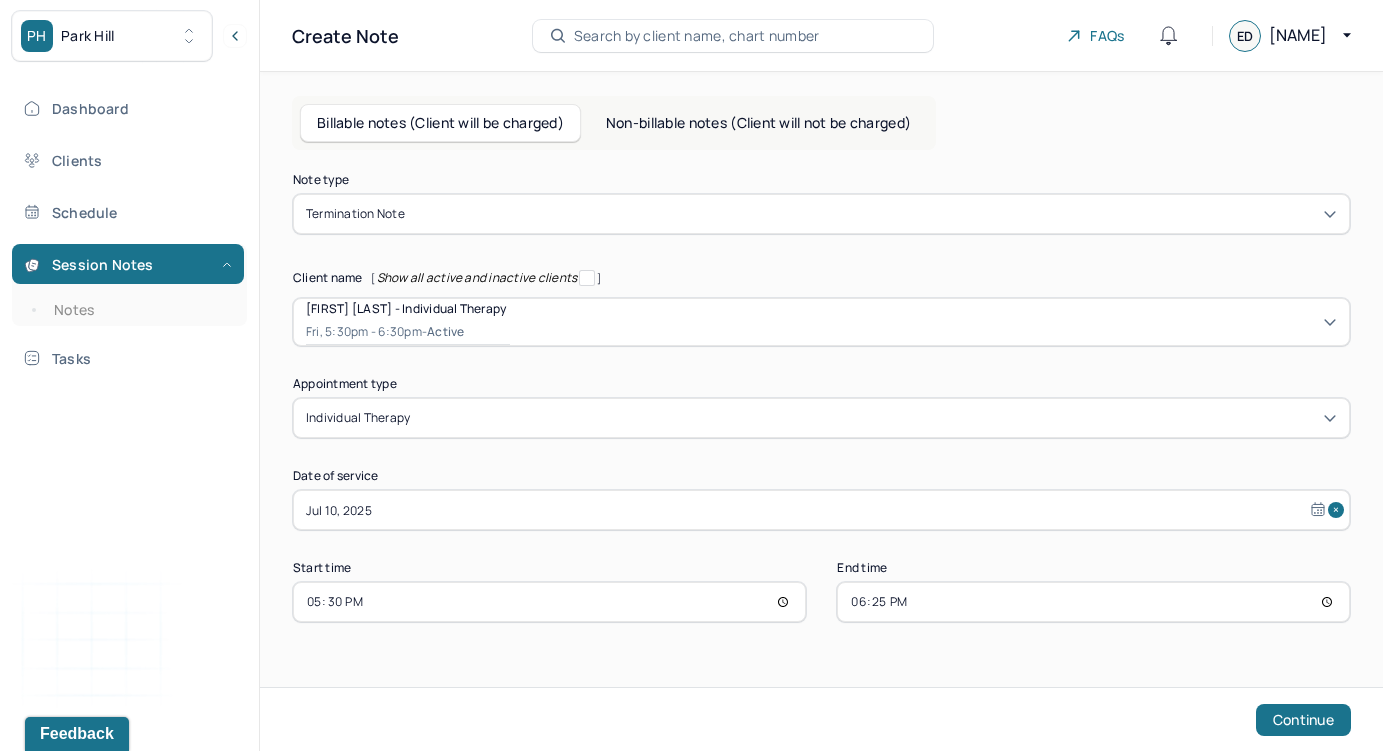scroll, scrollTop: 0, scrollLeft: 0, axis: both 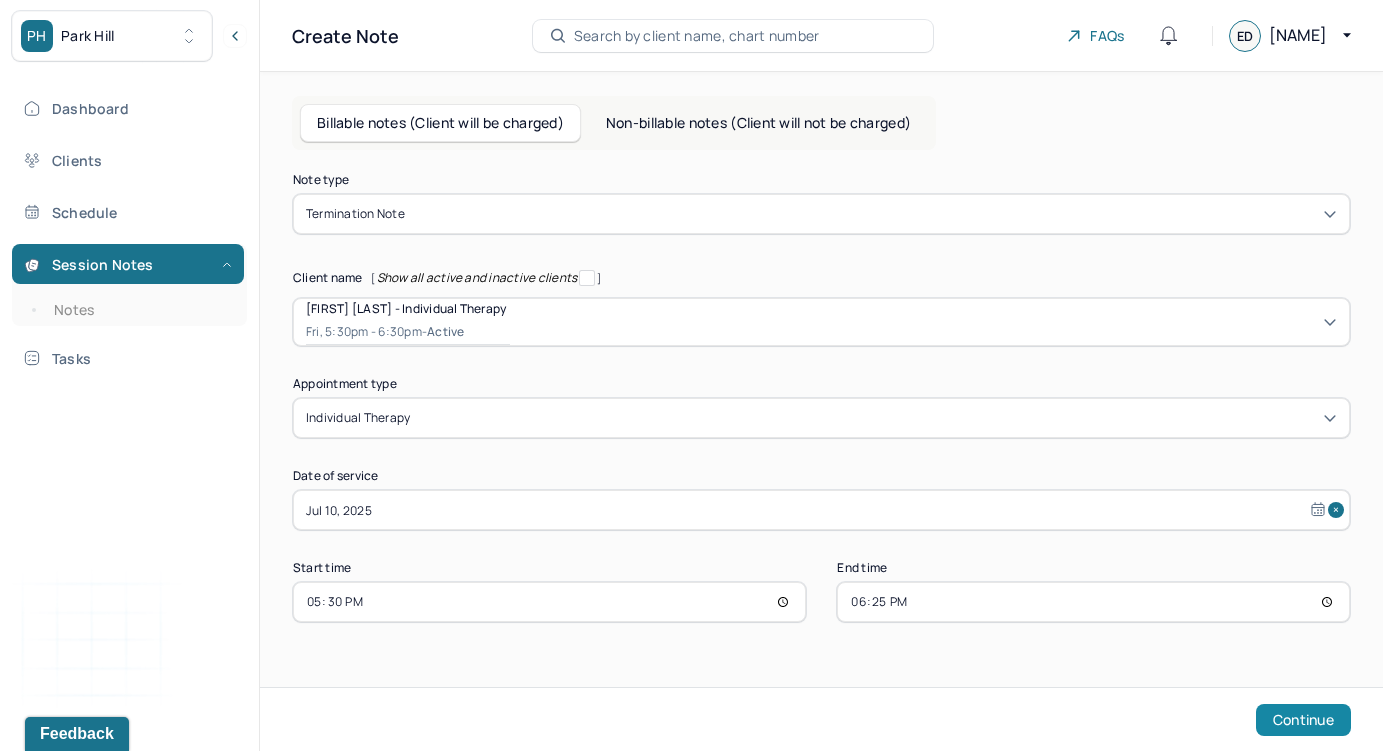 click on "Continue" at bounding box center (1303, 720) 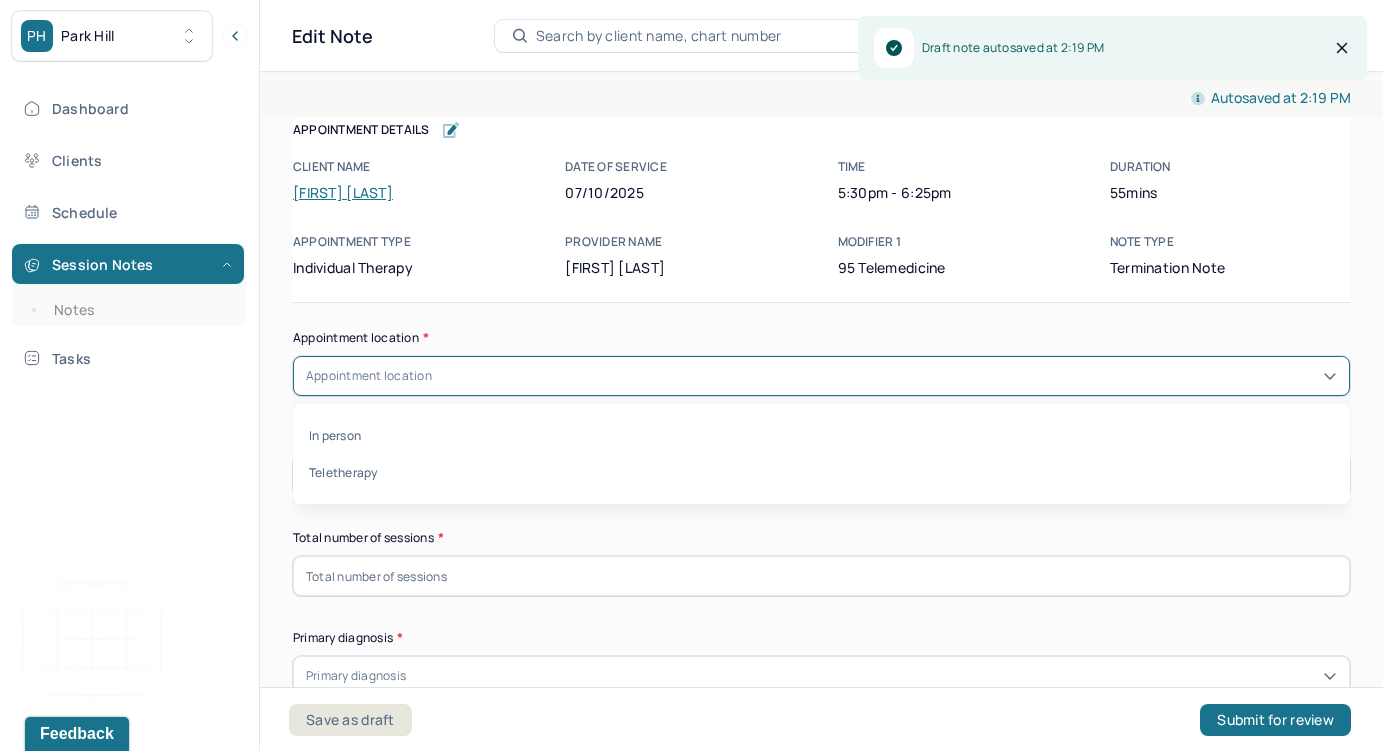 click on "Appointment location" at bounding box center (821, 376) 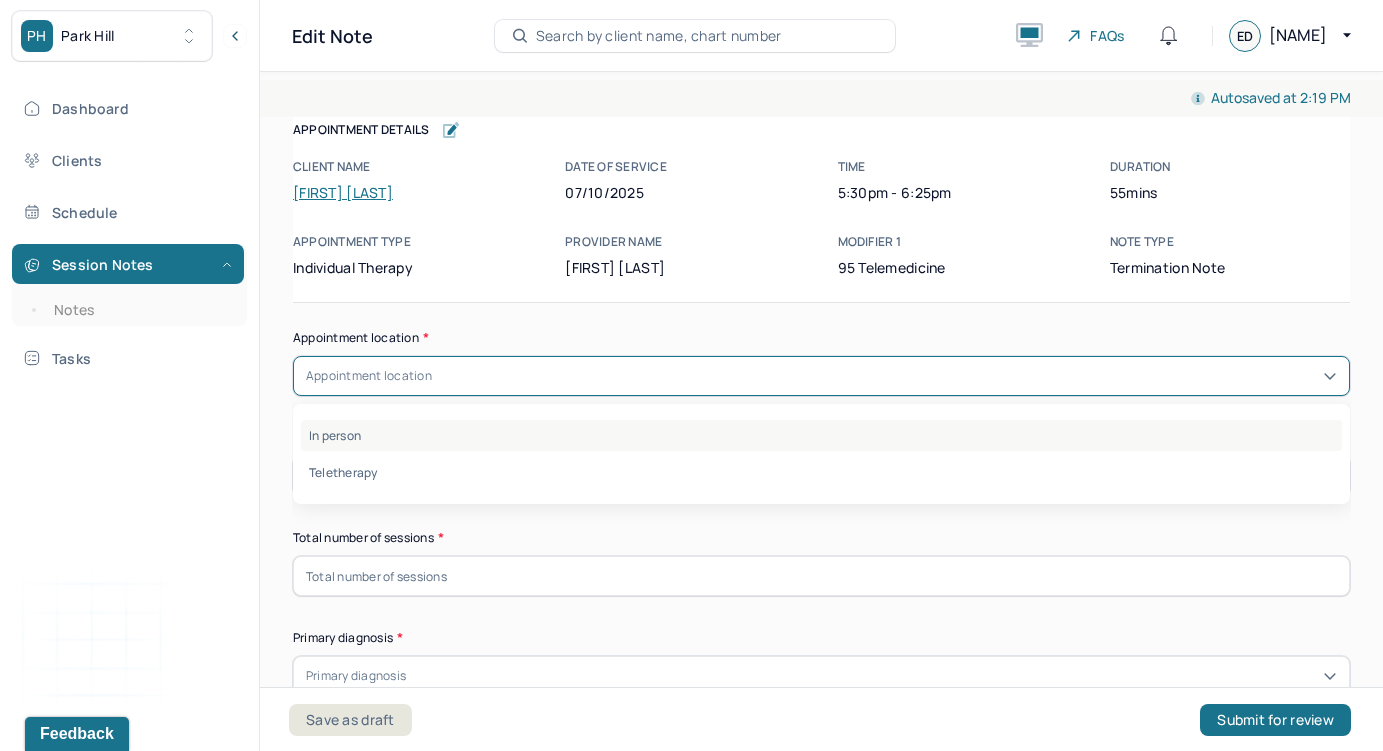 click on "In person" at bounding box center (821, 435) 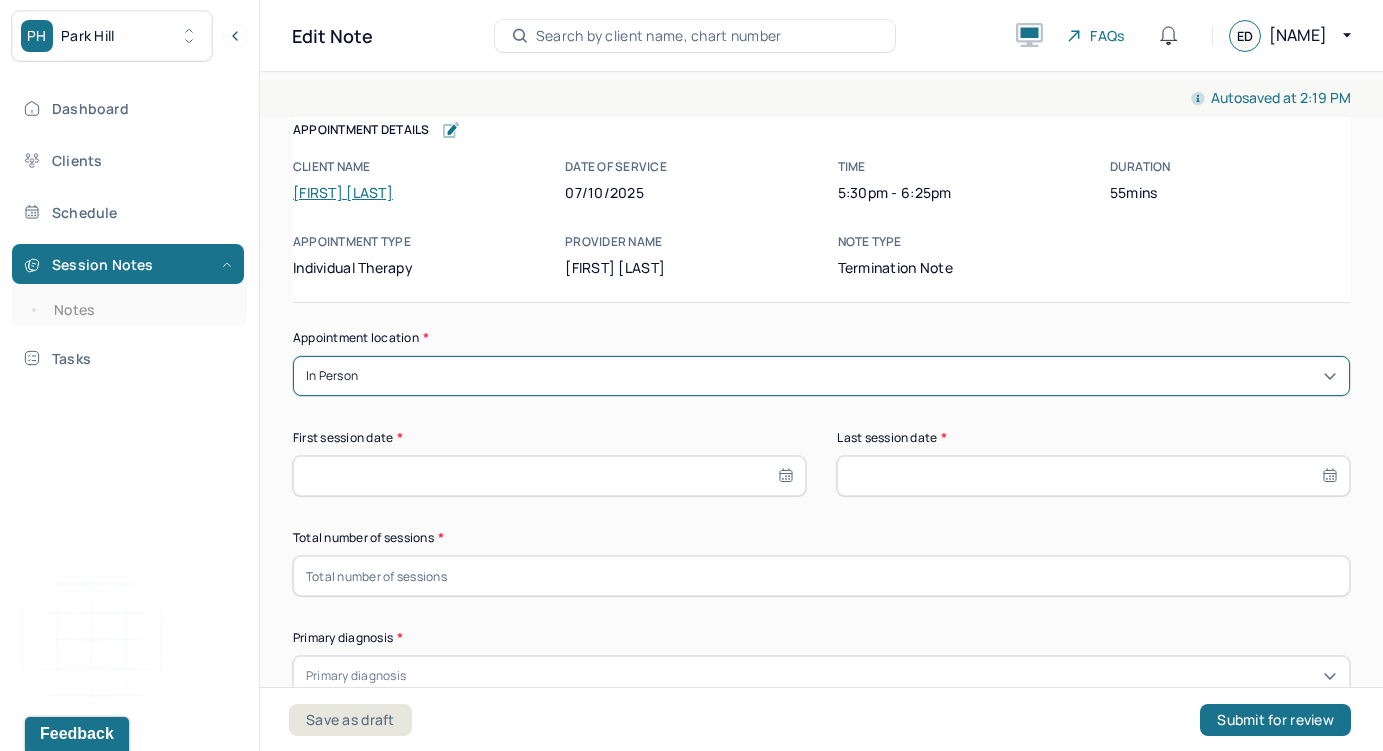 click at bounding box center [549, 476] 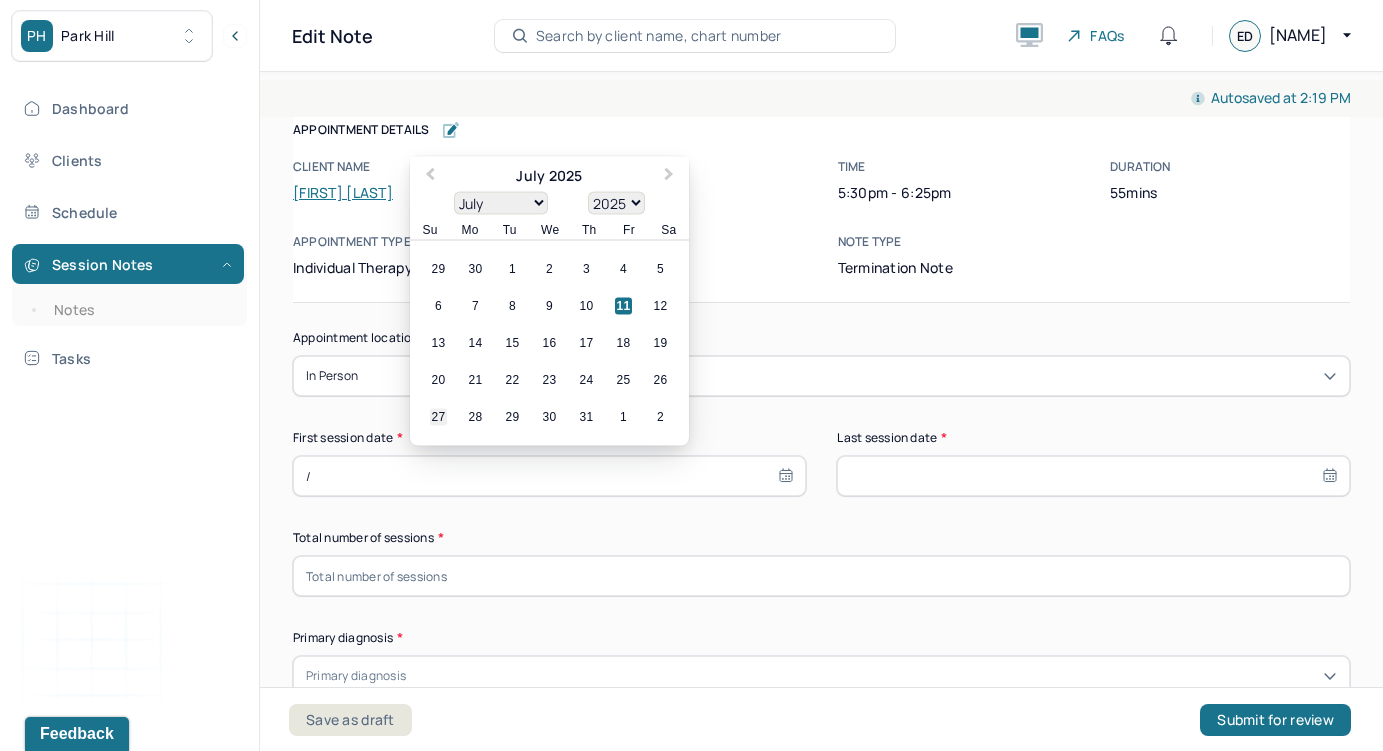 type on "[DATE]" 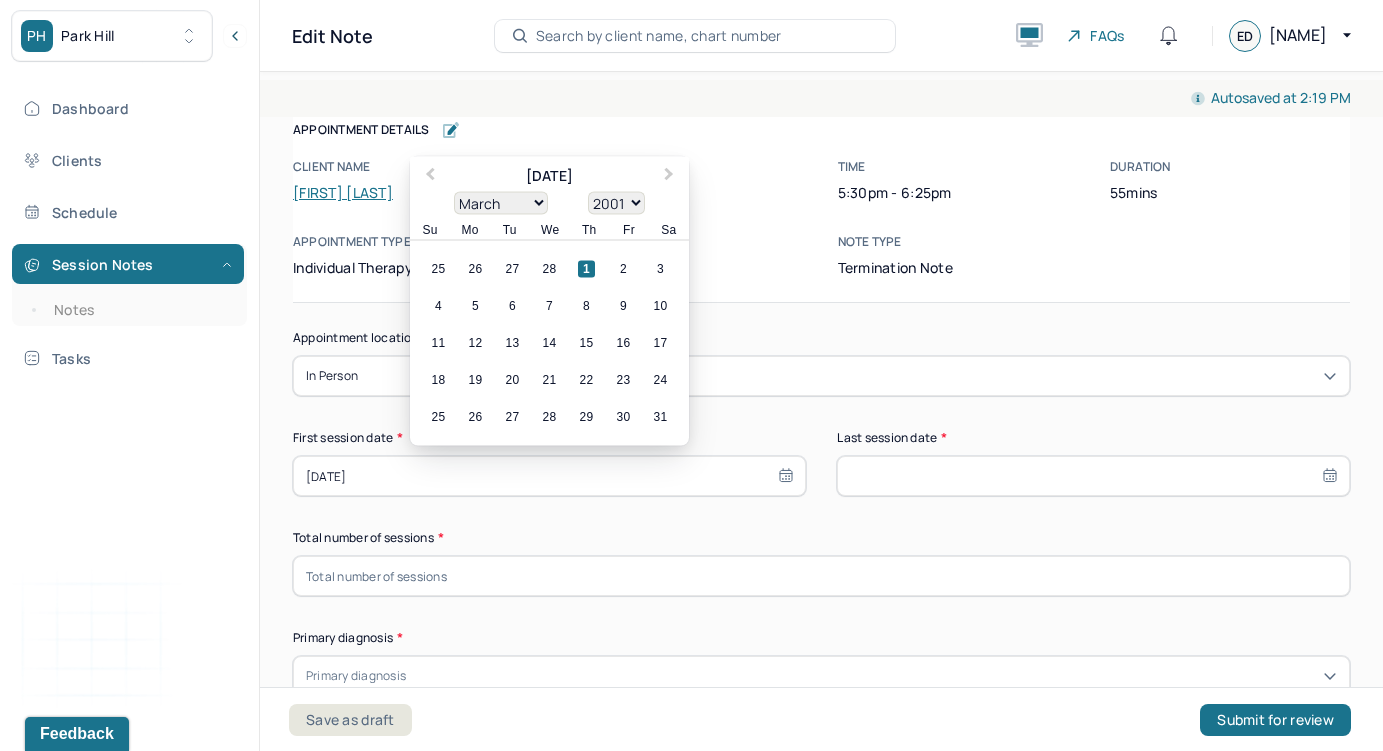 type on "[DATE]" 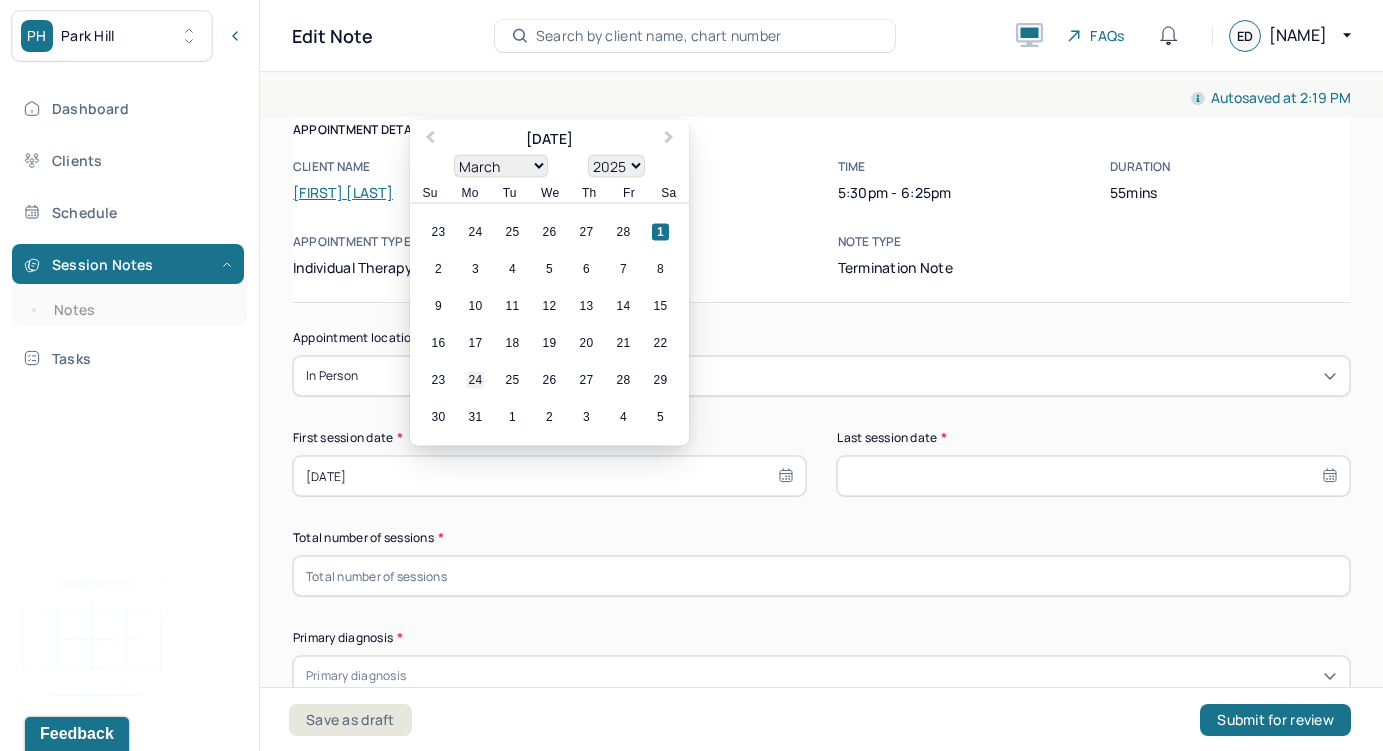 click on "24" at bounding box center [475, 380] 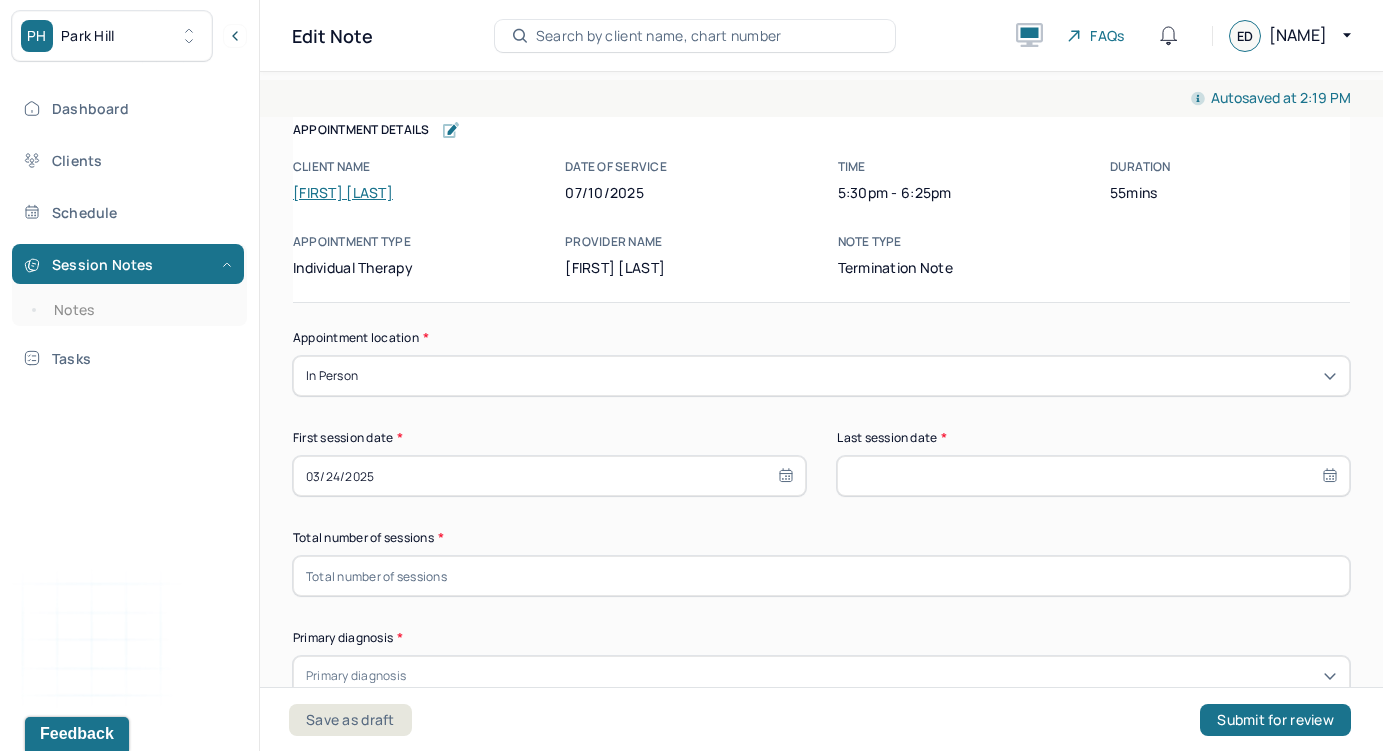 click at bounding box center [1093, 476] 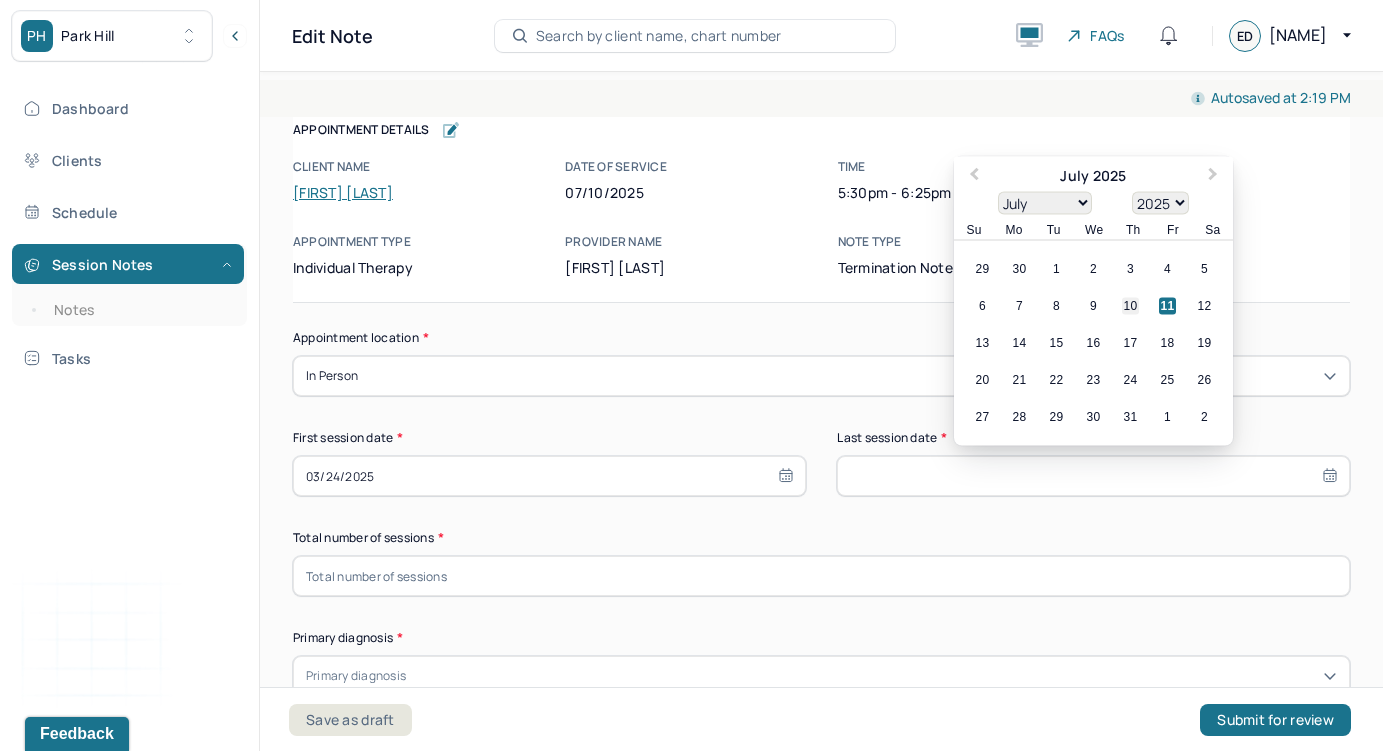 click on "10" at bounding box center [1130, 306] 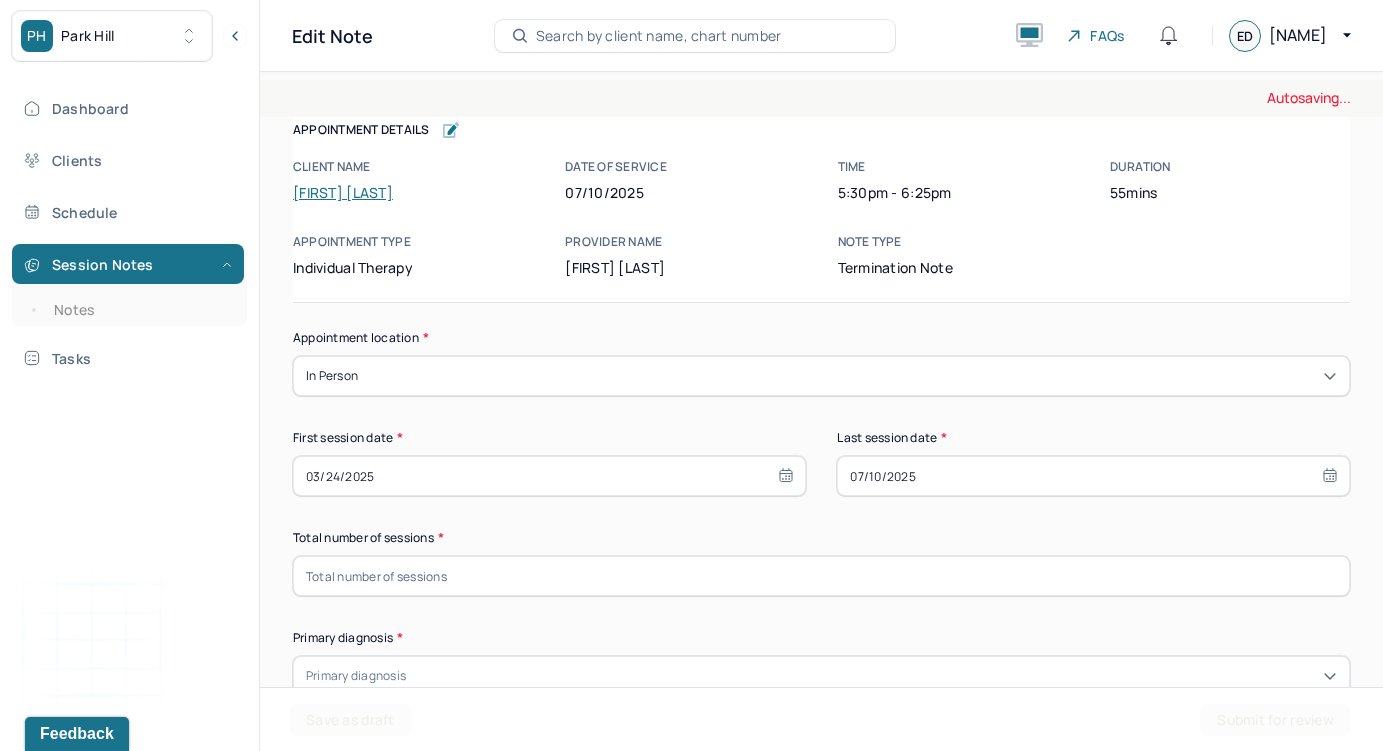 scroll, scrollTop: 102, scrollLeft: 0, axis: vertical 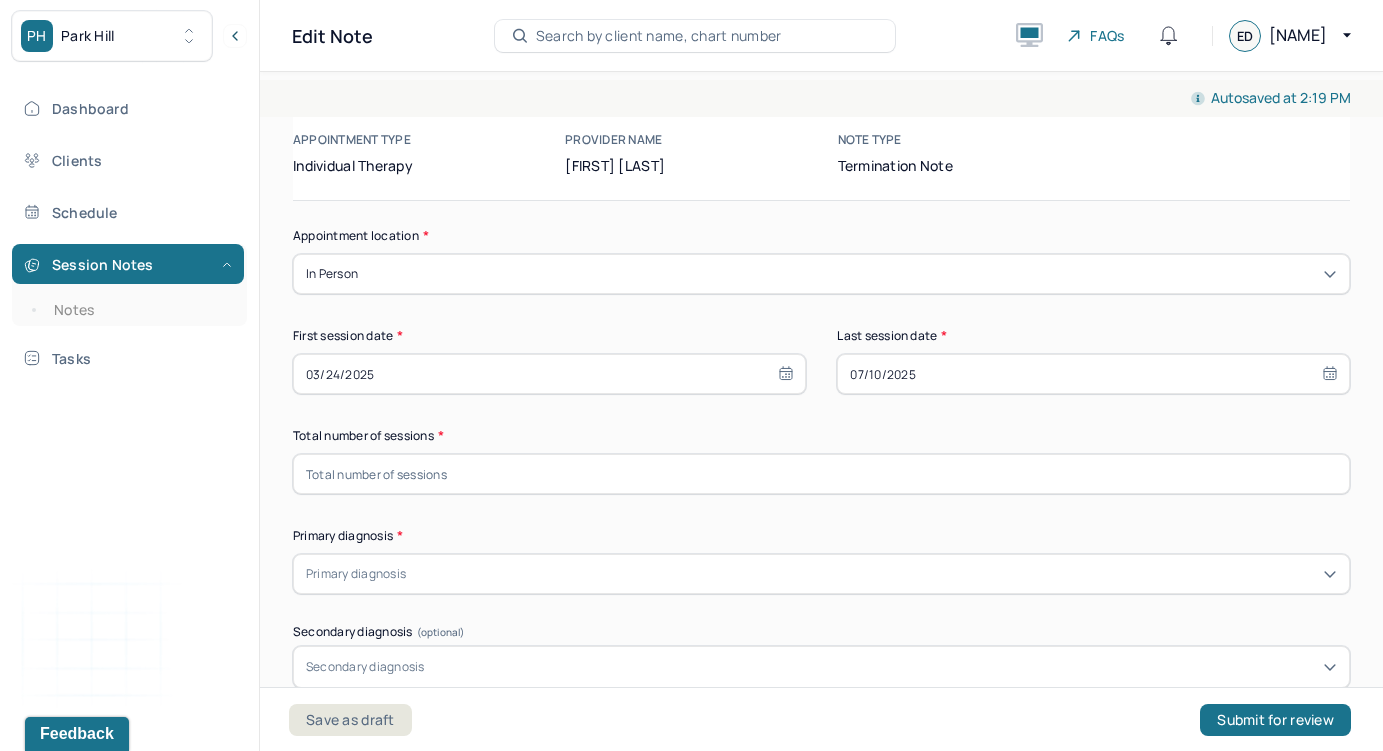 select on "6" 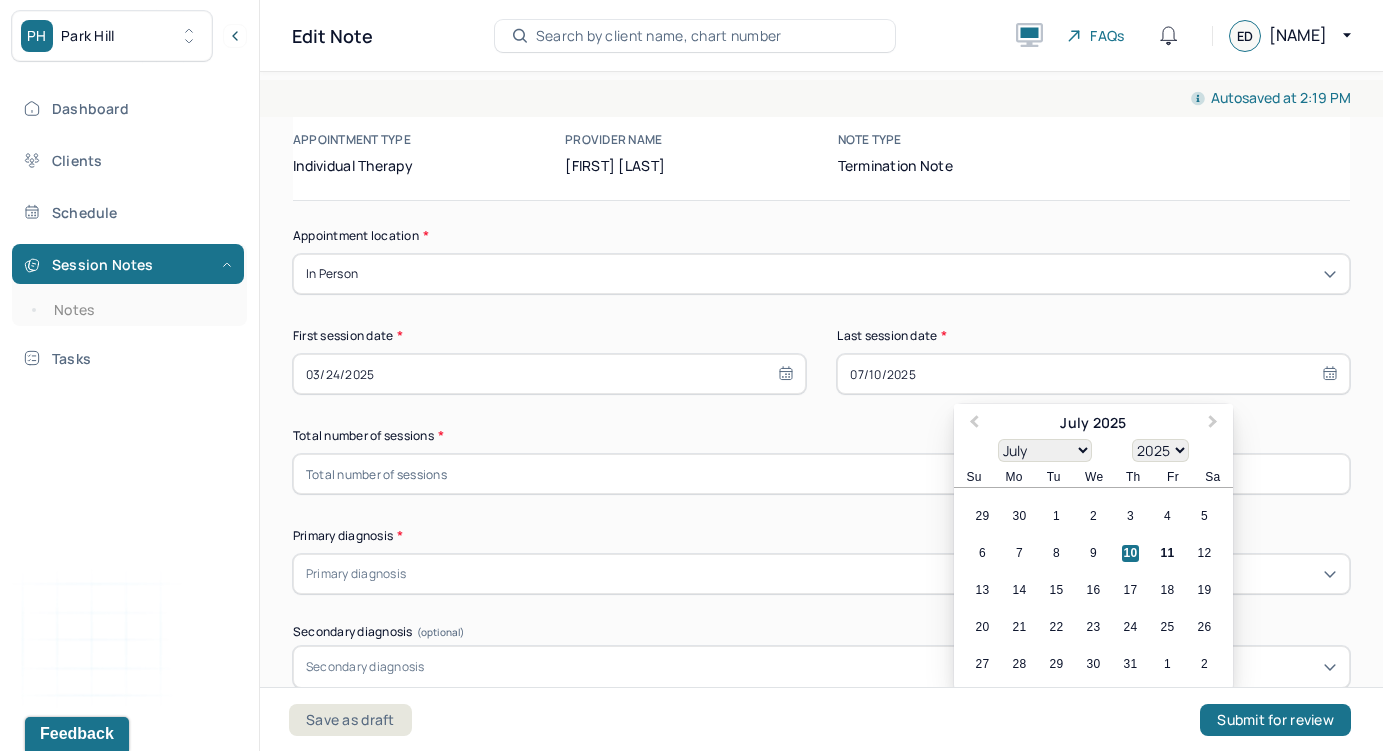 click at bounding box center (821, 474) 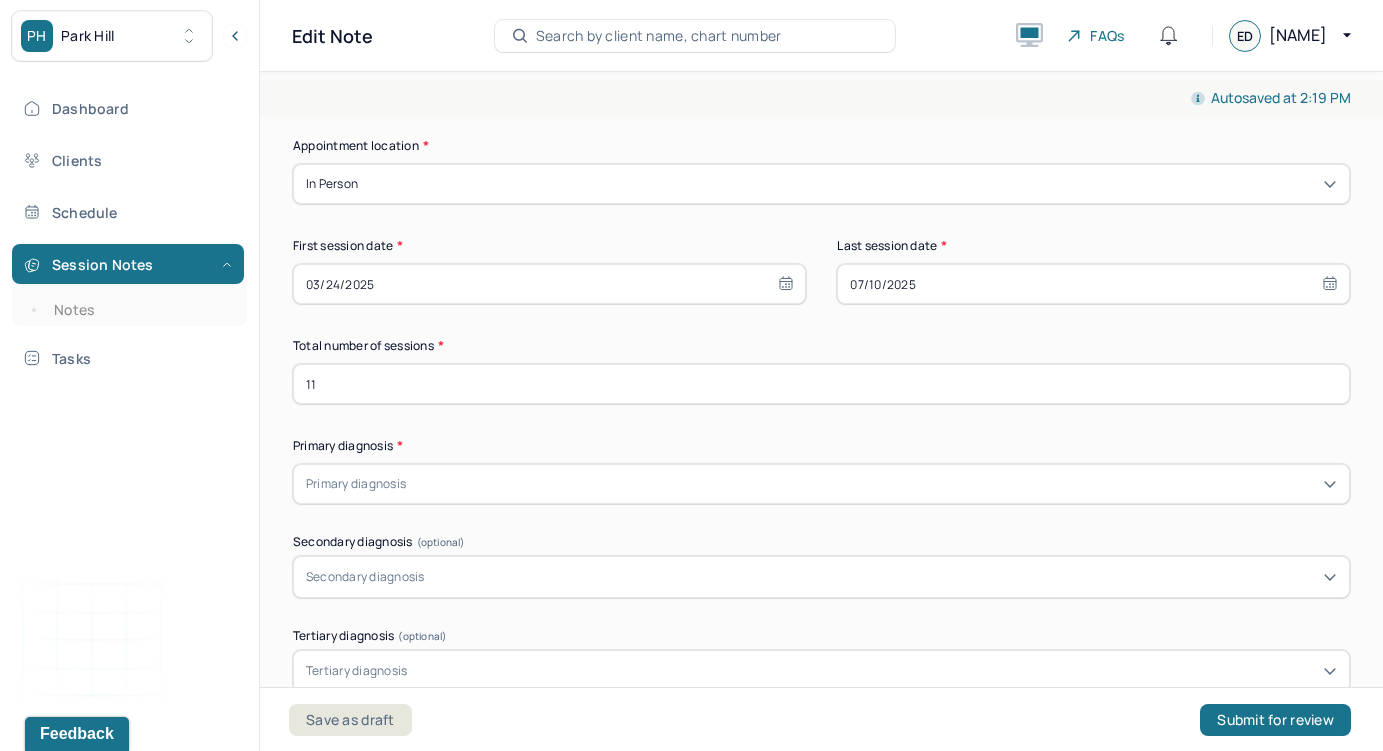 scroll, scrollTop: 246, scrollLeft: 0, axis: vertical 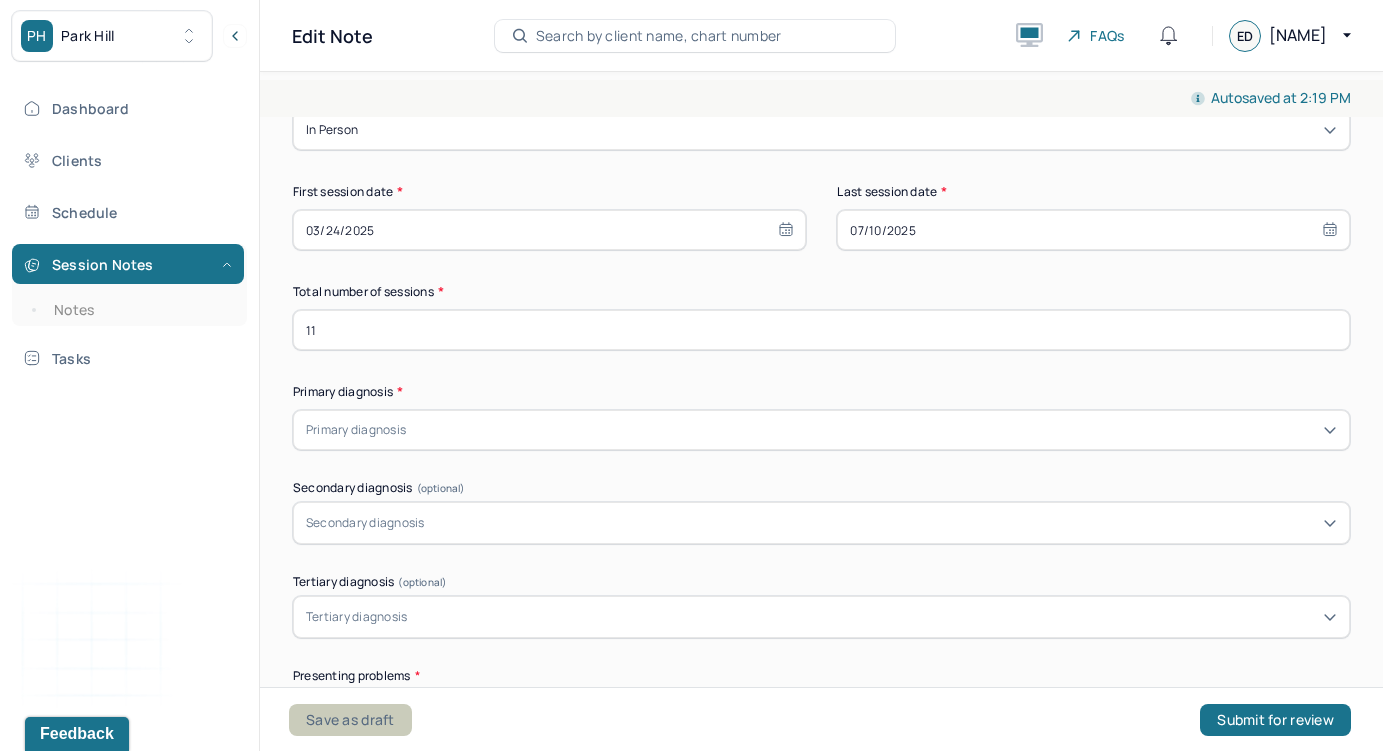 type on "11" 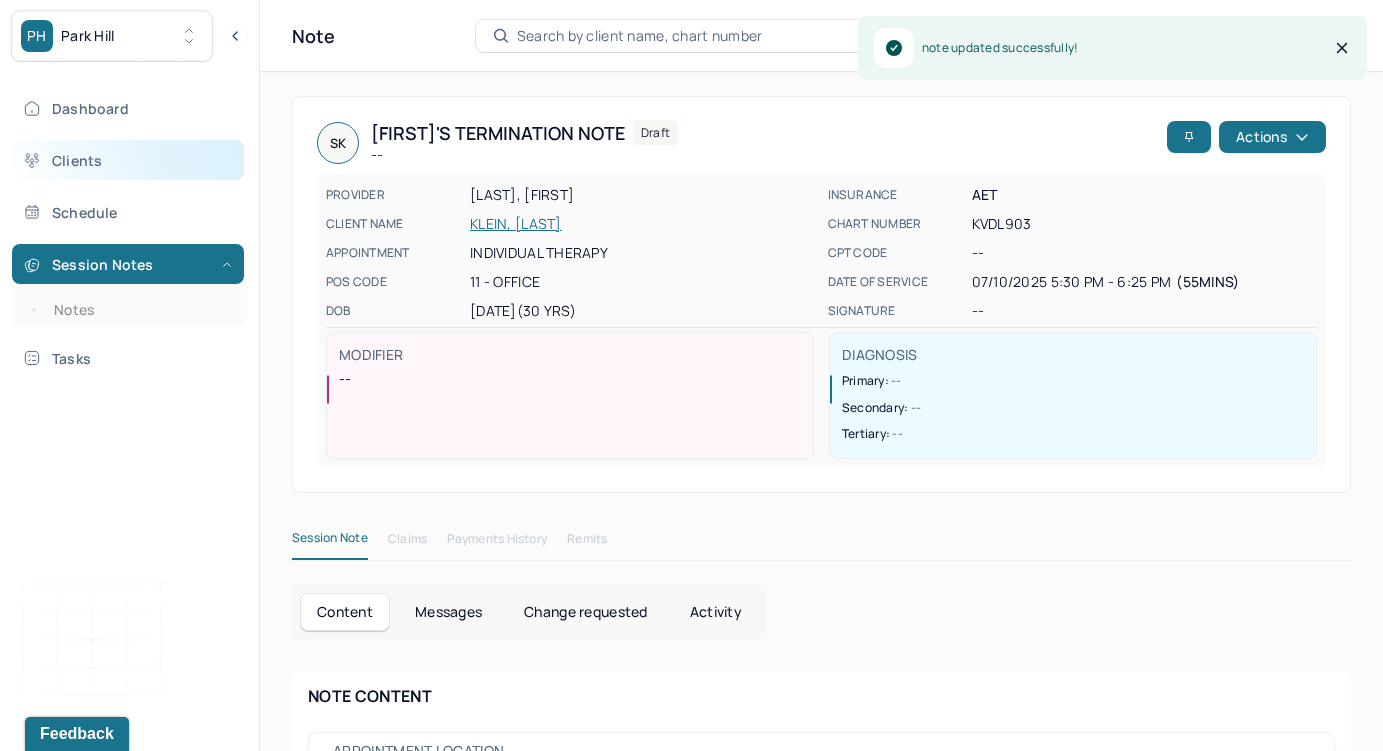 click on "Clients" at bounding box center [128, 160] 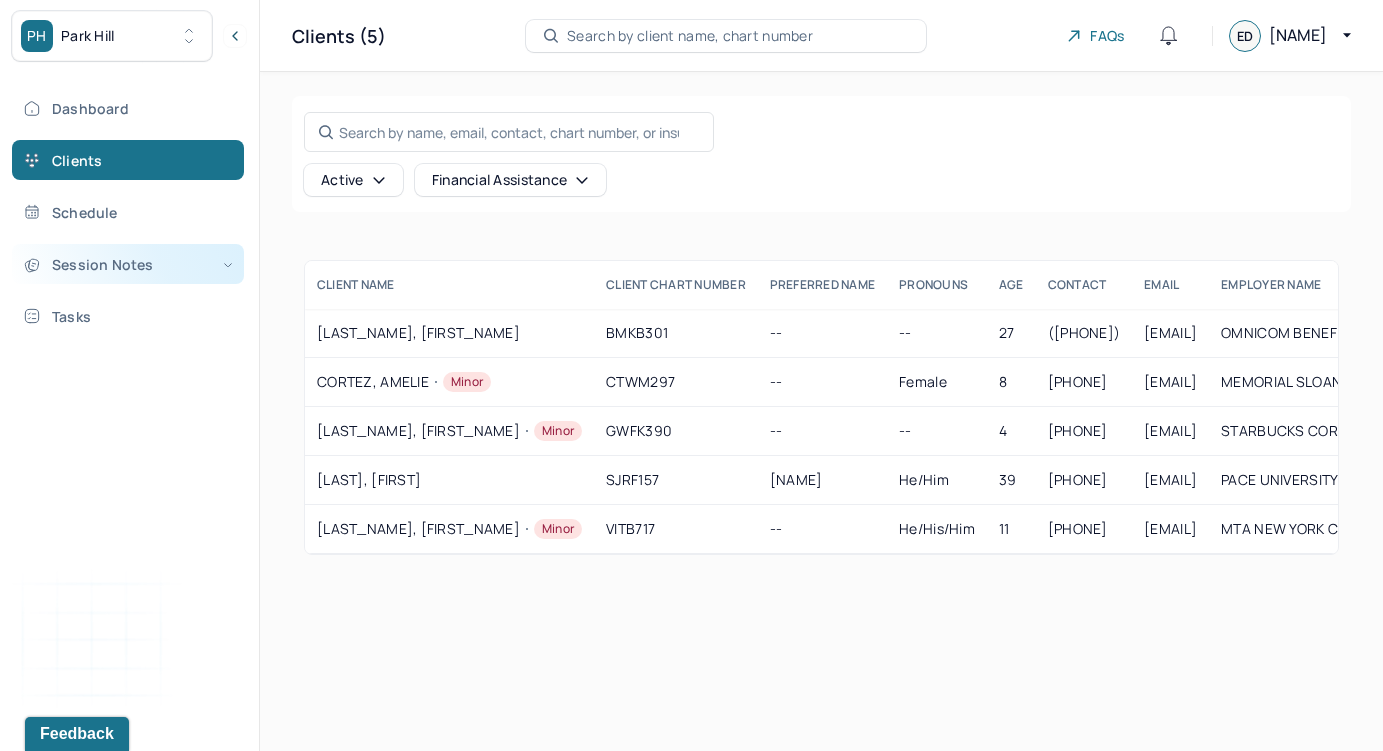 click on "Session Notes" at bounding box center (128, 264) 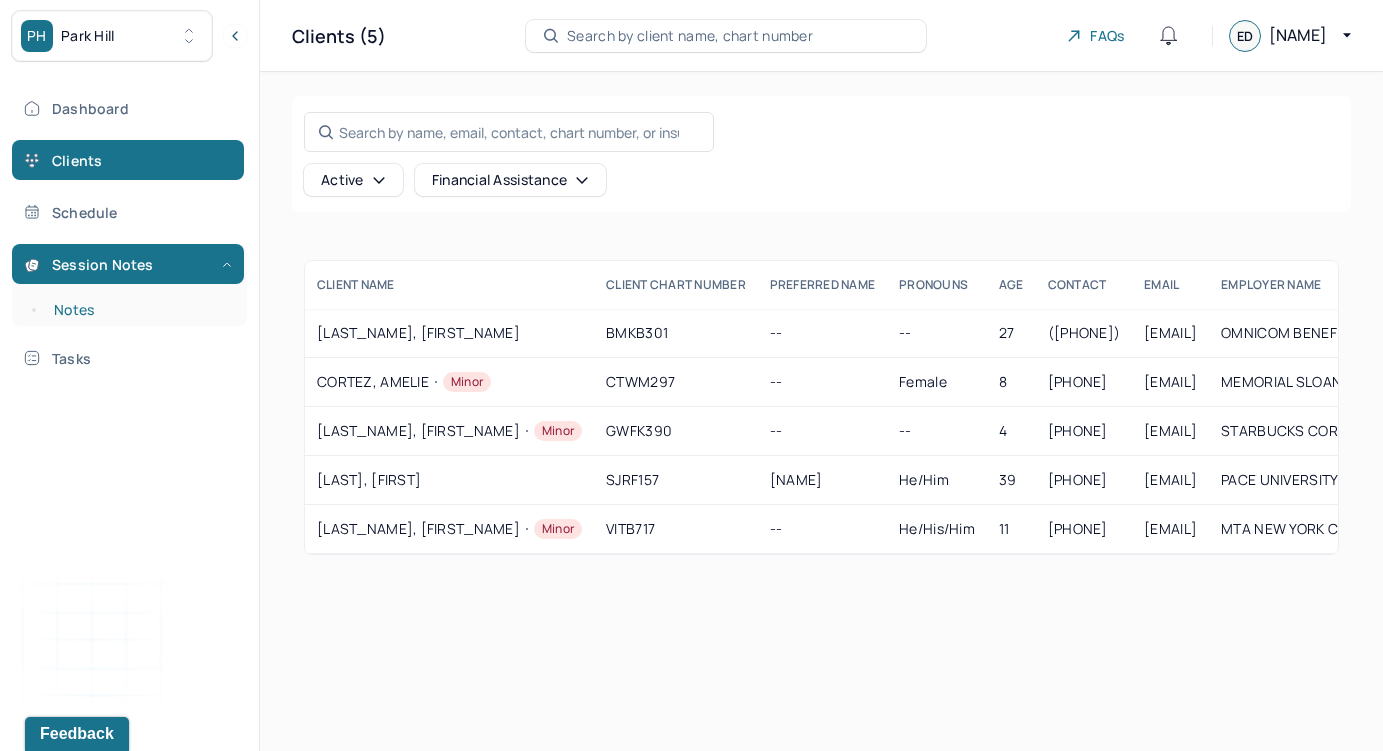 click on "Notes" at bounding box center (139, 310) 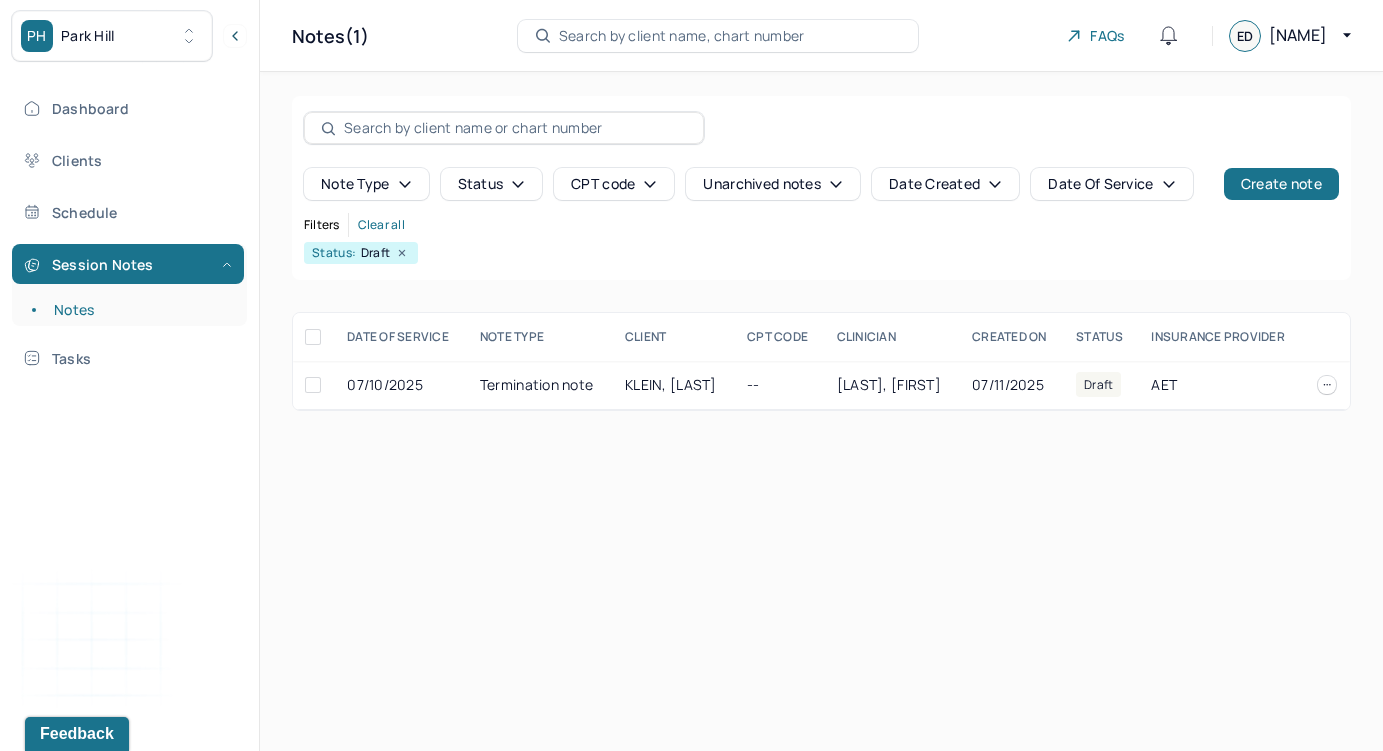 click at bounding box center [515, 128] 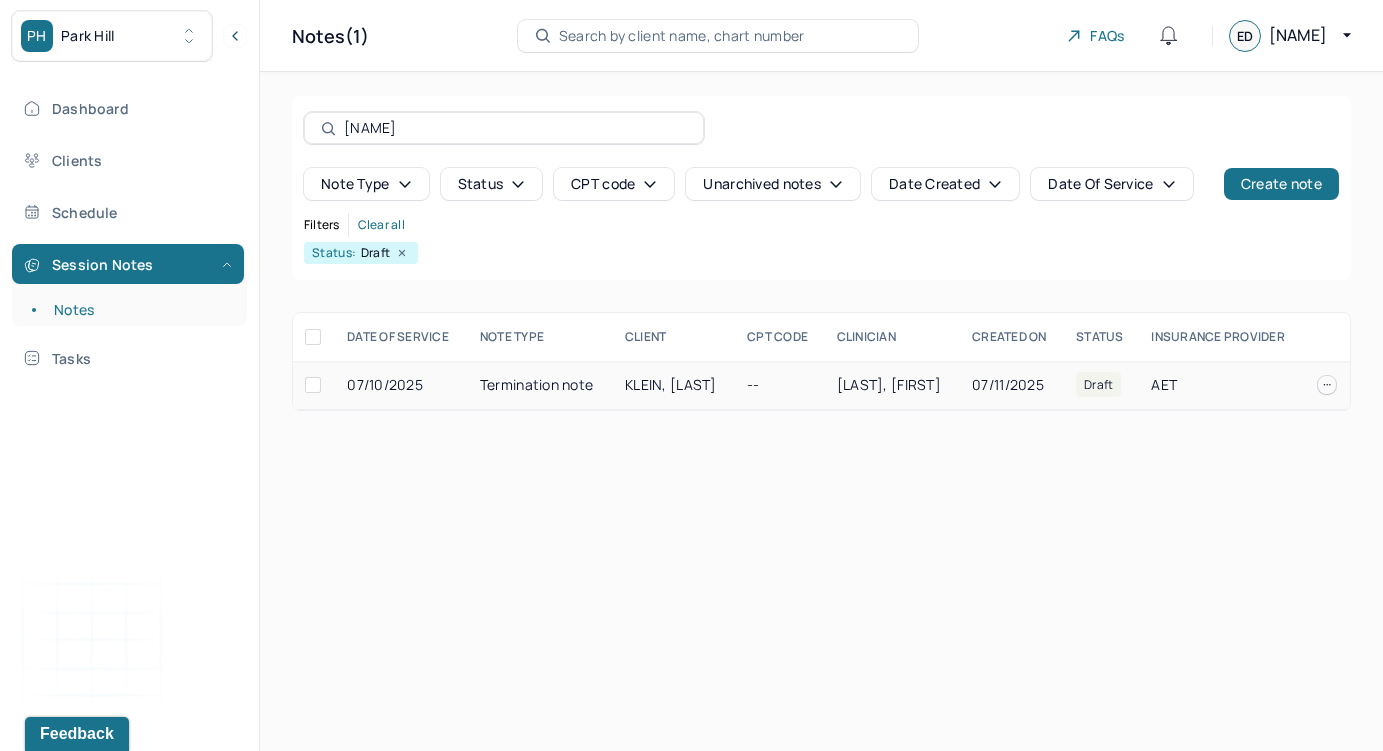 type on "[NAME]" 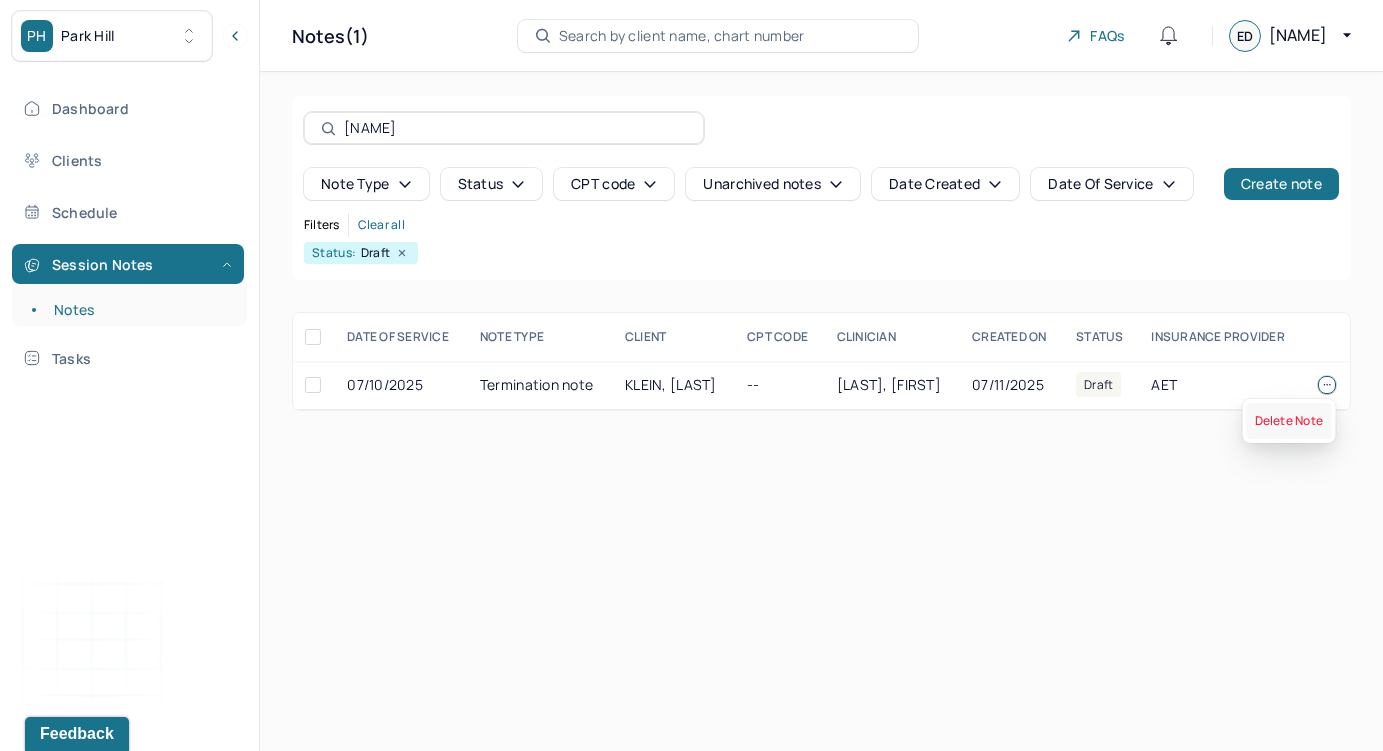click on "Delete Note" at bounding box center (1289, 421) 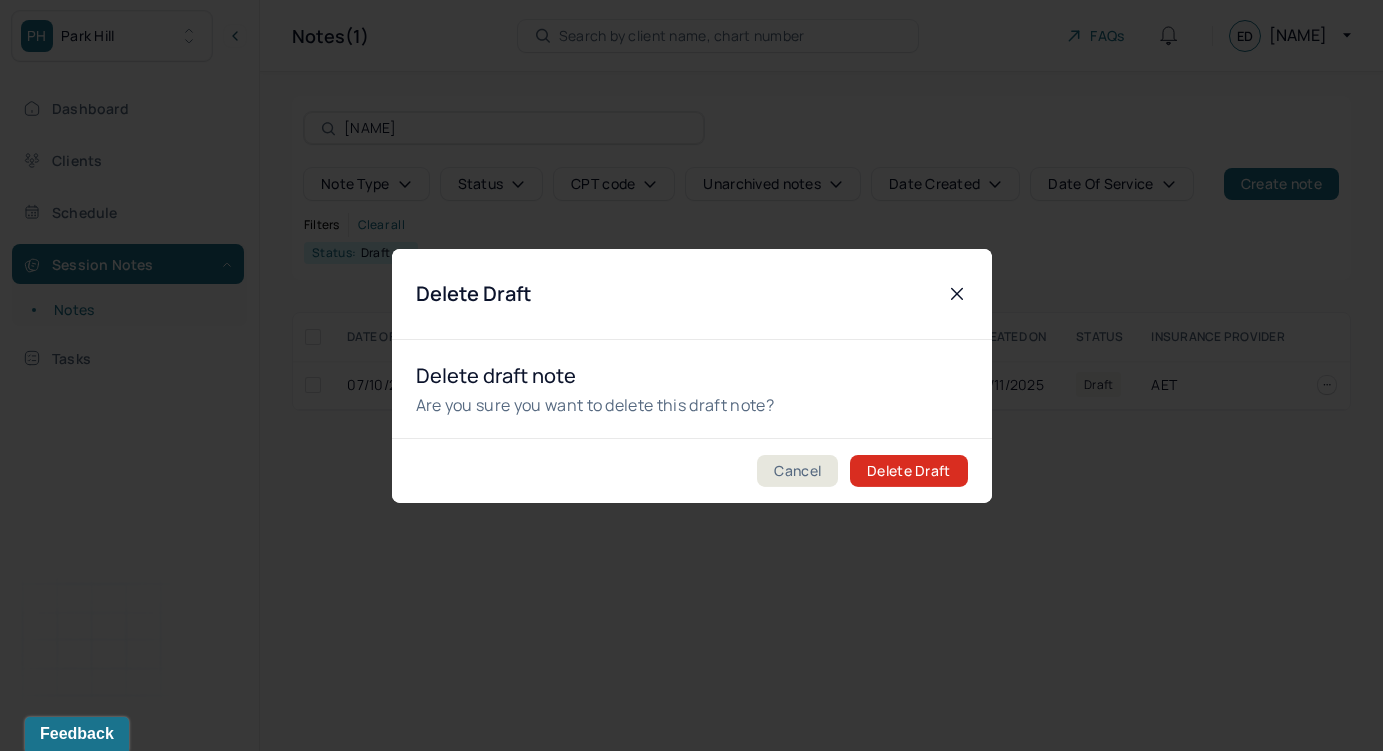 click on "Delete Draft" at bounding box center [908, 471] 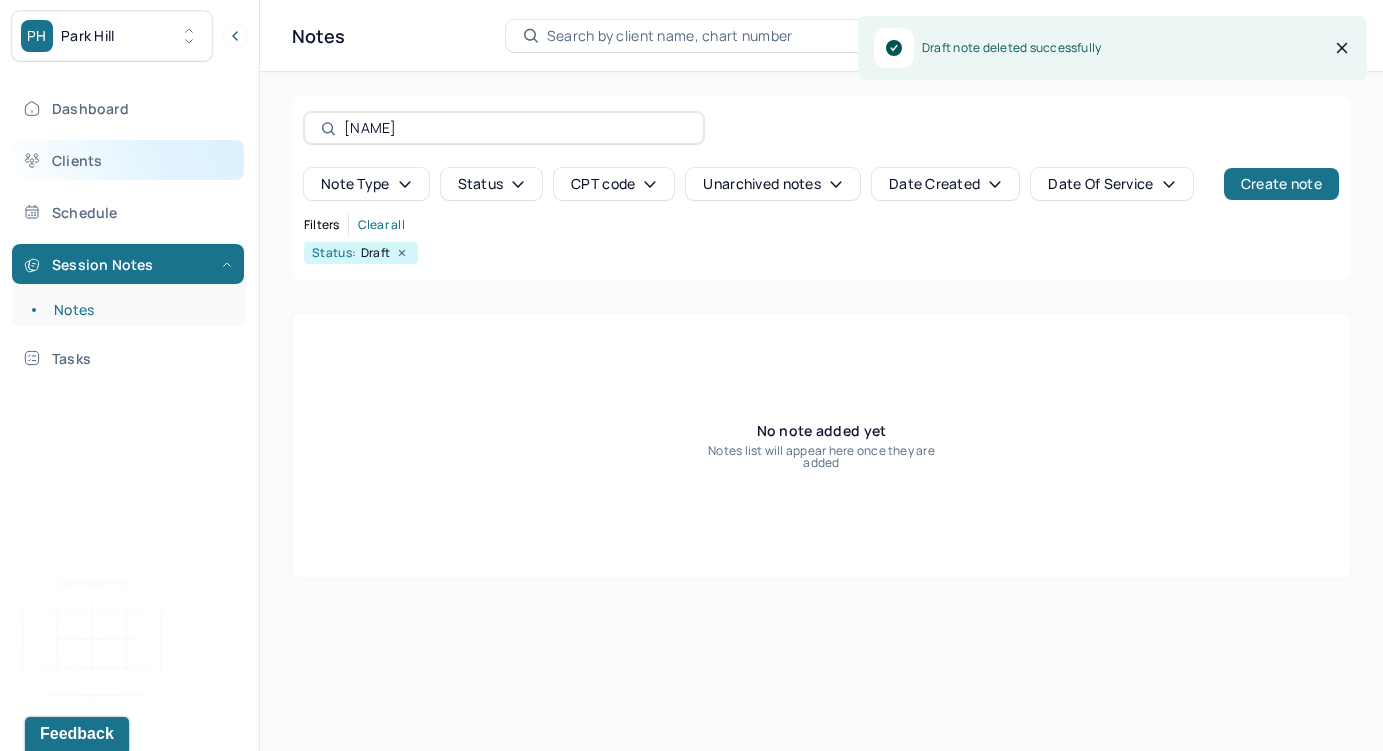 click on "Clients" at bounding box center [128, 160] 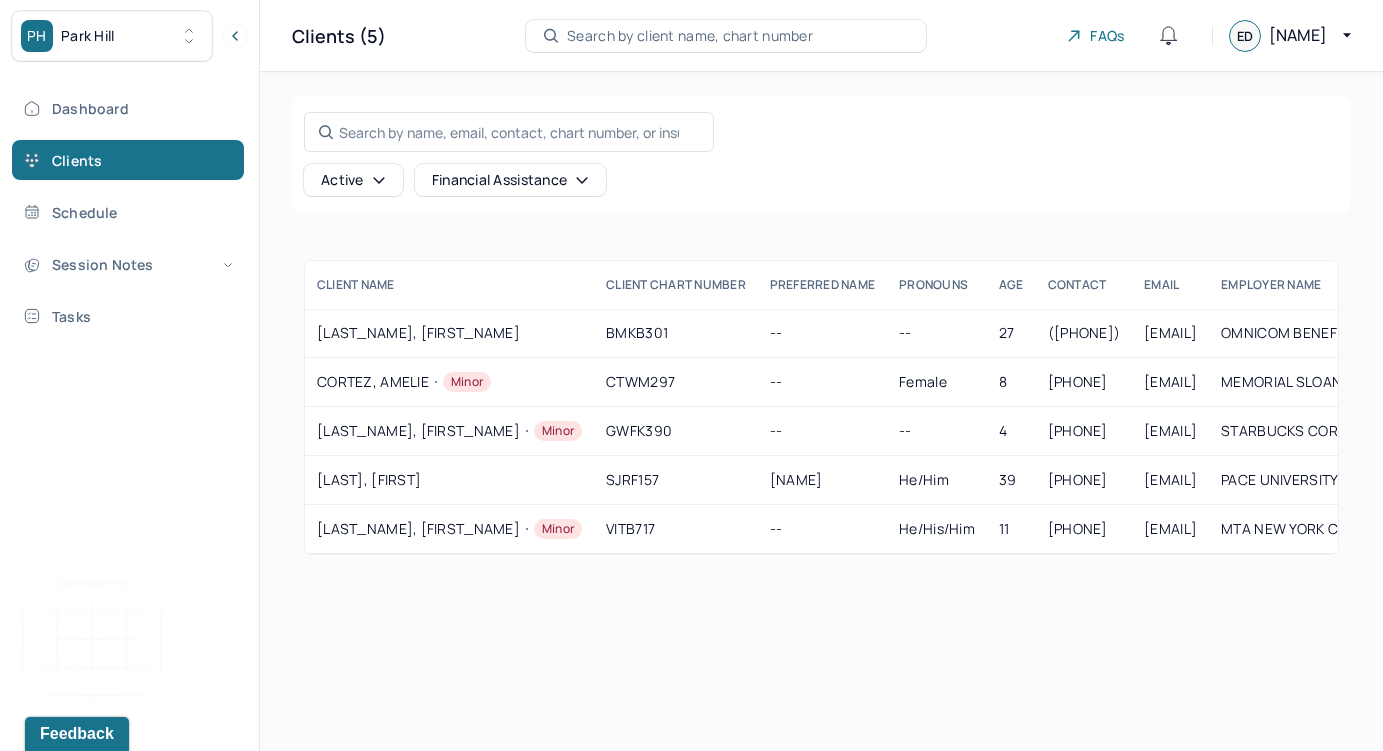 click on "CLIENT NAME Client Chart number PREFERRED NAME PRONOUNS AGE CONTACT EMAIL employer name CLIENT STATUS Client is b2b Insurance Provider Financial assistance status Consent to sms [LAST], [FIRST] BMKB301 -- -- 27 ([PHONE]) [EMAIL] [COMPANY] - GRP: 024707102200006 active No AET -- Yes CORTEZ, AMELIE Minor CTWM297 -- female 8 (646) 326-6942 [EMAIL] [COMPANY] - GRP: 061936901100004 active No AET -- Yes GONZALEZ, ELLIE Minor GWFK390 -- -- 4 (917) 676-5978 [EMAIL] [COMPANY] active No AET -- Yes SCHULTZ, CHRISTOPHER SJRF157 Chris He/Him 39 (516) 641-0323 [EMAIL] [COMPANY] - GRP: 018157901600001 active No AET -- Yes VEGA, JAXON Minor VITB717 -- he/his/him 11 (347) 870-3535 [EMAIL] active No AET -- No -- -- 27" at bounding box center (821, 375) 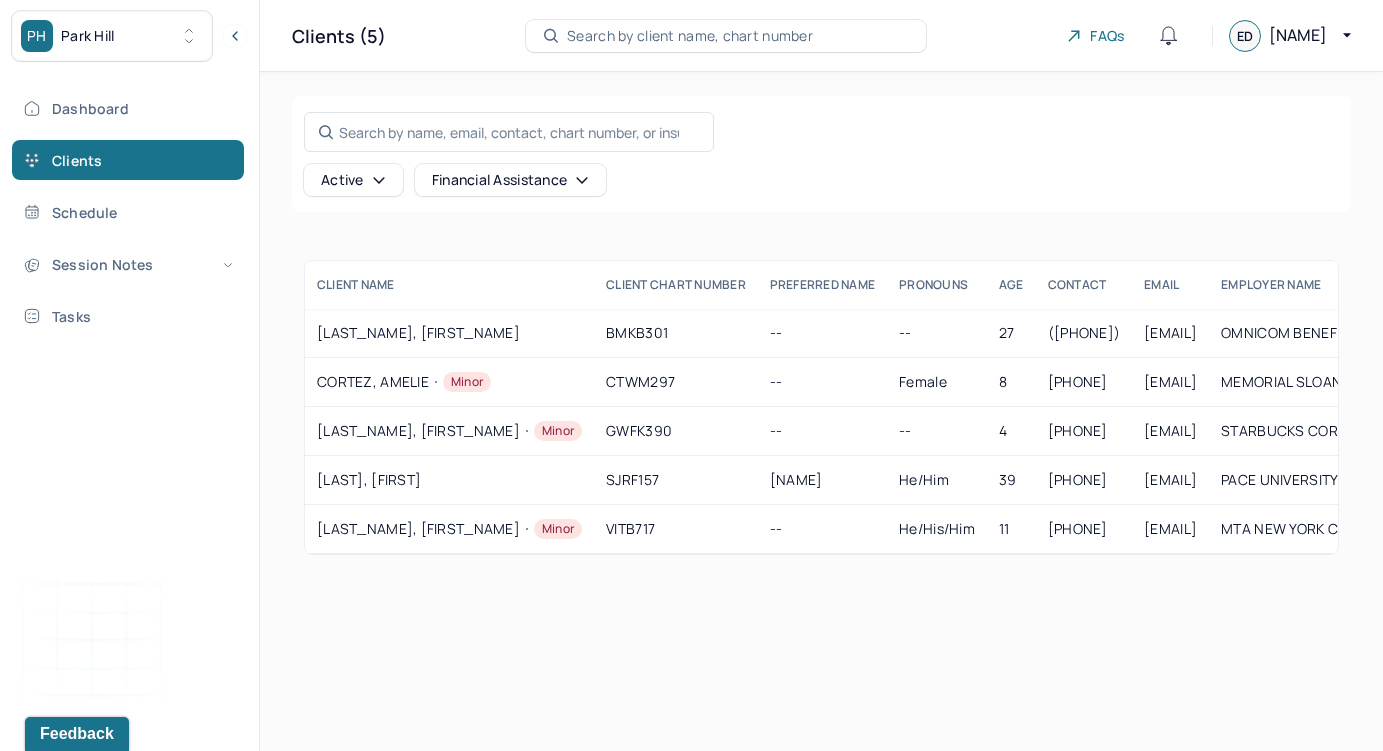 click on "Active" at bounding box center (353, 180) 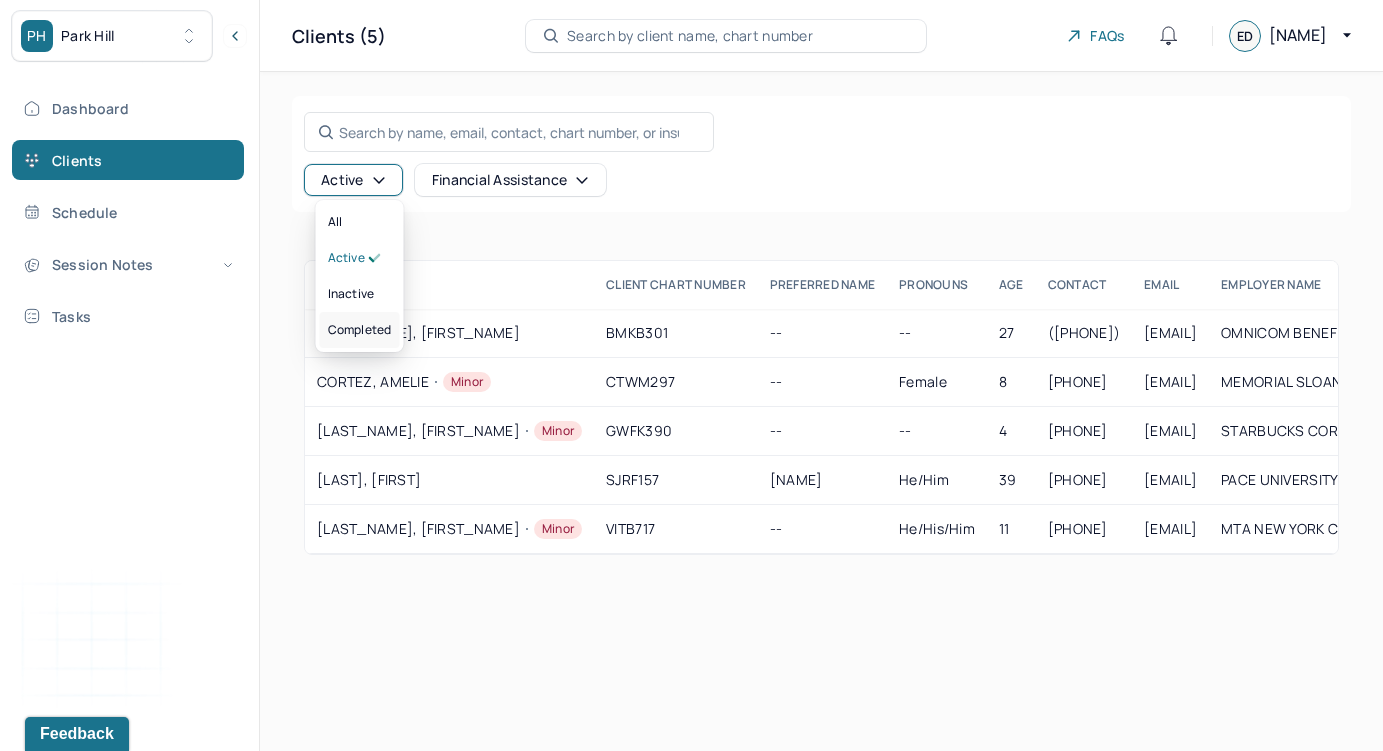 click on "completed" at bounding box center (360, 330) 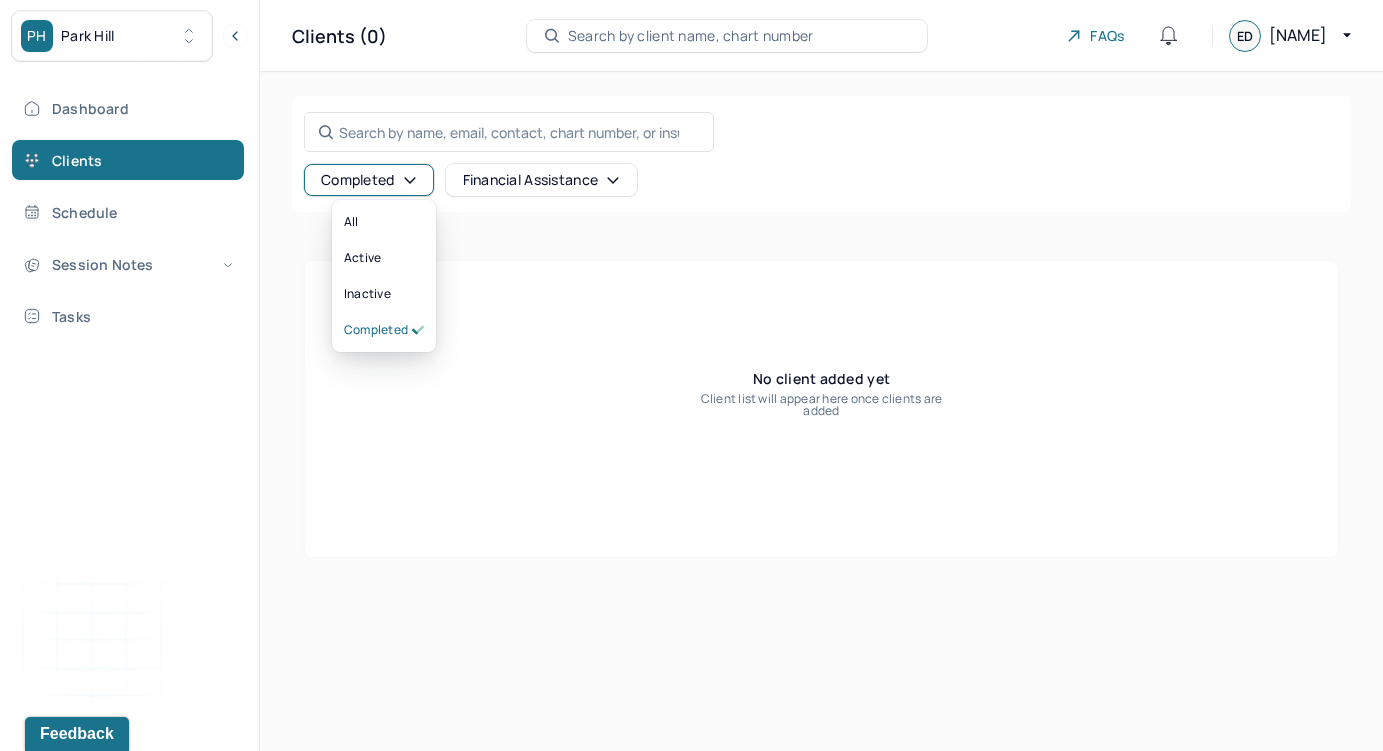 click 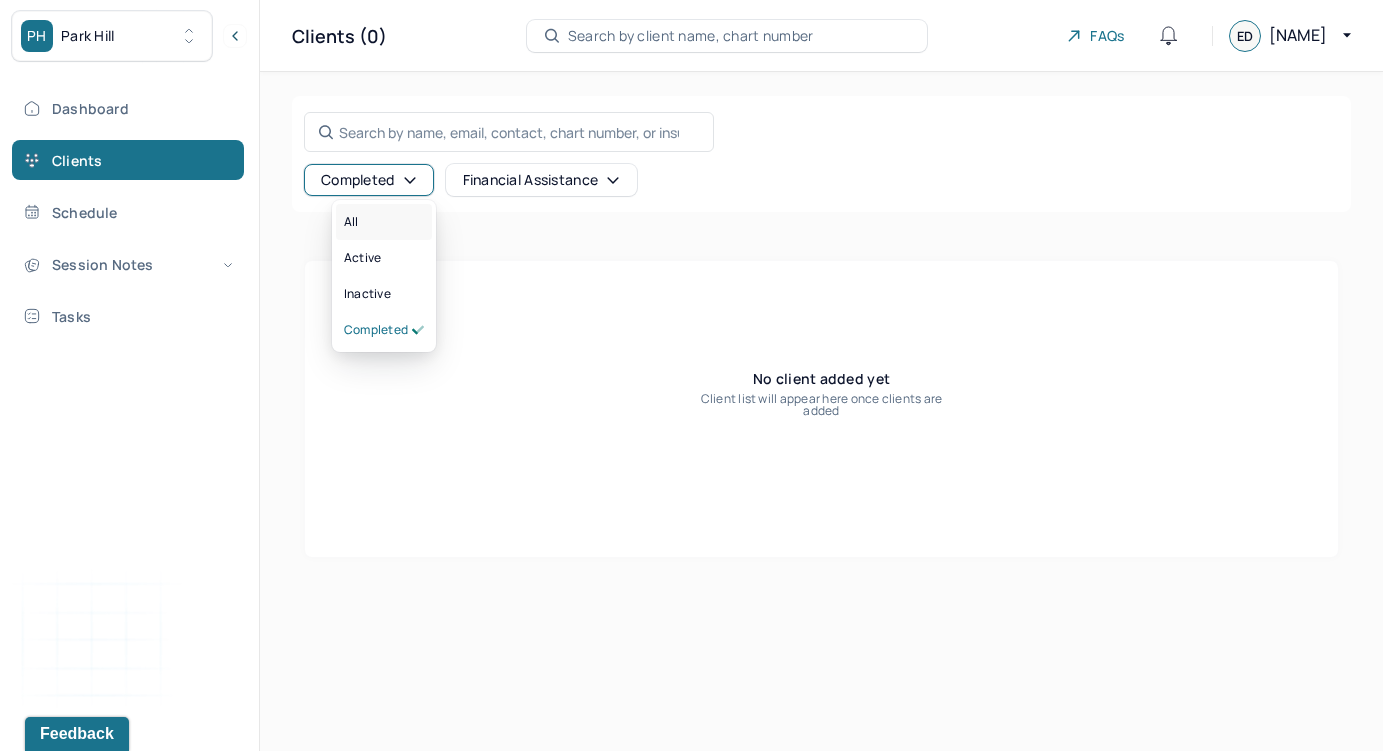 click on "All" at bounding box center (384, 222) 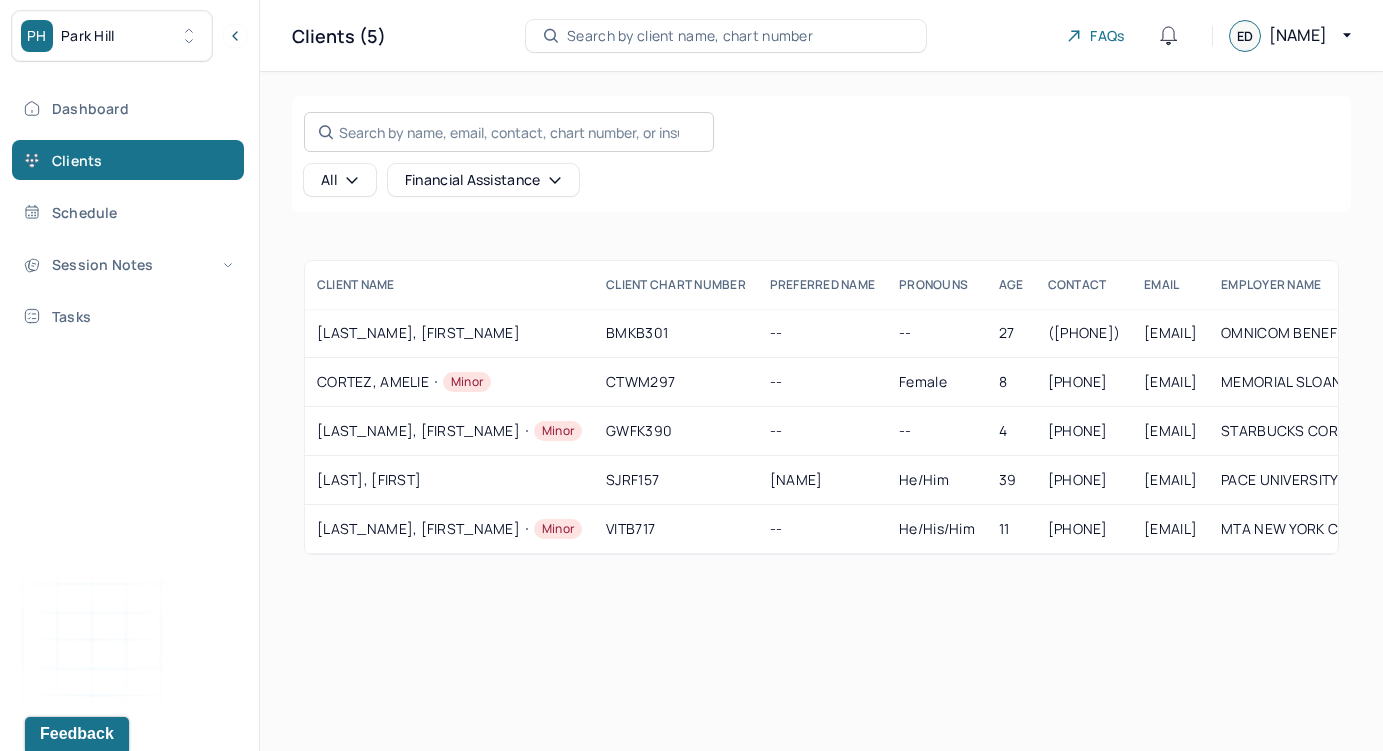 click on "Search by name, email, contact, chart number, or insurance id..." at bounding box center [509, 132] 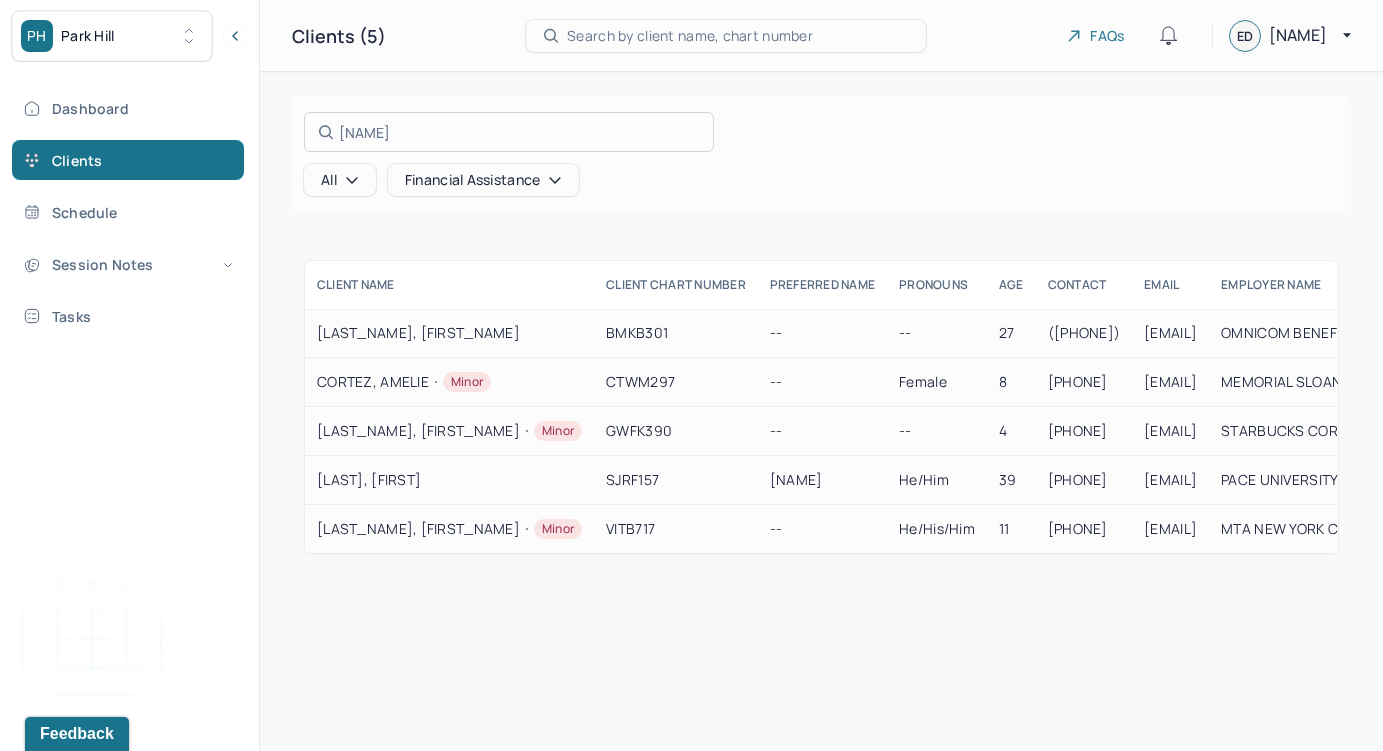 type on "[NAME]" 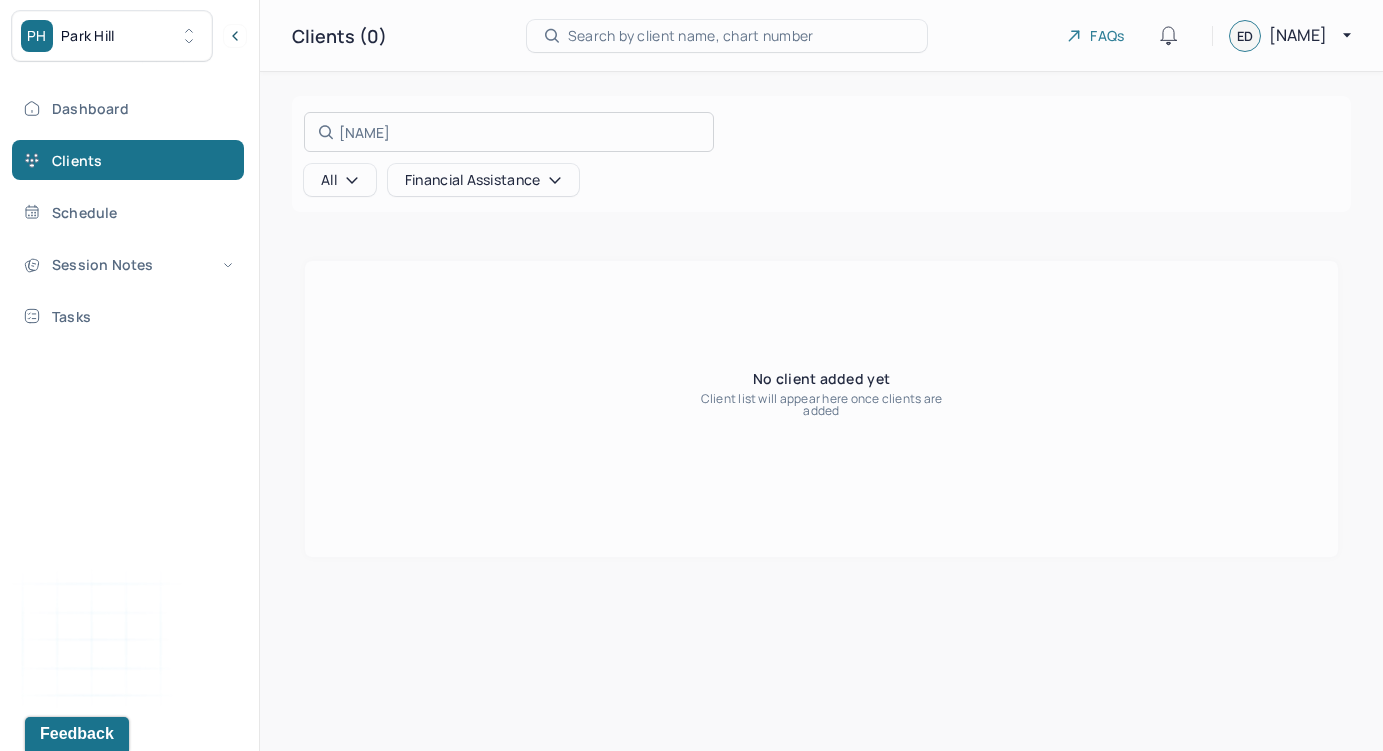 type 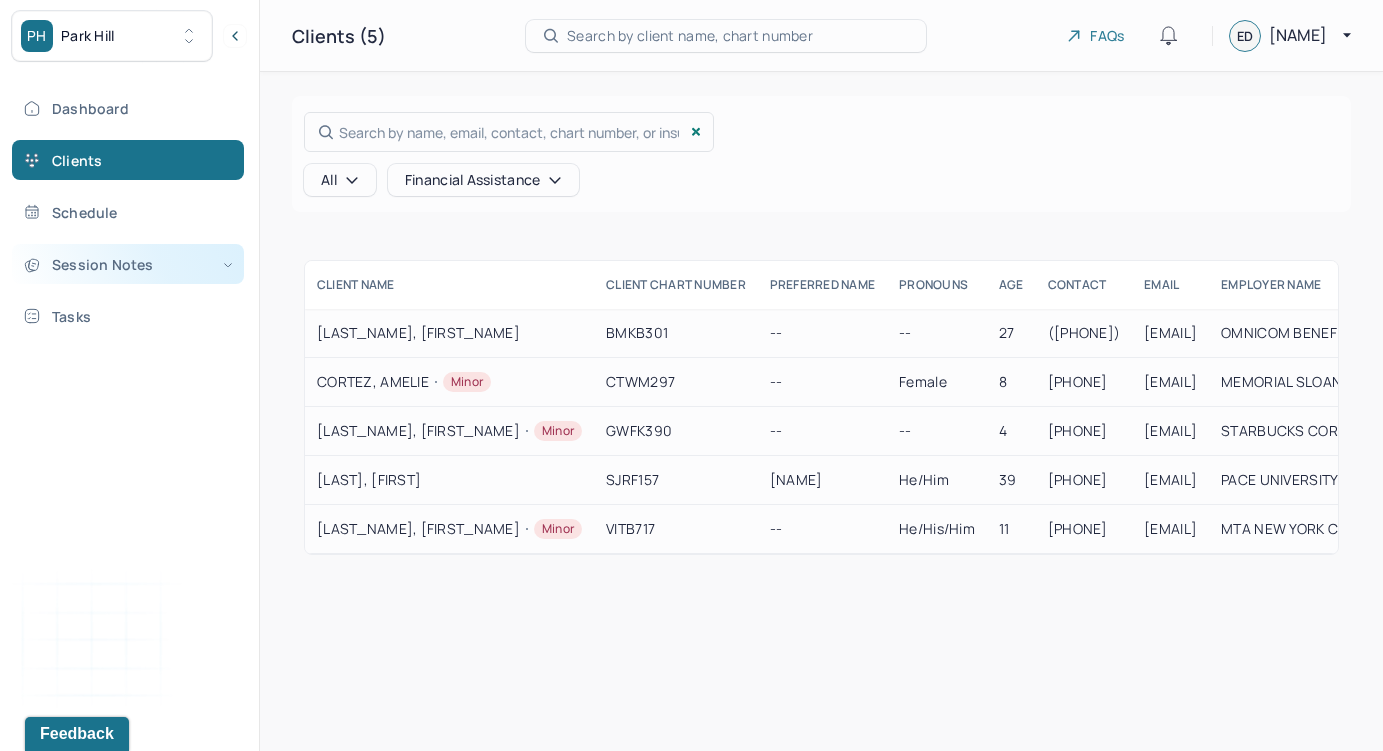 click on "Session Notes" at bounding box center [128, 264] 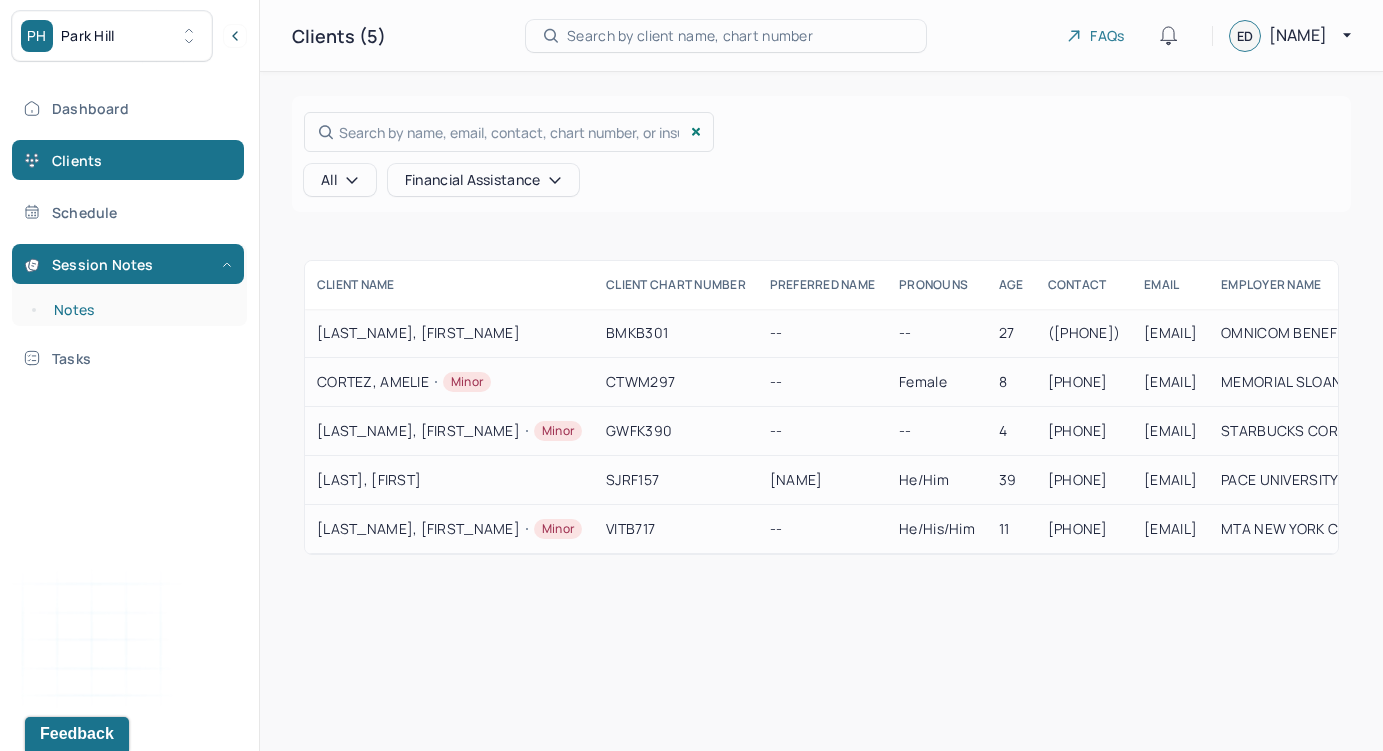 click on "Notes" at bounding box center [139, 310] 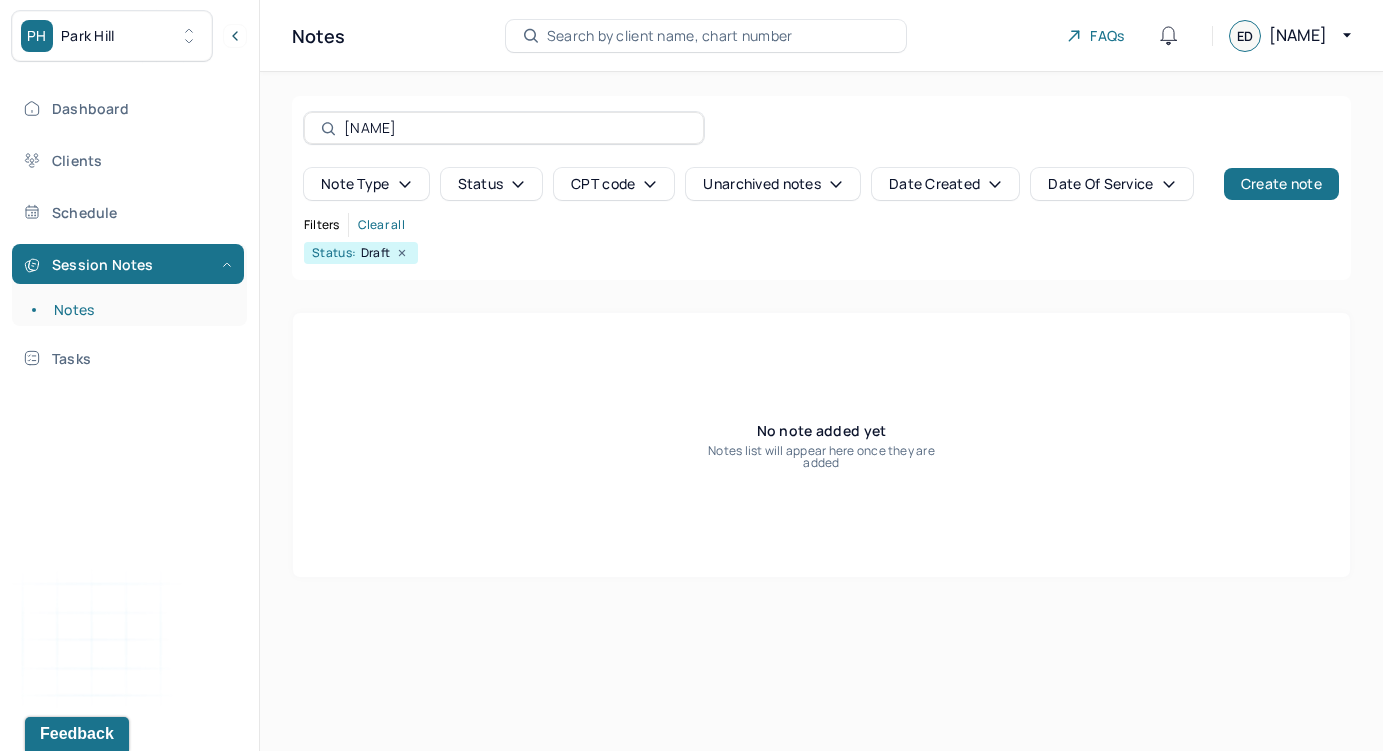 click 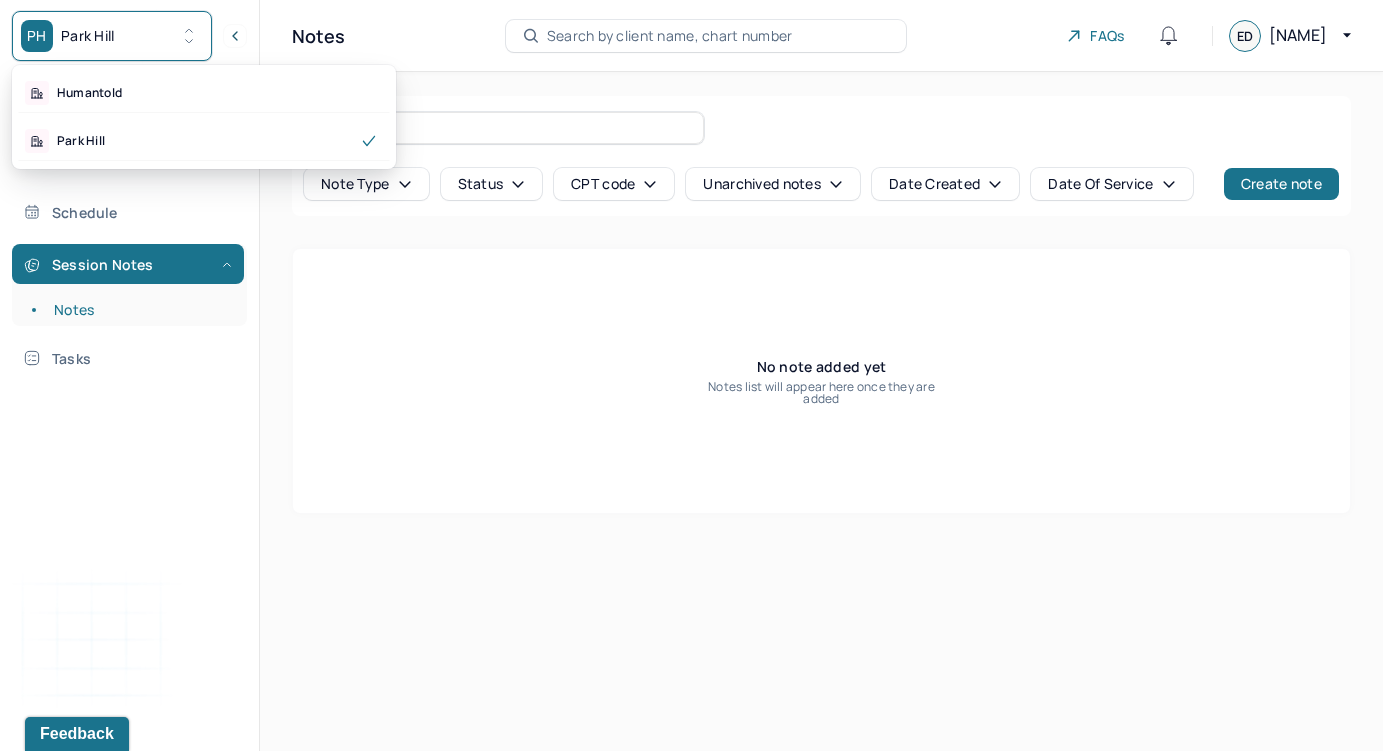 click on "PH Park Hill" at bounding box center [112, 36] 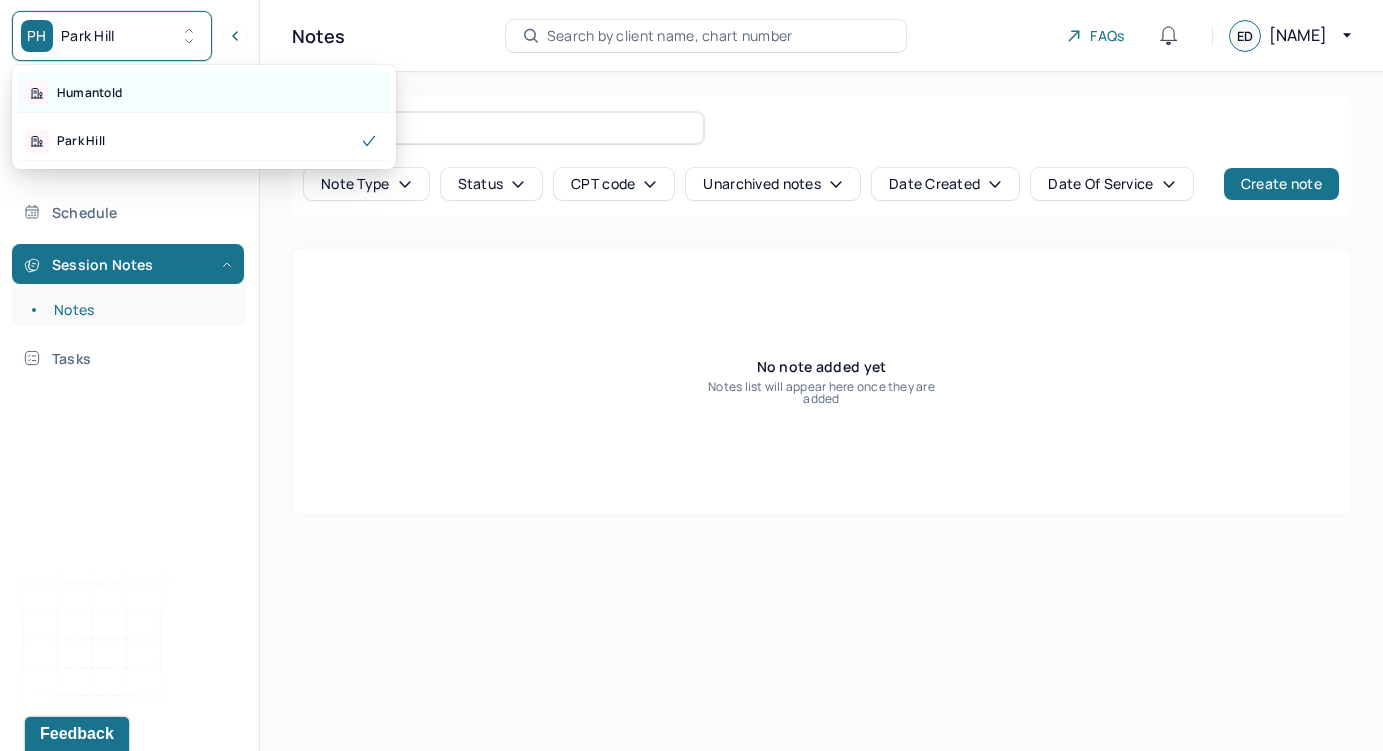 click on "Humantold" at bounding box center [204, 93] 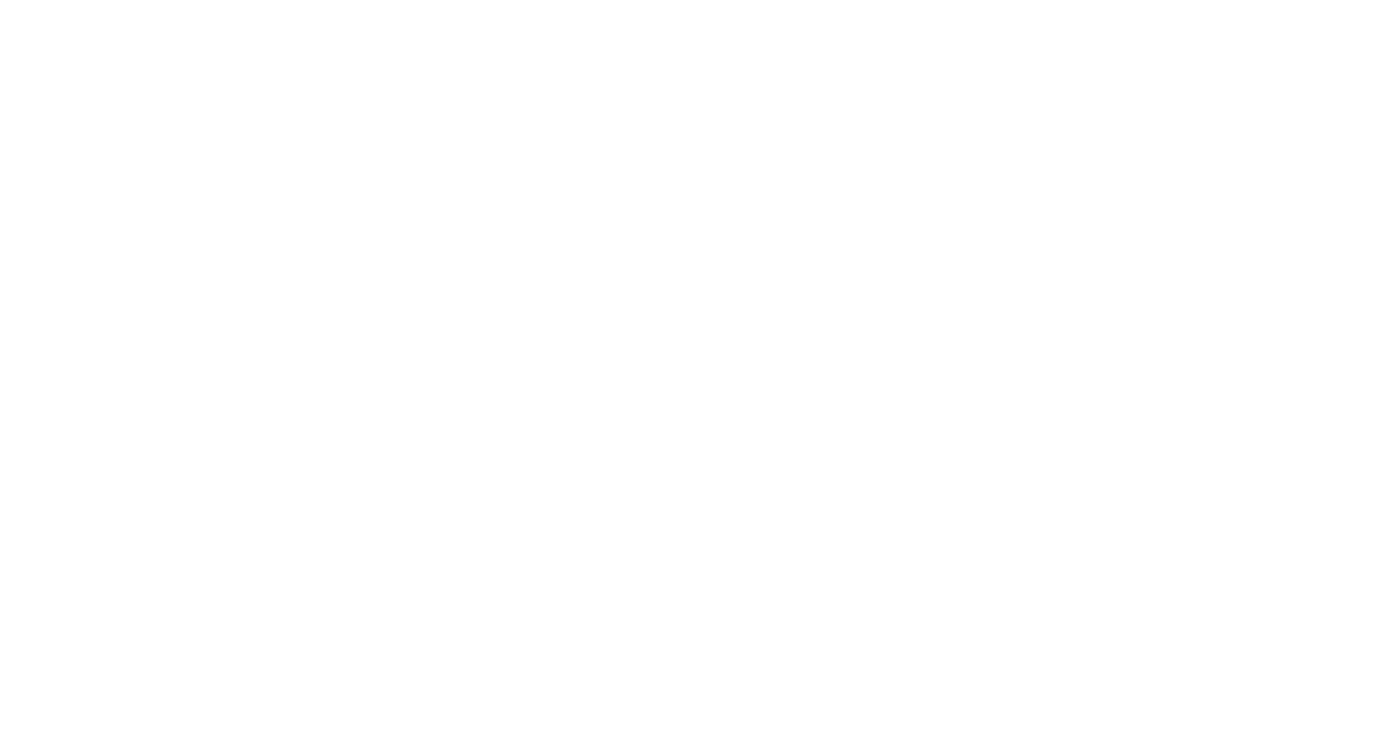 scroll, scrollTop: 0, scrollLeft: 0, axis: both 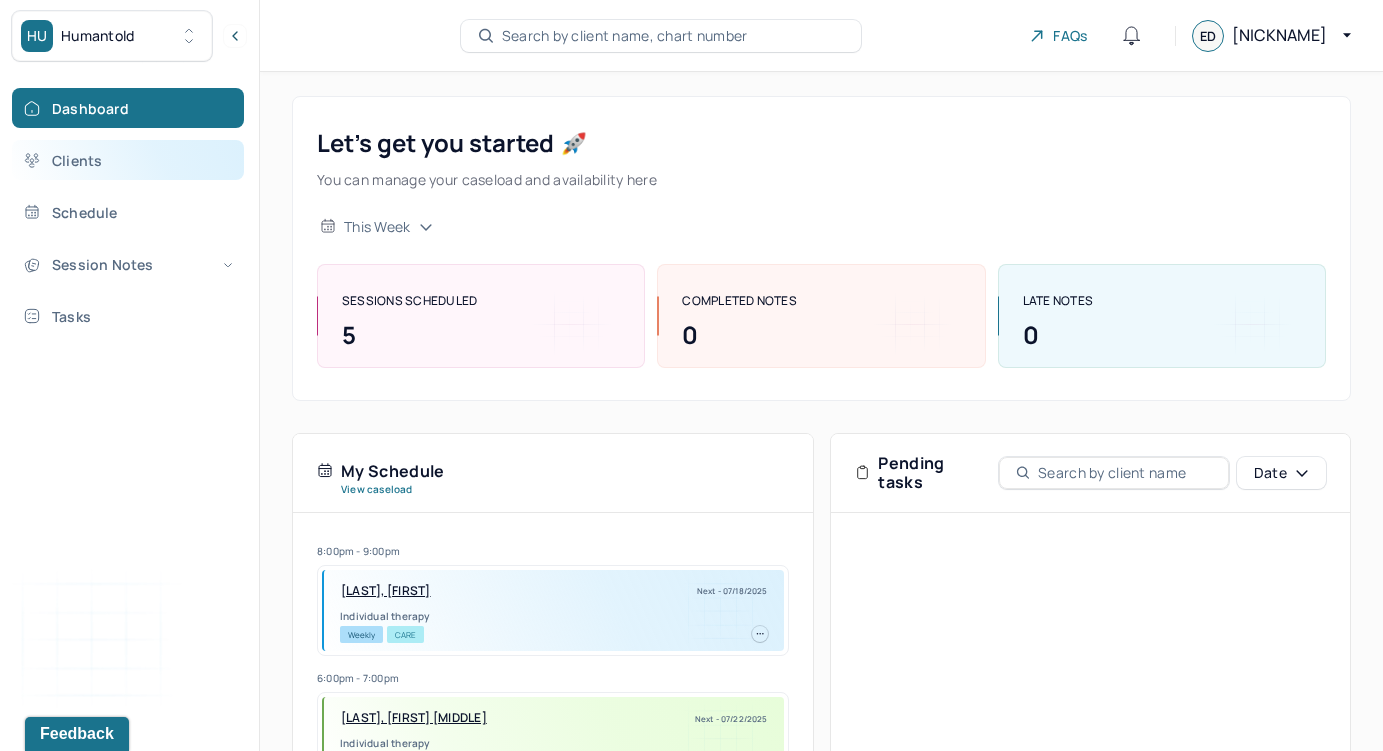 click on "Clients" at bounding box center [128, 160] 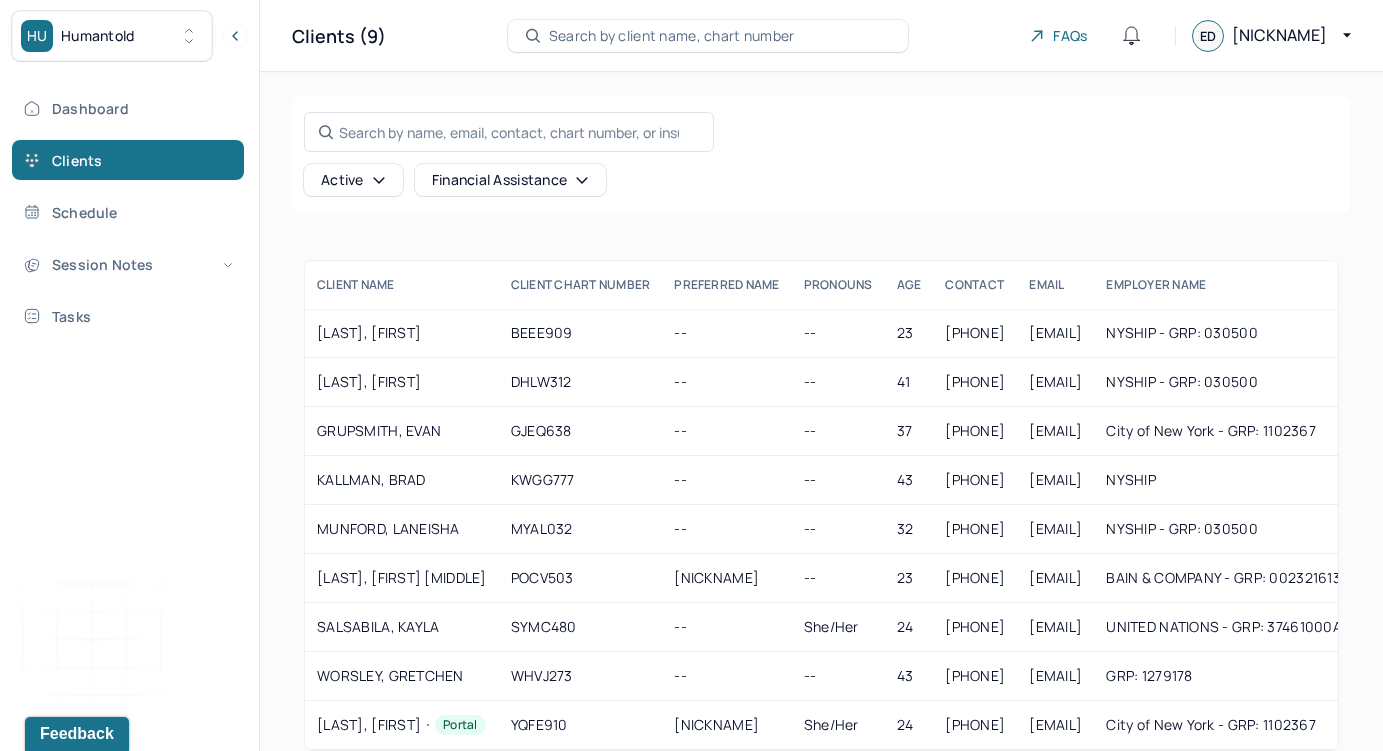scroll, scrollTop: 40, scrollLeft: 0, axis: vertical 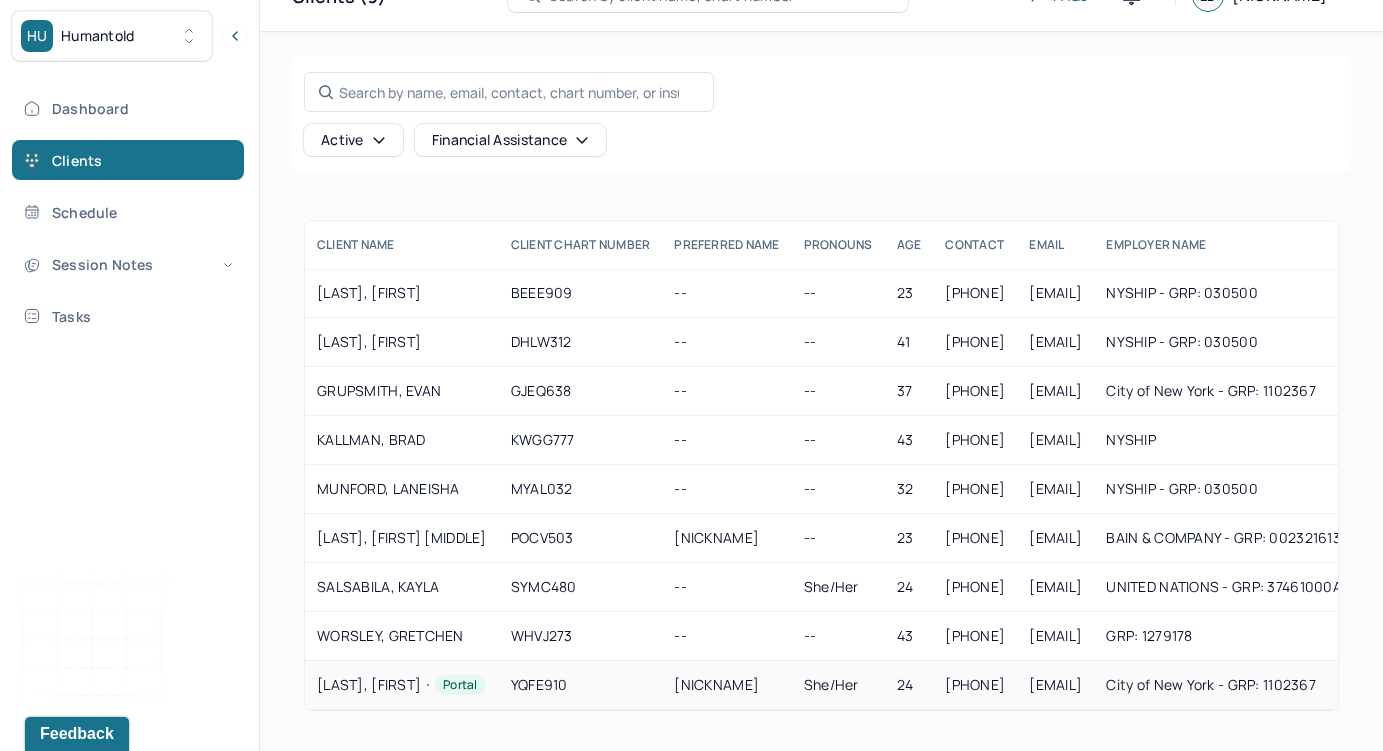 click on "YOUNG, ELIZABETH Portal" at bounding box center (402, 685) 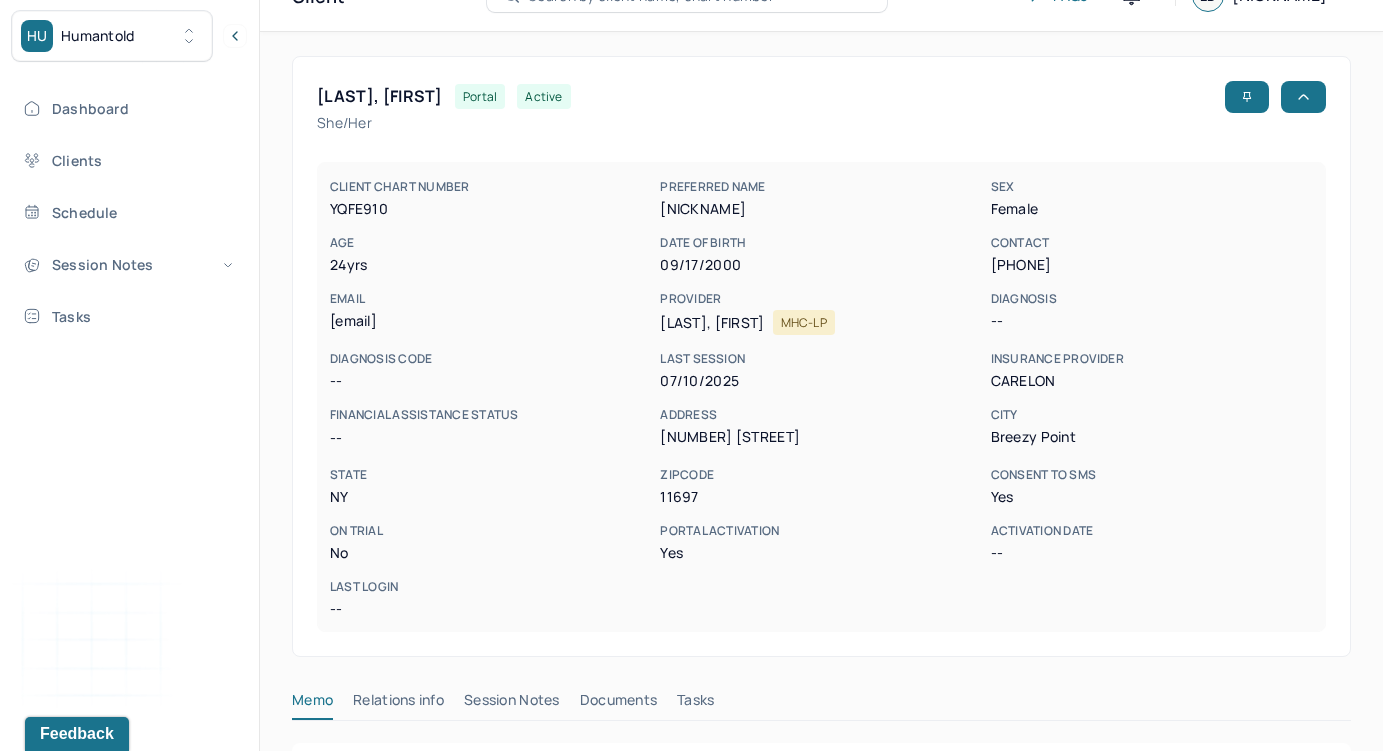 scroll, scrollTop: 0, scrollLeft: 0, axis: both 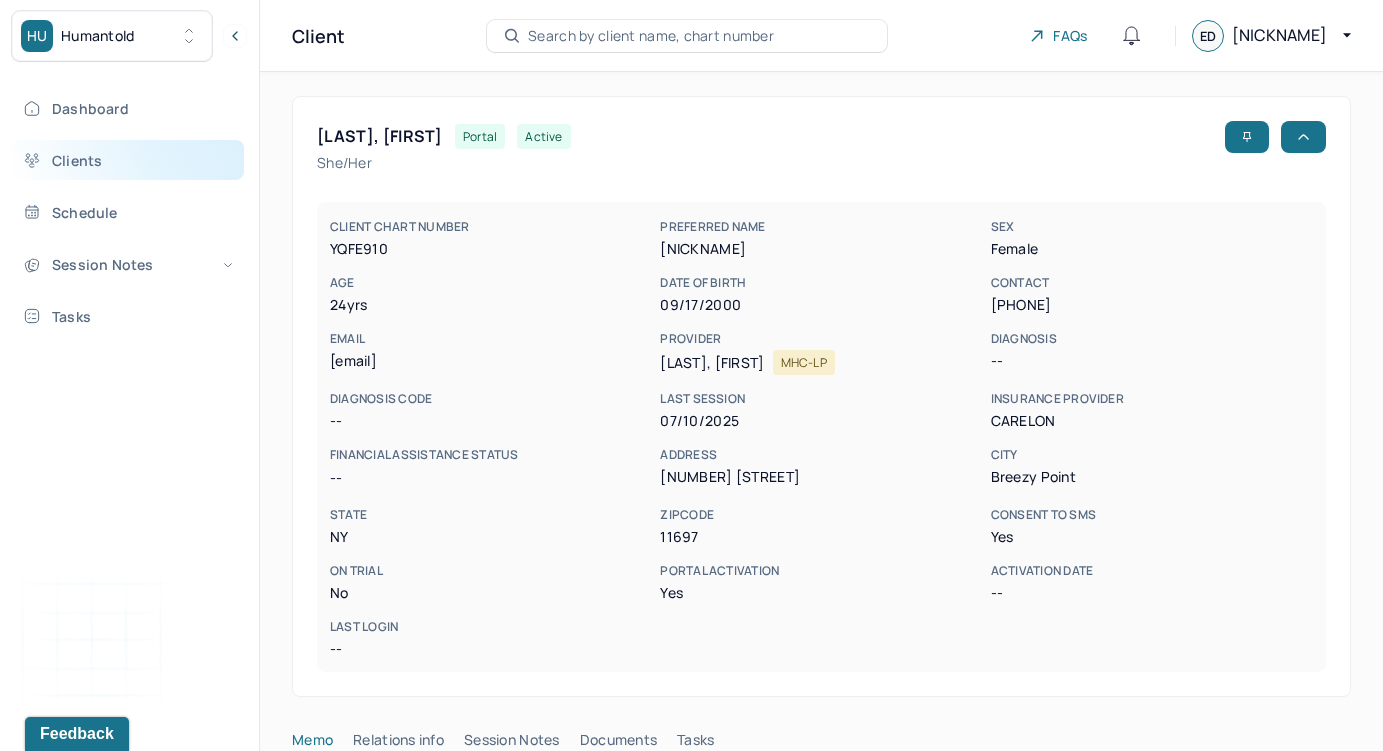 click on "Clients" at bounding box center (128, 160) 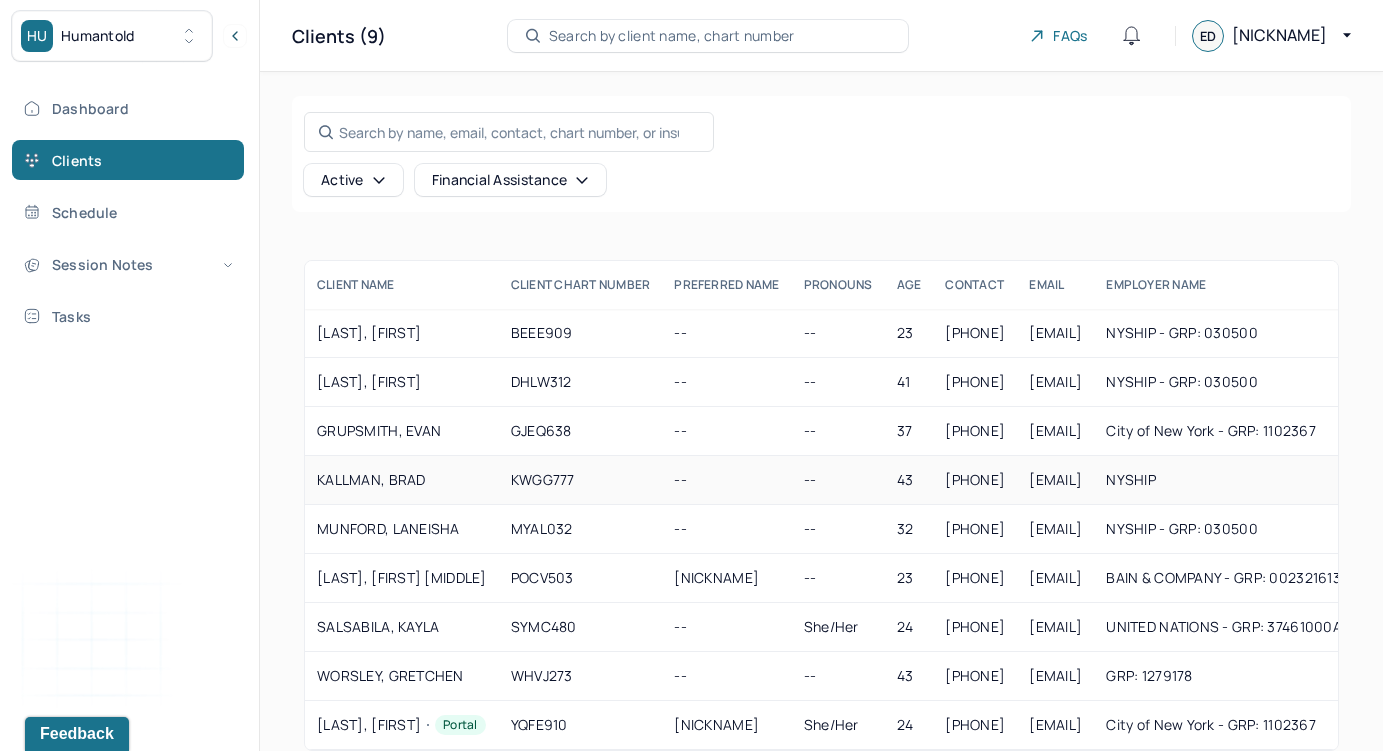 scroll, scrollTop: 40, scrollLeft: 0, axis: vertical 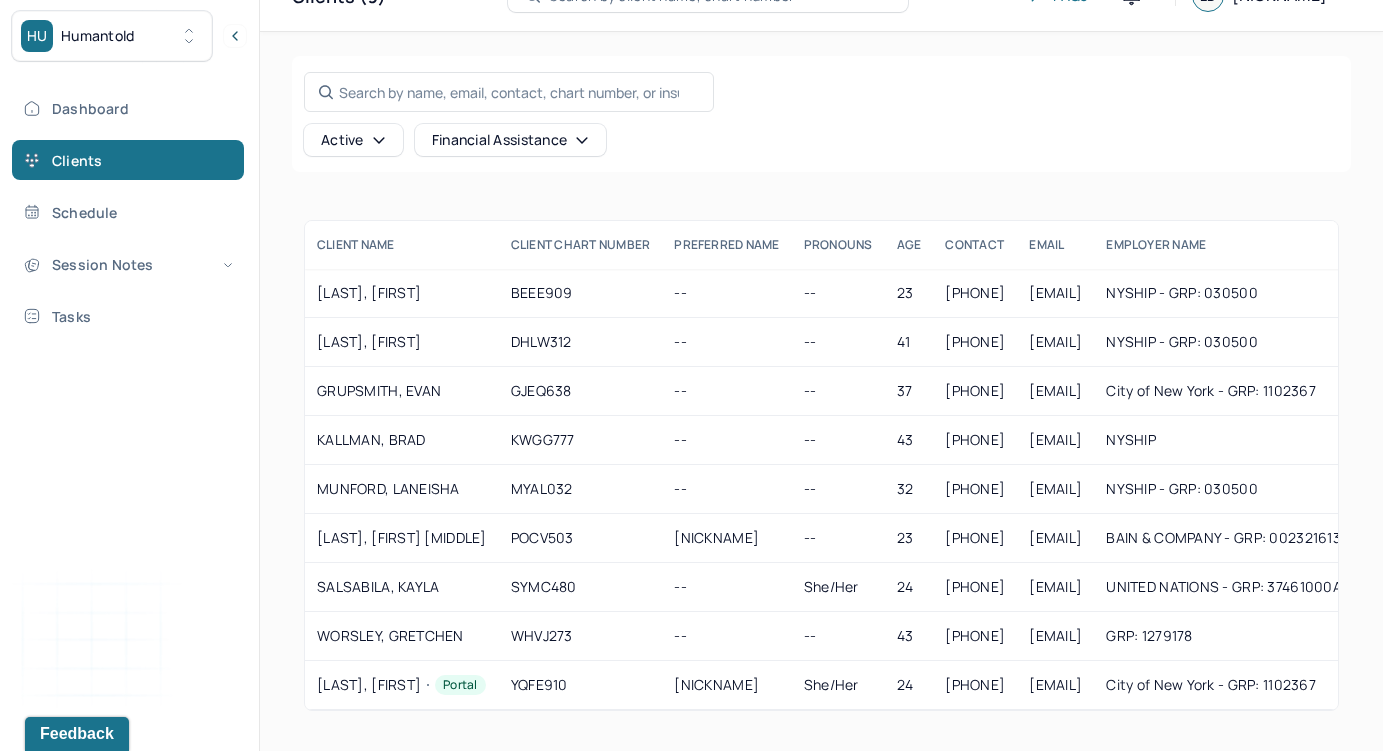 click on "HU Humantold" at bounding box center (112, 36) 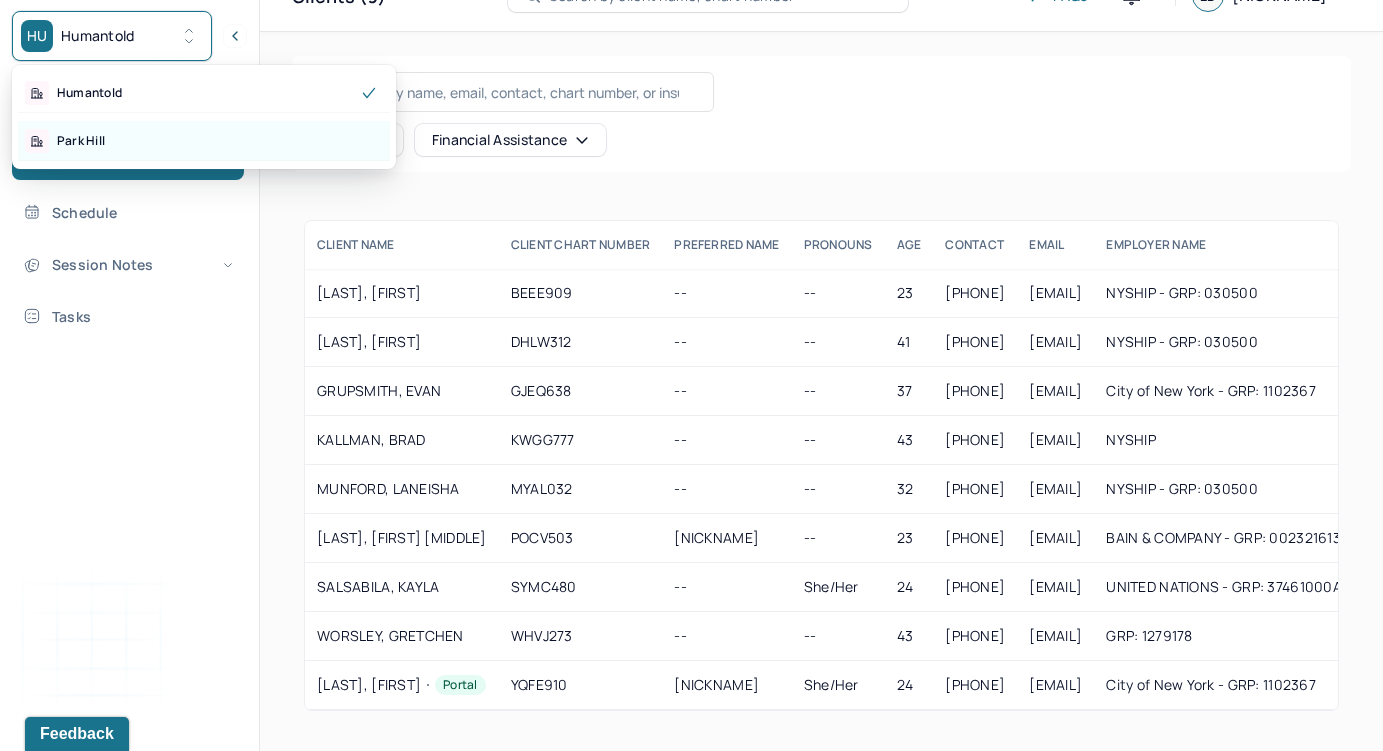 click on "Park Hill" at bounding box center [204, 141] 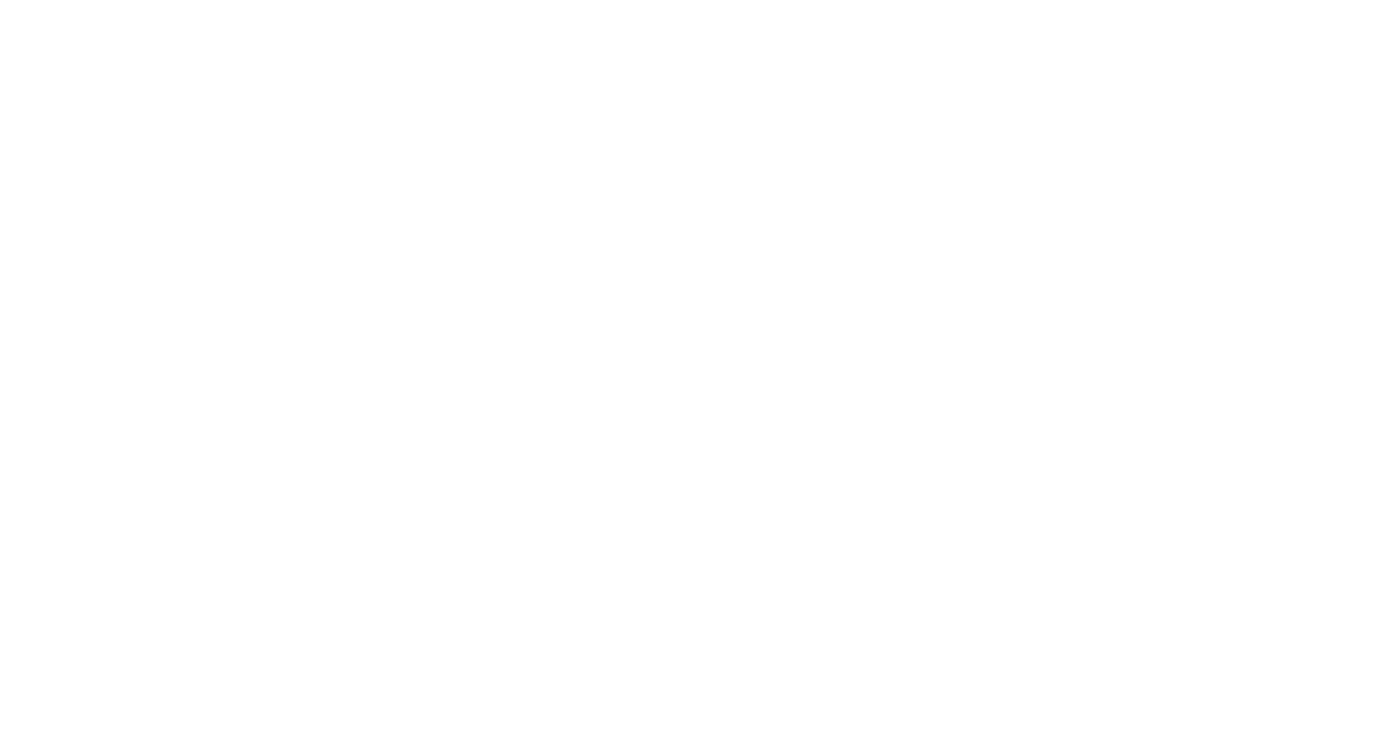 scroll, scrollTop: 0, scrollLeft: 0, axis: both 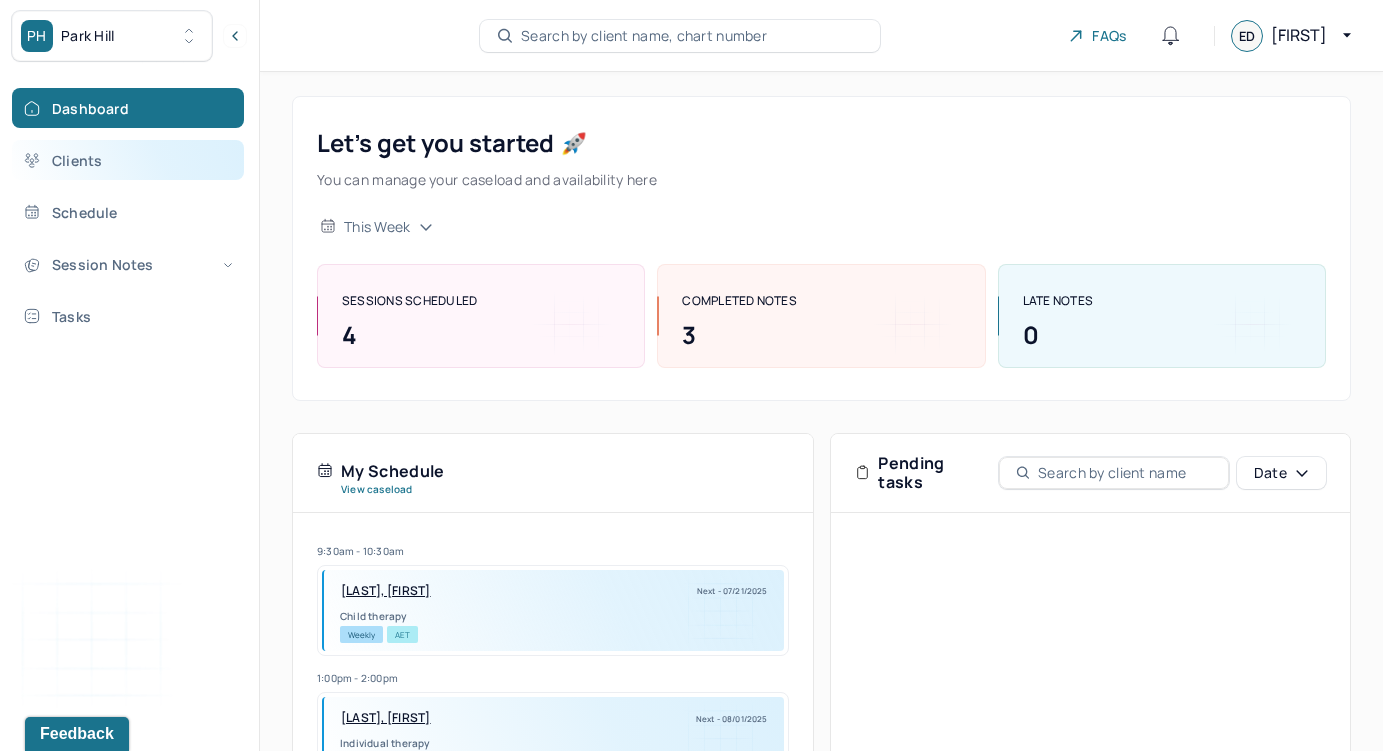 click on "Clients" at bounding box center (128, 160) 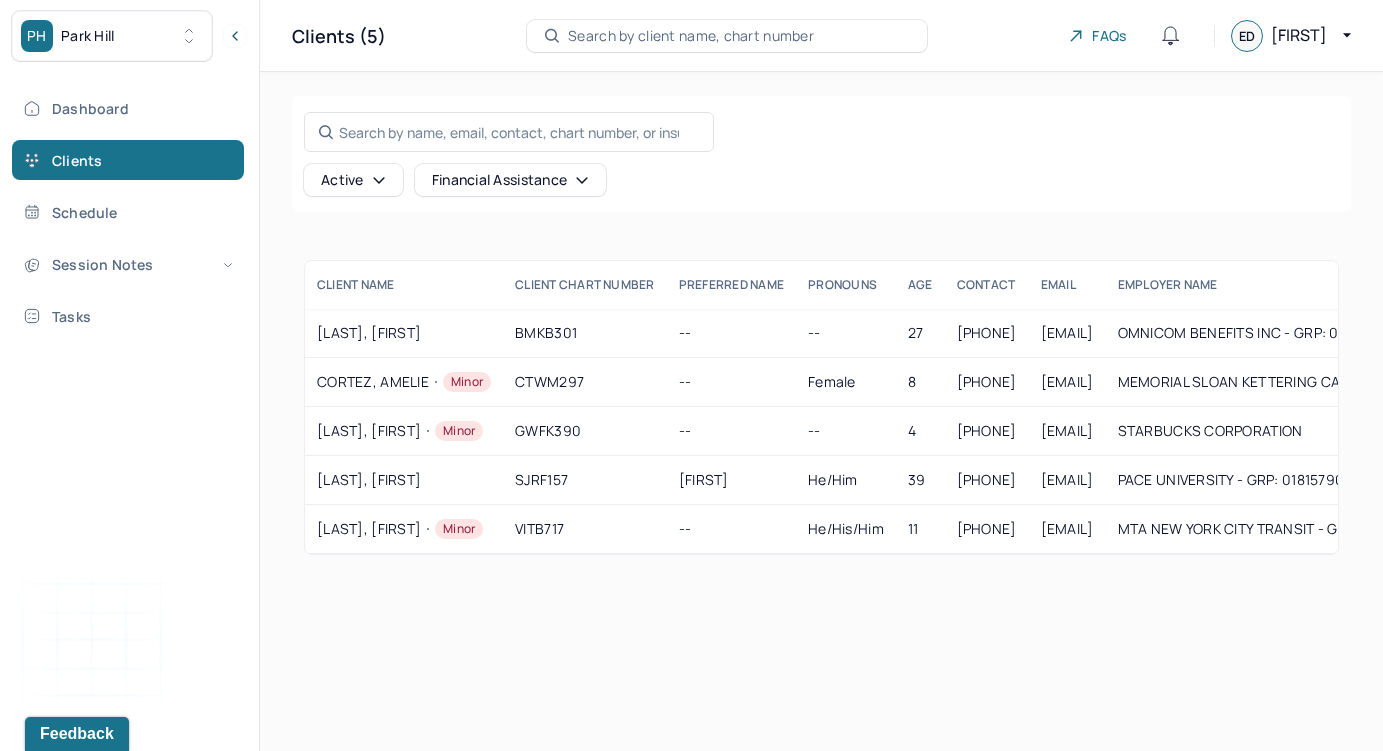 click on "PH Park Hill" at bounding box center [112, 36] 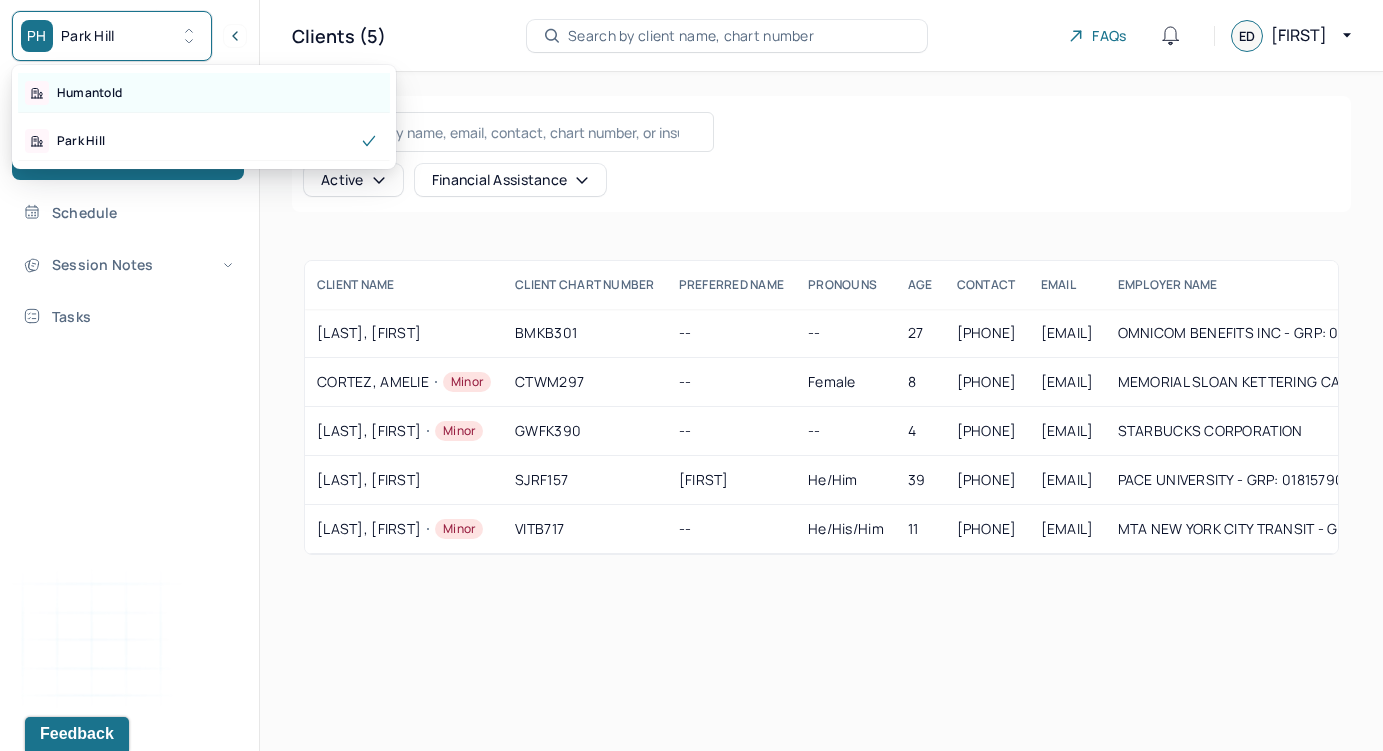 click on "Humantold" at bounding box center (204, 93) 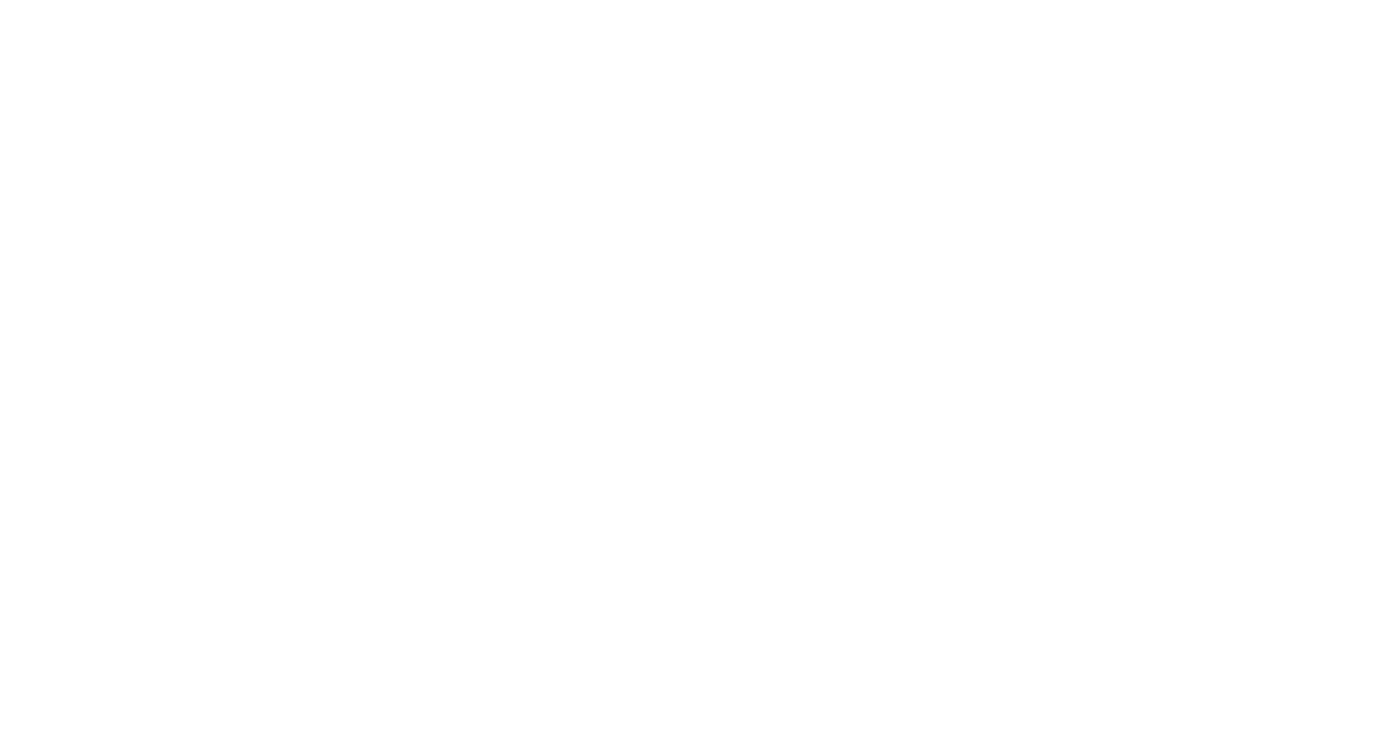 scroll, scrollTop: 0, scrollLeft: 0, axis: both 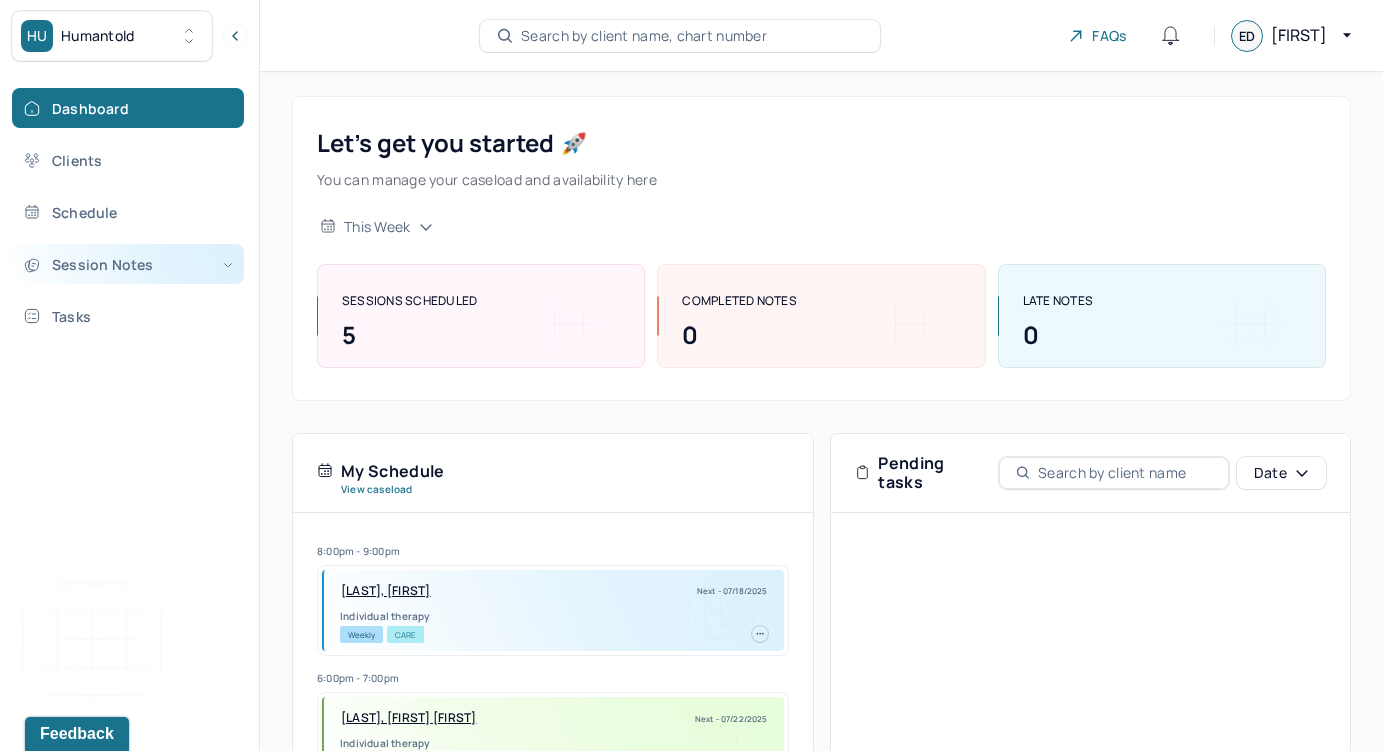 click on "Session Notes" at bounding box center (128, 264) 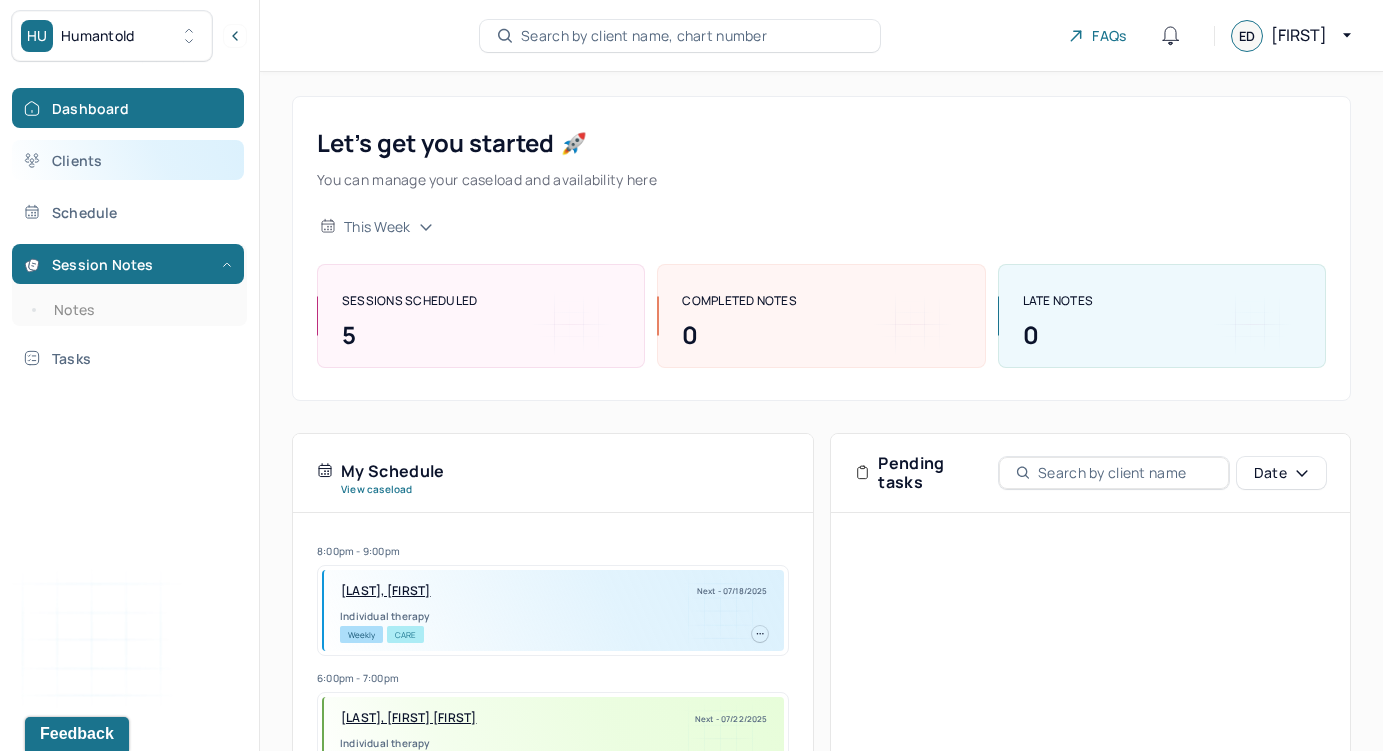 click on "Clients" at bounding box center [128, 160] 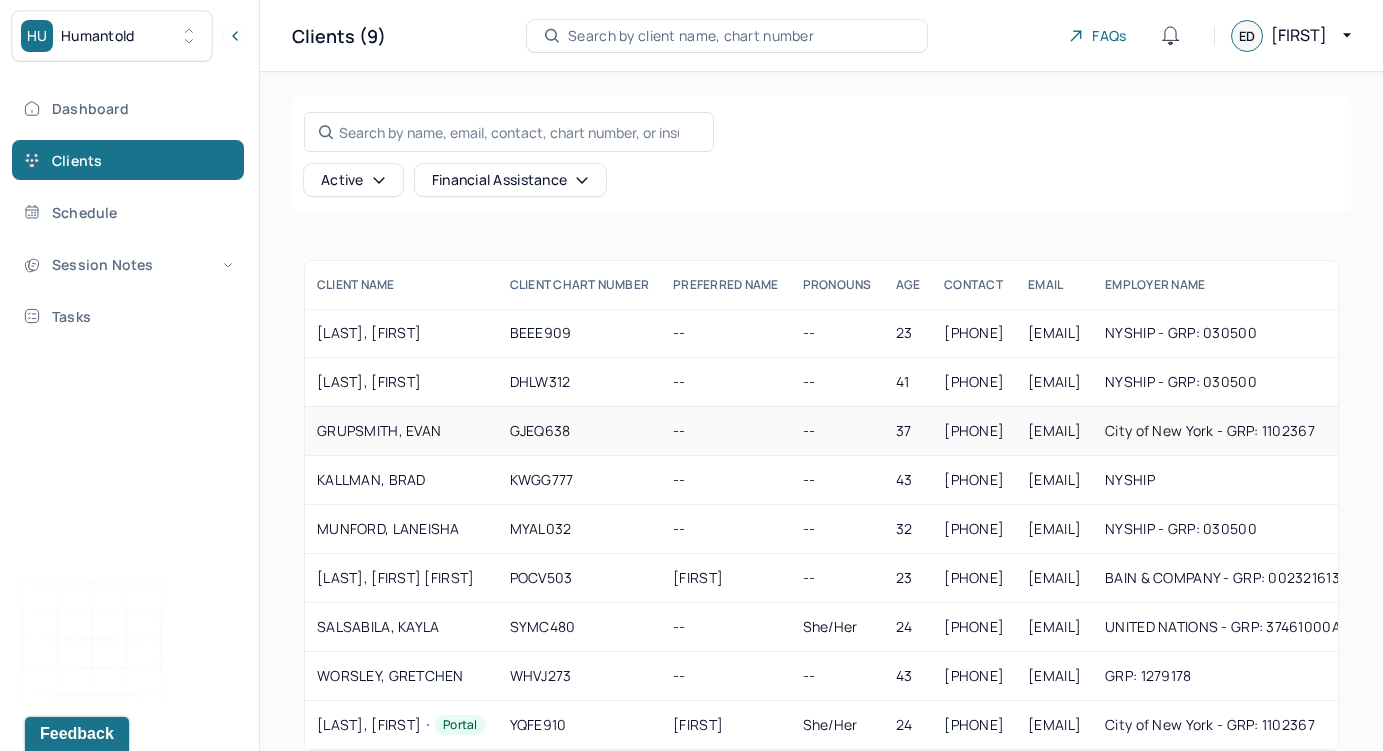 scroll, scrollTop: 40, scrollLeft: 0, axis: vertical 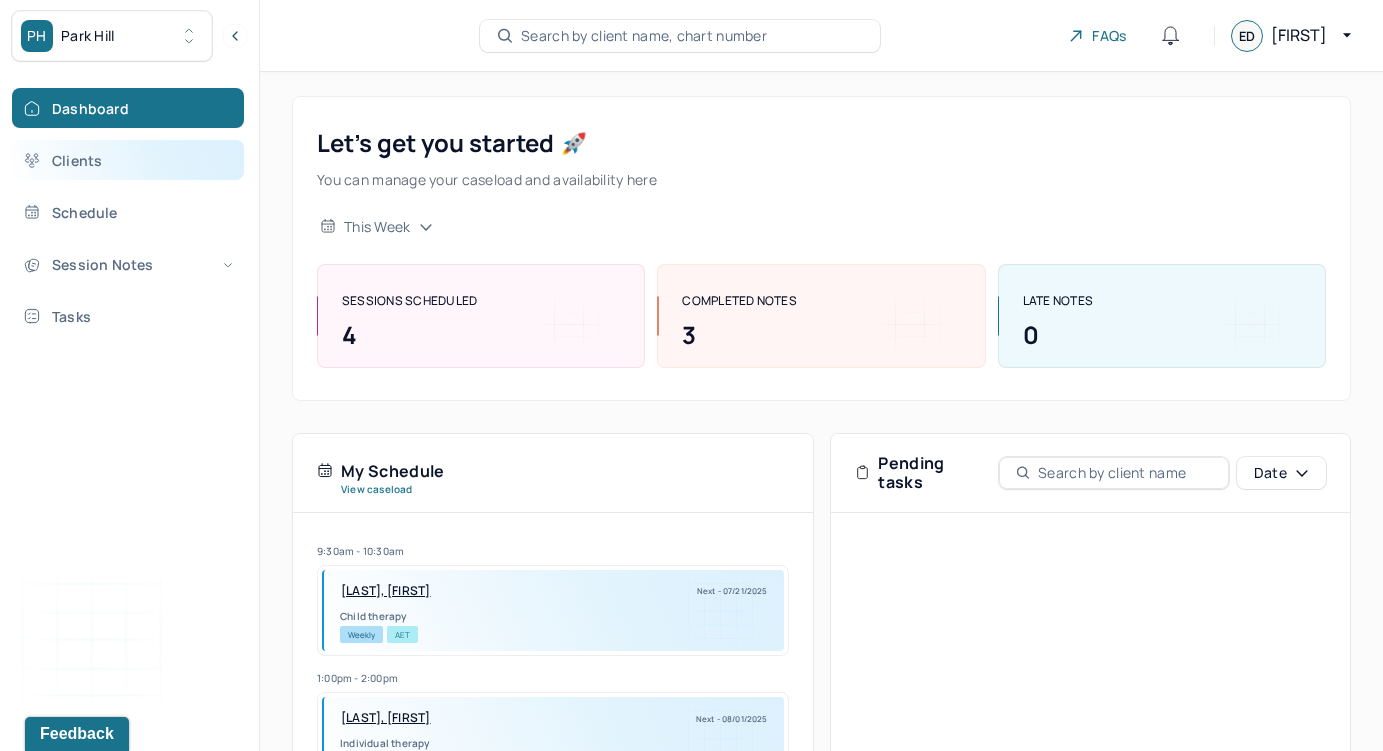 click on "Clients" at bounding box center (128, 160) 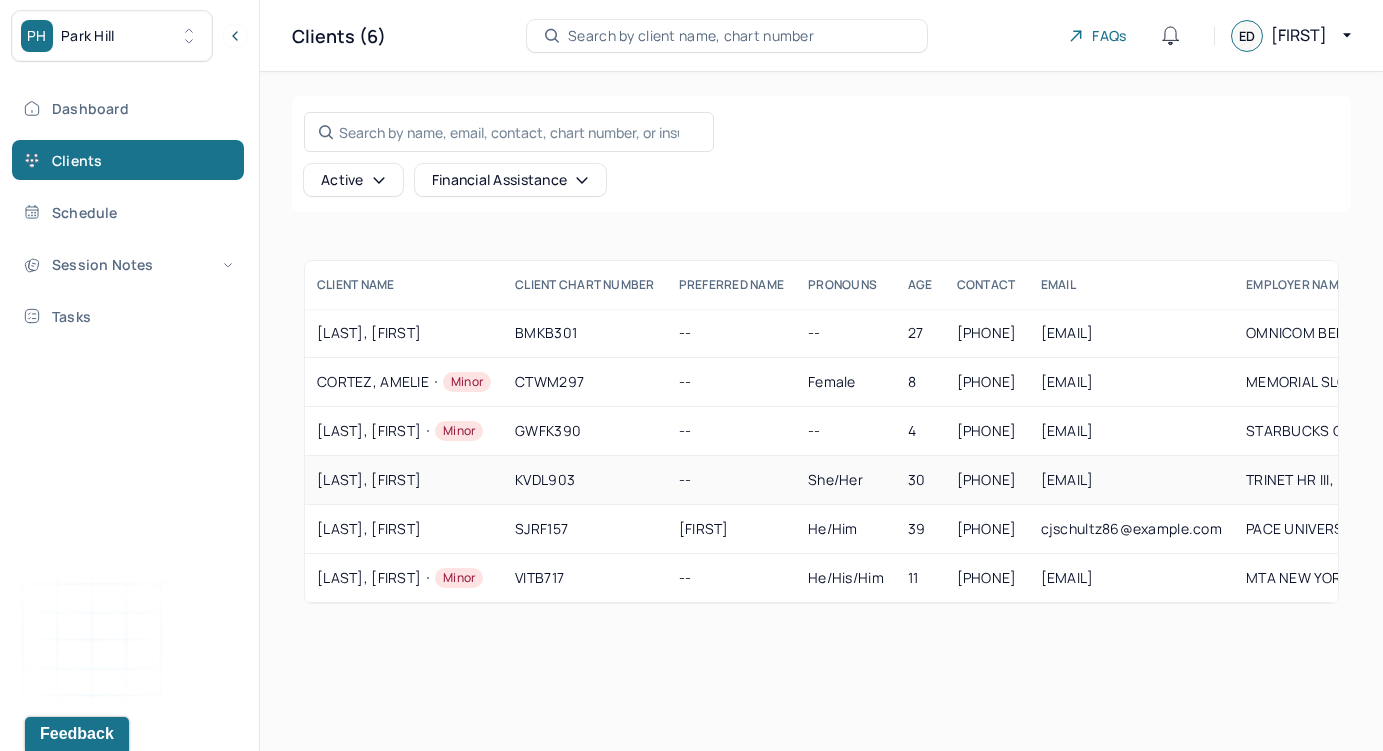 click on "[LAST], [FIRST]" at bounding box center (404, 480) 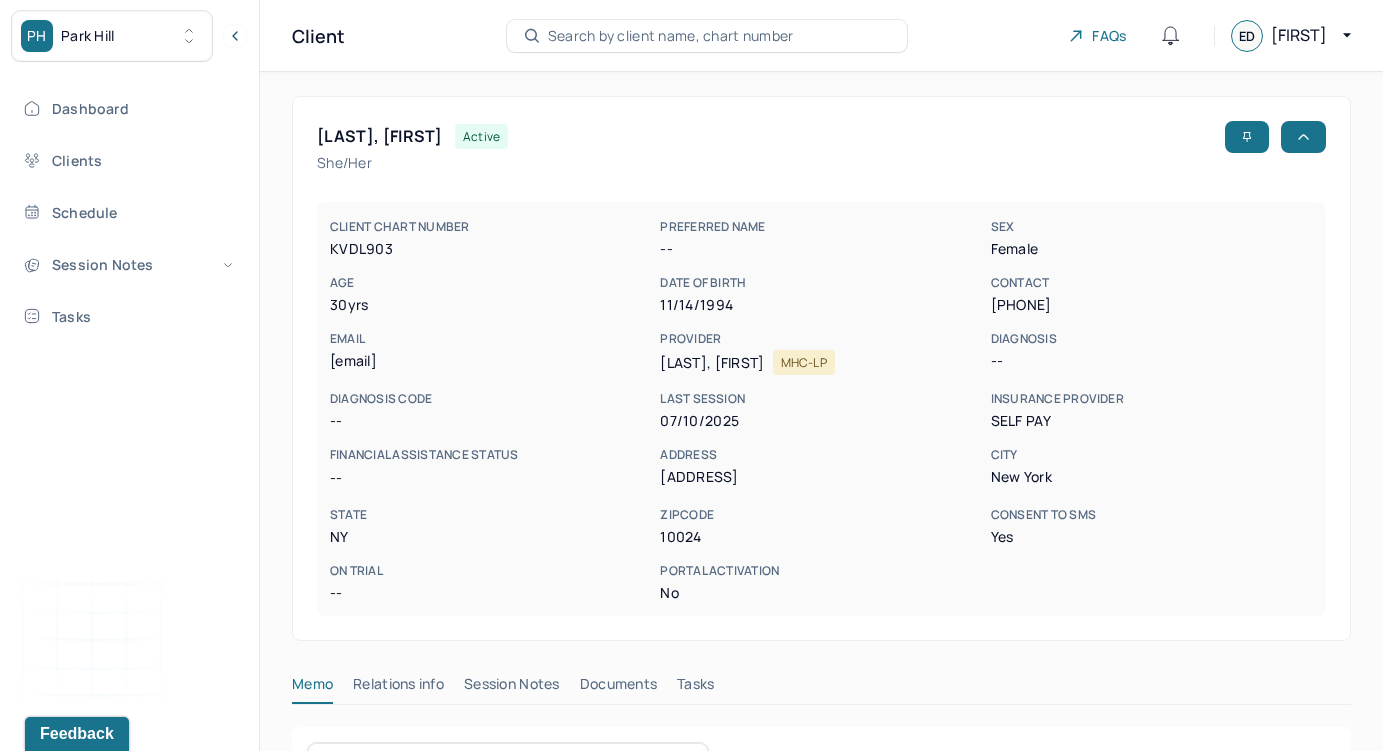 scroll, scrollTop: 49, scrollLeft: 0, axis: vertical 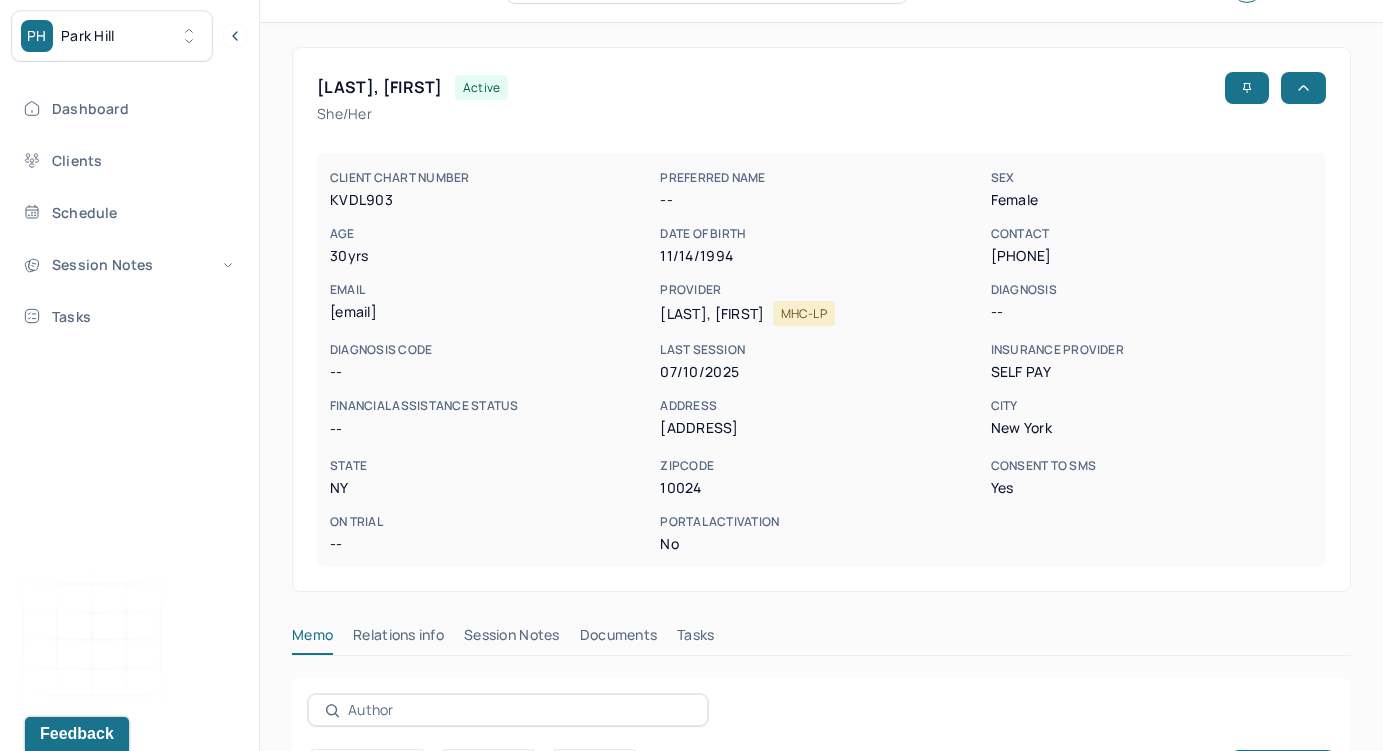 click on "[NAME], [NAME] active she/her CLIENT CHART NUMBER KVDL903 PREFERRED NAME -- SEX female AGE 30 yrs DATE OF BIRTH [DATE] CONTACT [PHONE] EMAIL [EMAIL] PROVIDER [NAME], [NAME] MHC-LP DIAGNOSIS -- DIAGNOSIS CODE -- LAST SESSION 07/10/2025 insurance provider Self Pay FINANCIAL ASSISTANCE STATUS -- Address [ADDRESS] City [CITY] State [STATE] Zipcode [ZIP] Consent to Sms Yes On Trial -- Portal Activation No Memo Relations info Session Notes Documents Tasks Category active Date Add memo No memo yet Client memos will appear here when added Add memo" at bounding box center (821, 571) 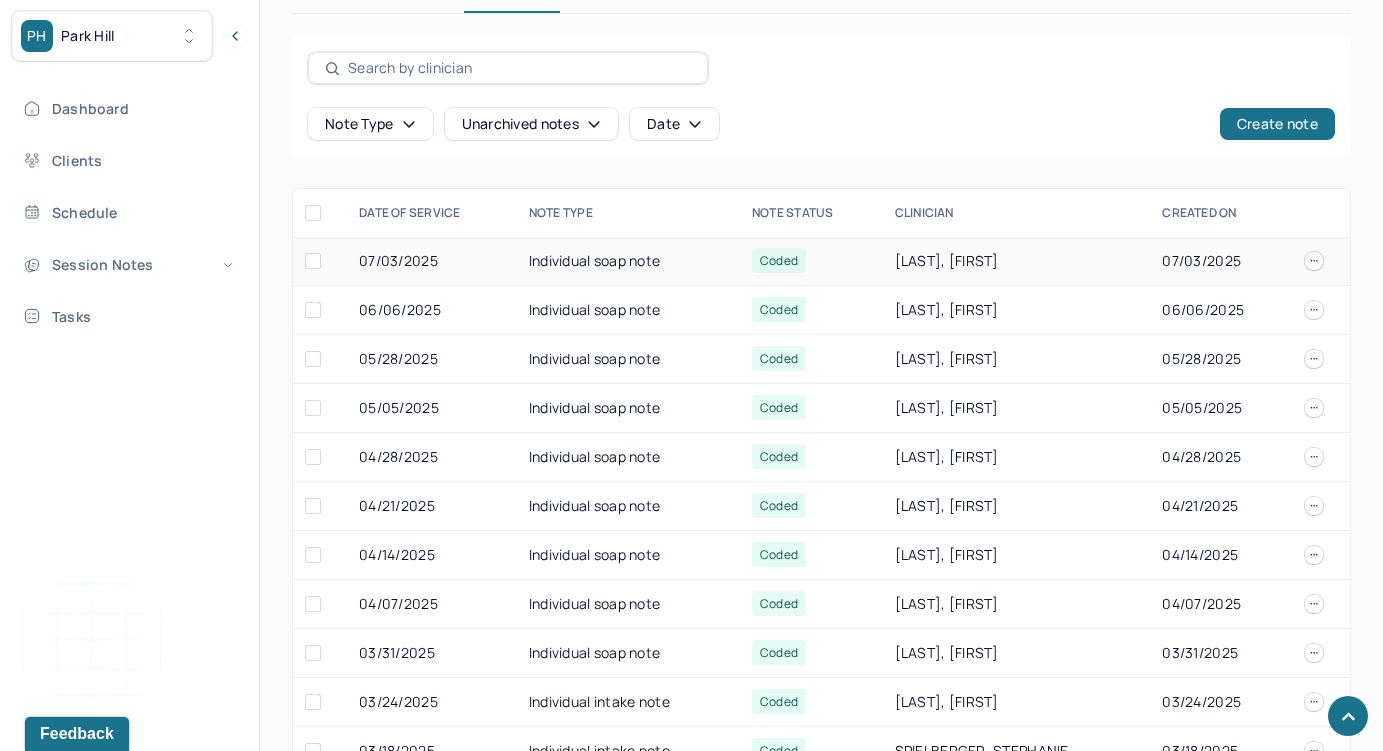 scroll, scrollTop: 686, scrollLeft: 0, axis: vertical 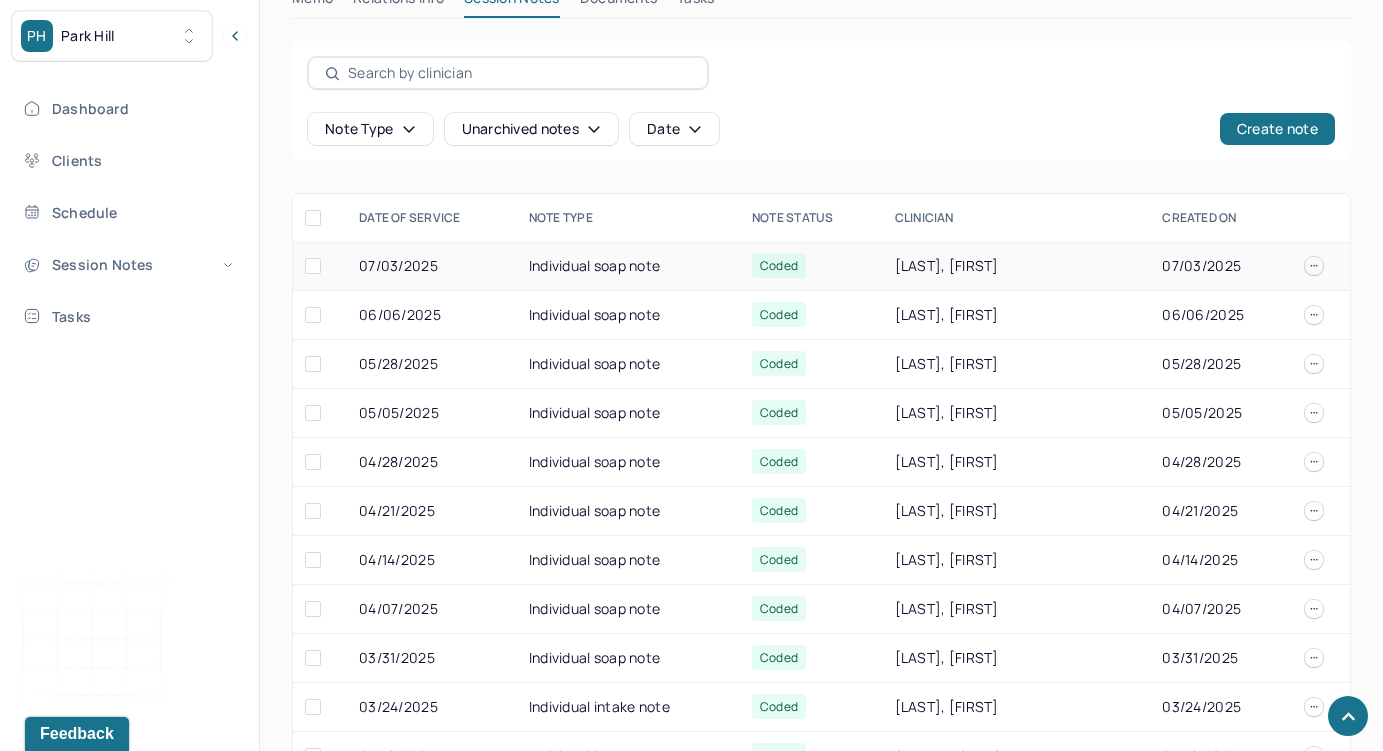 click on "Individual soap note" at bounding box center [628, 266] 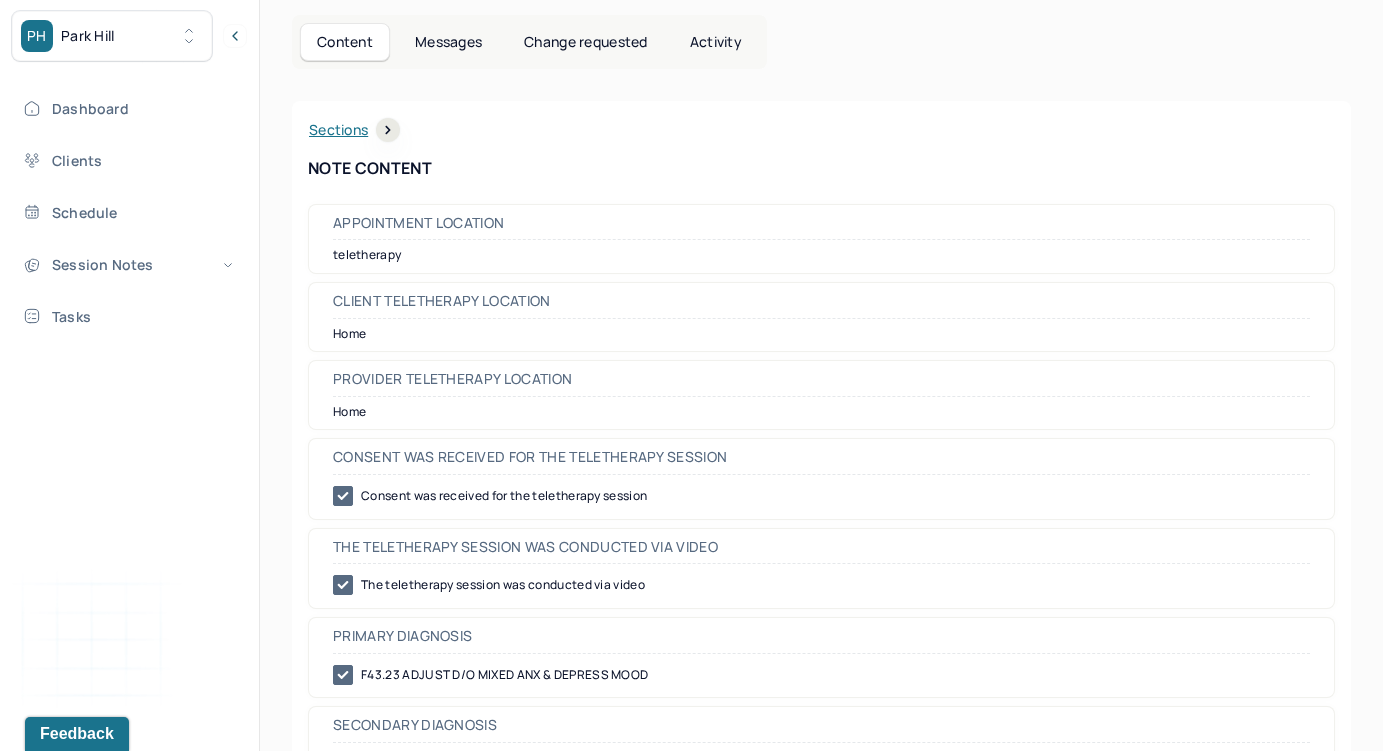 scroll, scrollTop: 0, scrollLeft: 0, axis: both 